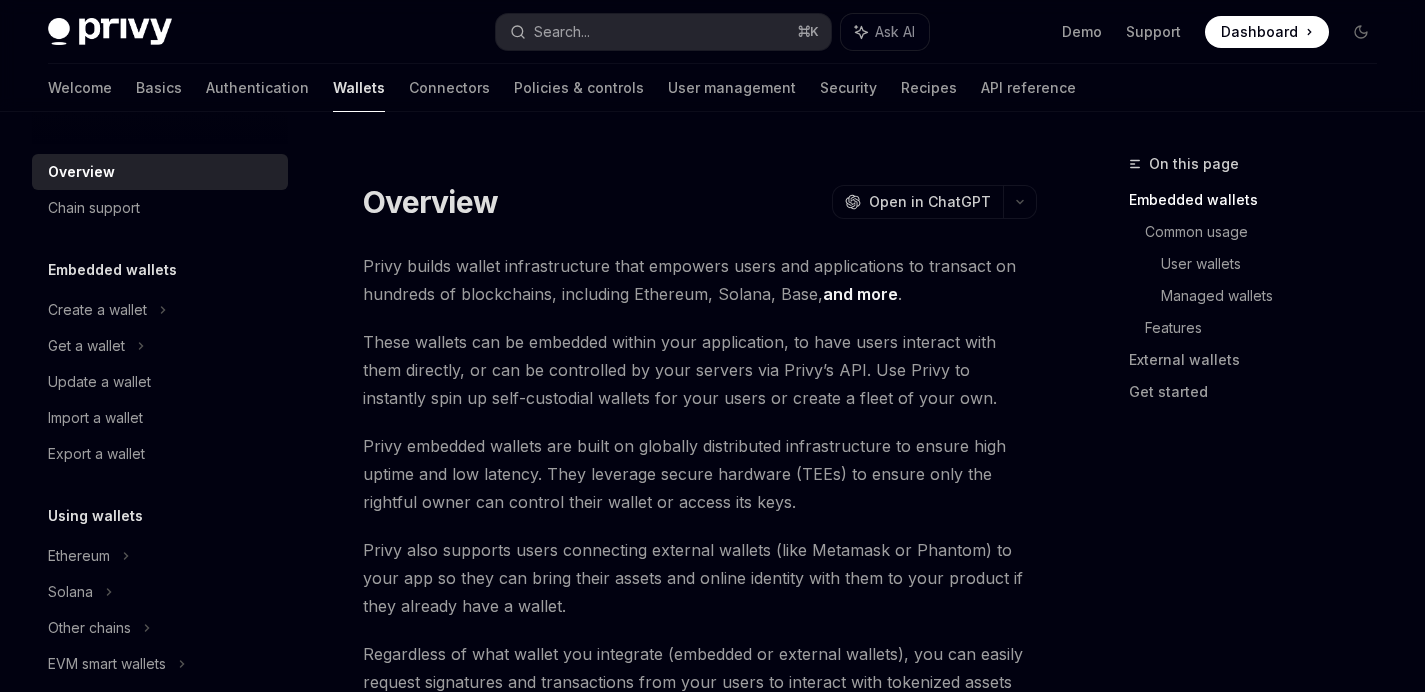 scroll, scrollTop: 0, scrollLeft: 0, axis: both 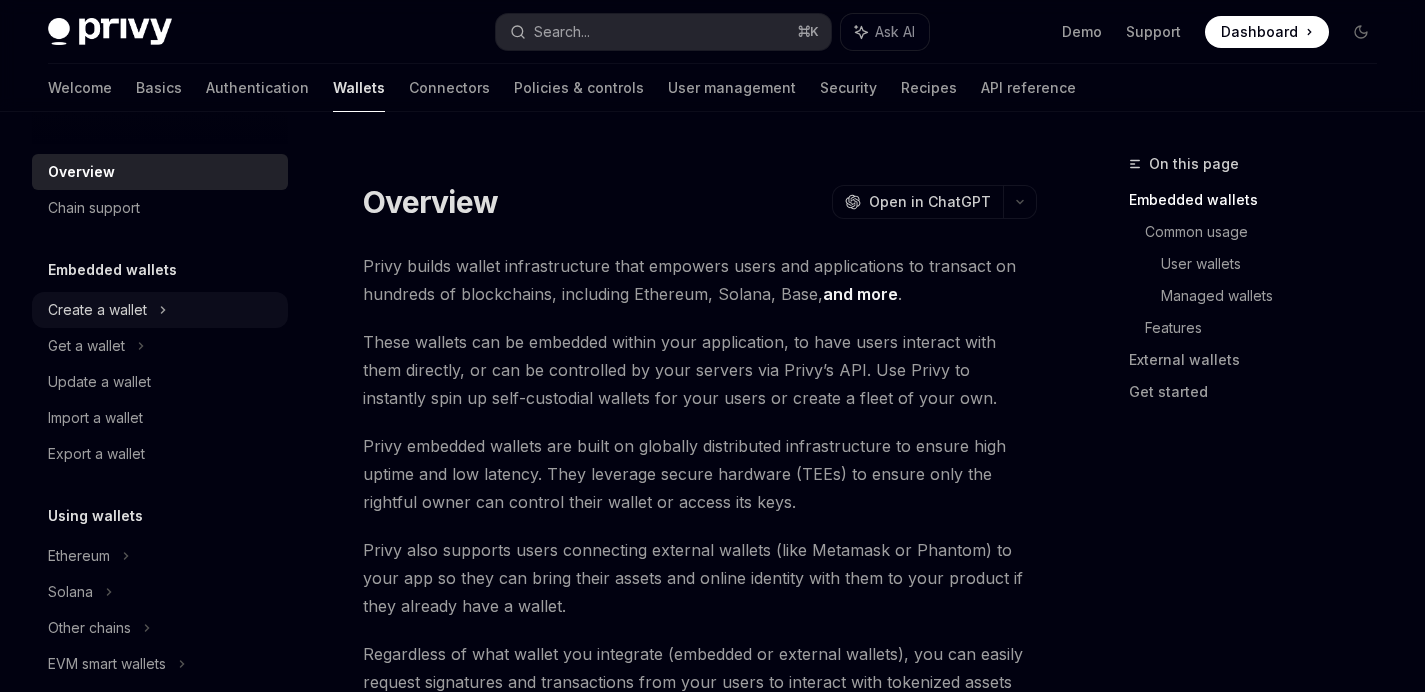 click 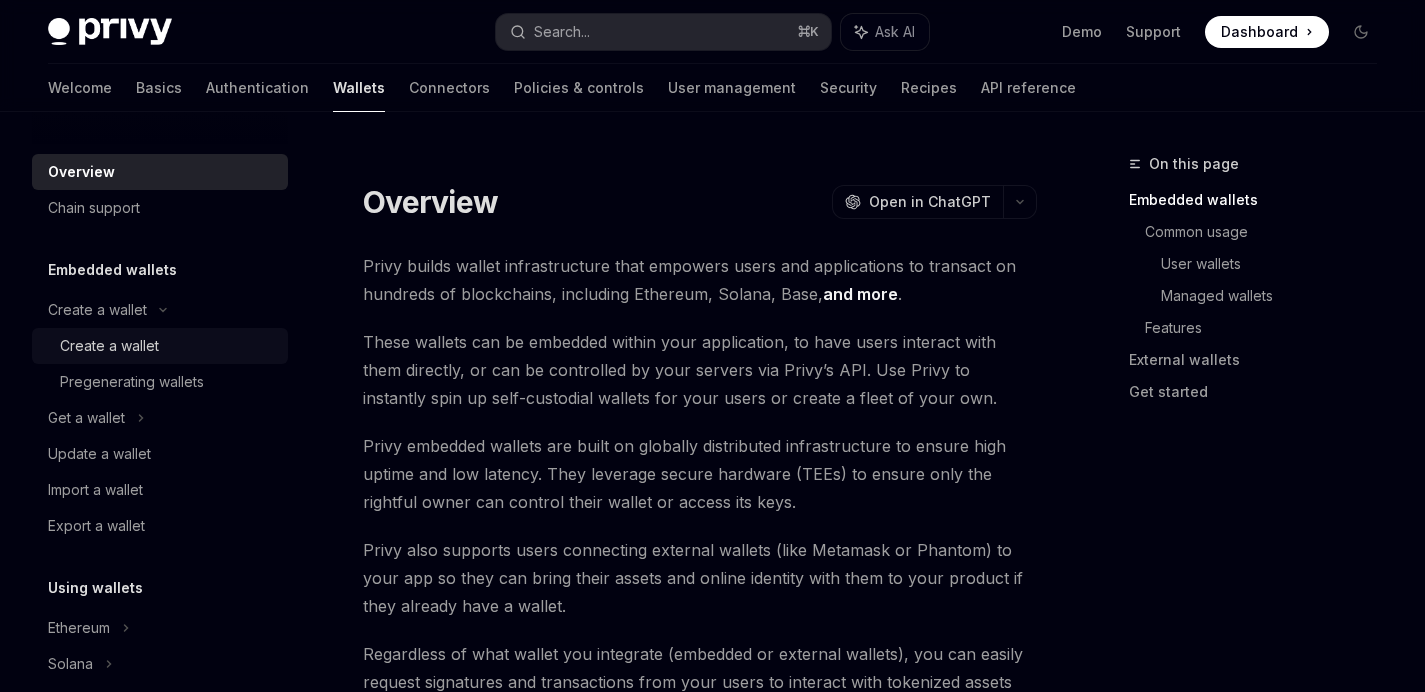 click on "Create a wallet" at bounding box center [160, 346] 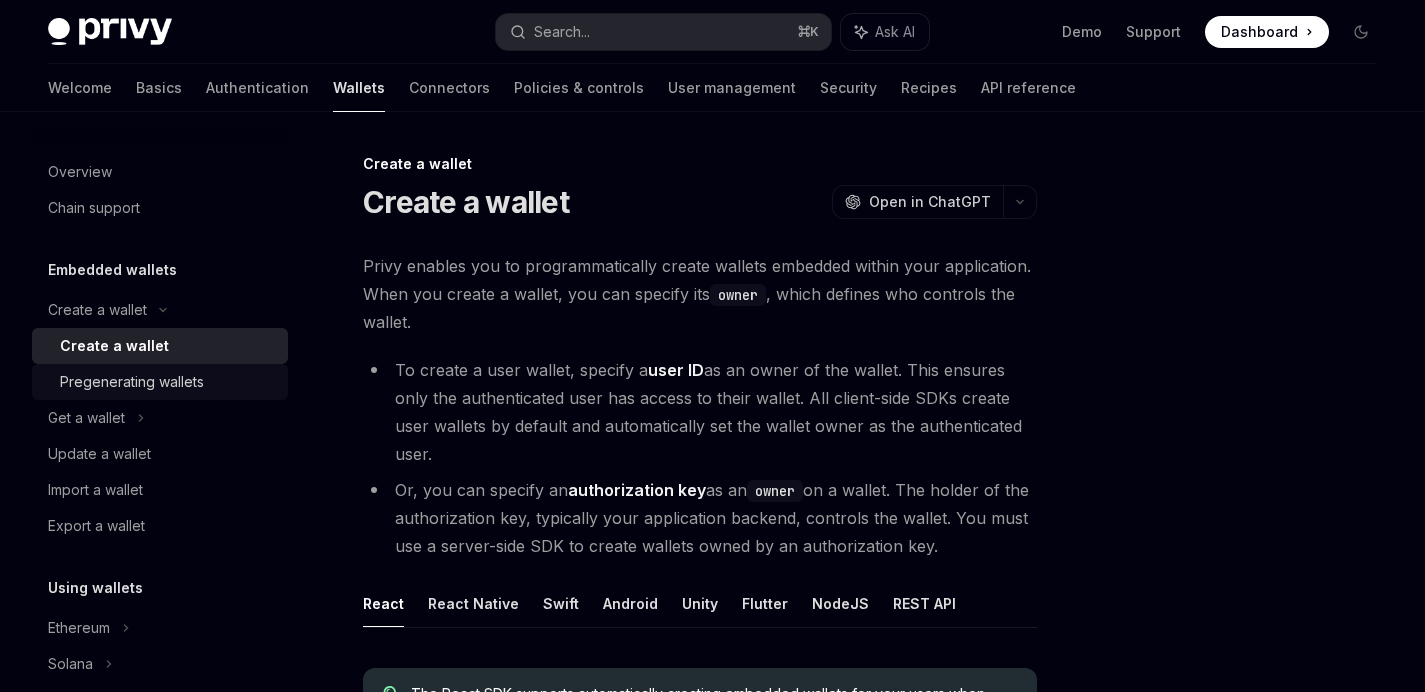 click on "Pregenerating wallets" at bounding box center [168, 382] 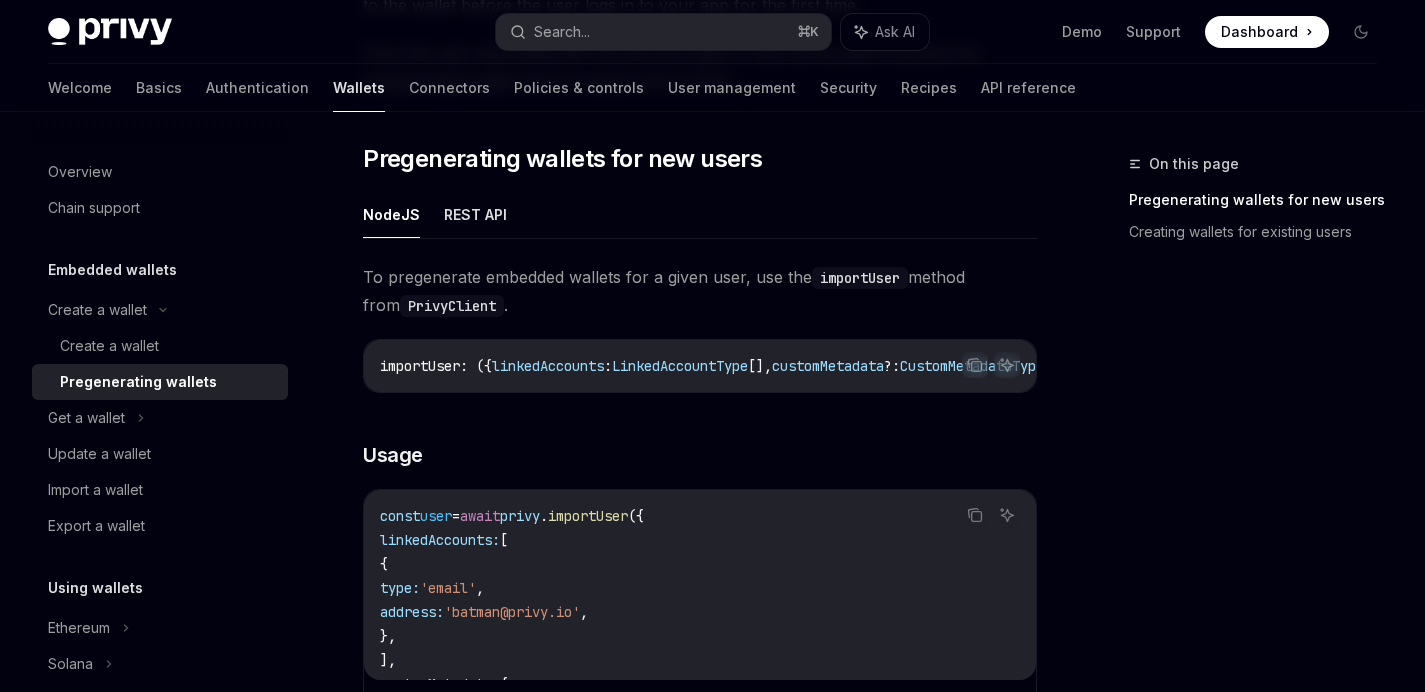 scroll, scrollTop: 351, scrollLeft: 0, axis: vertical 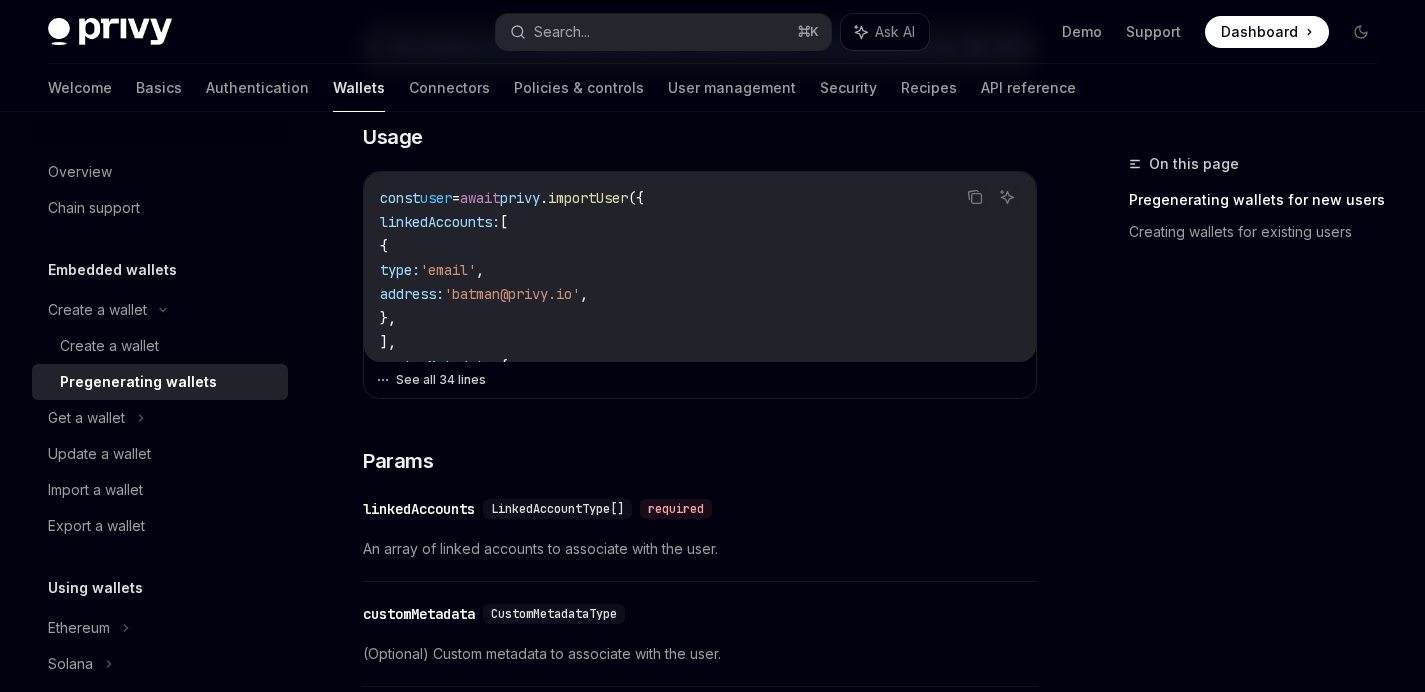 click on "See all 34 lines" at bounding box center (700, 380) 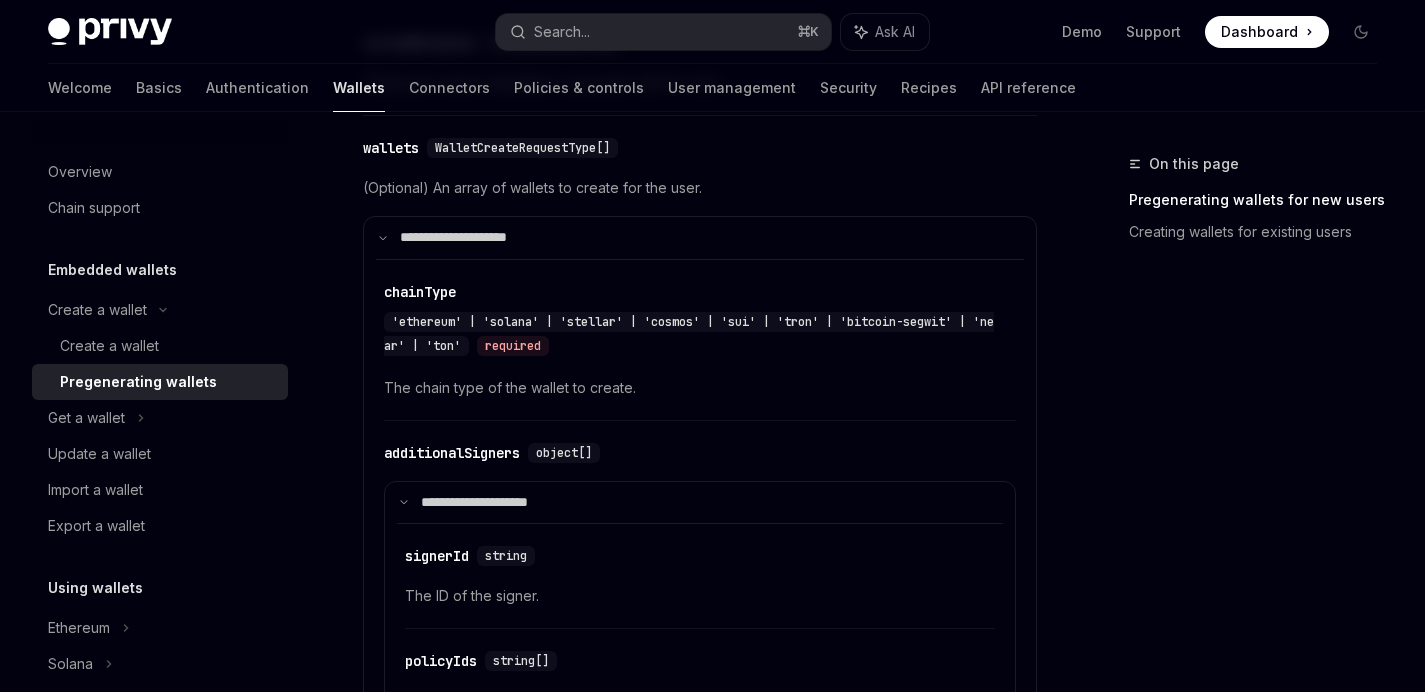 scroll, scrollTop: 2297, scrollLeft: 0, axis: vertical 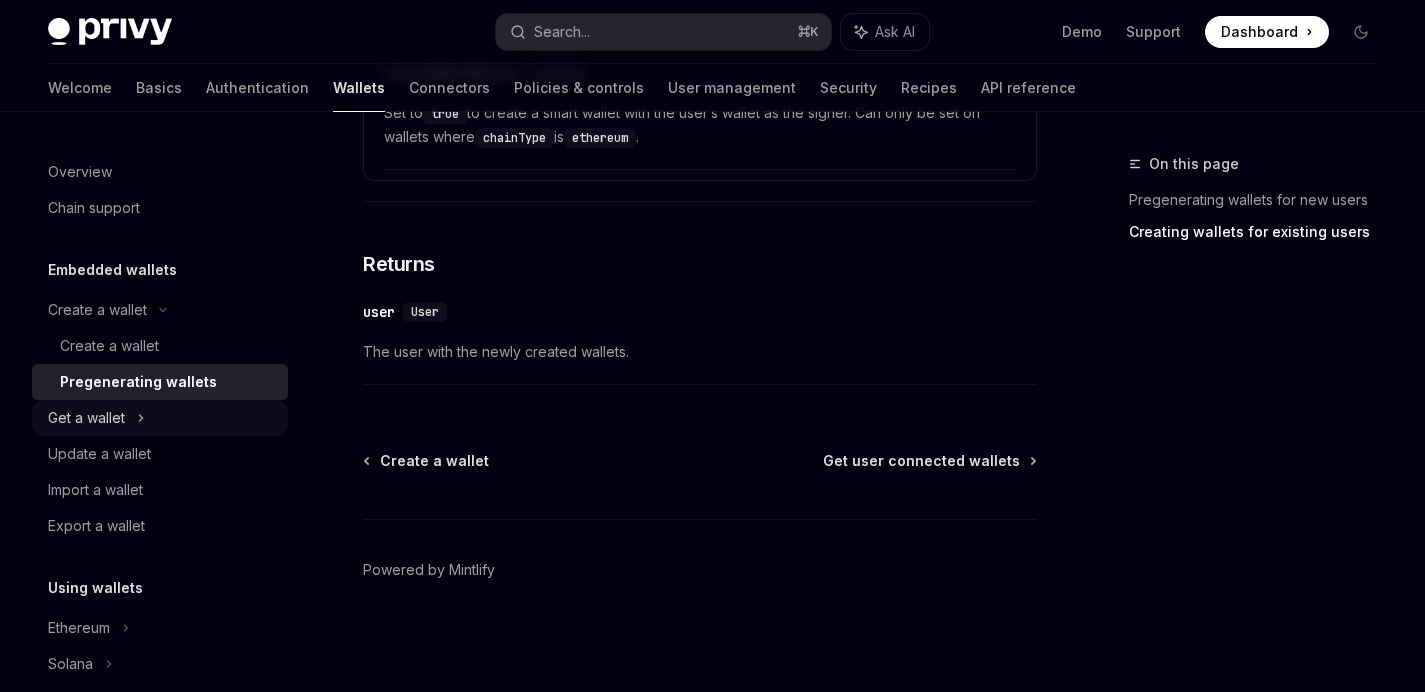 click on "Get a wallet" at bounding box center (160, 418) 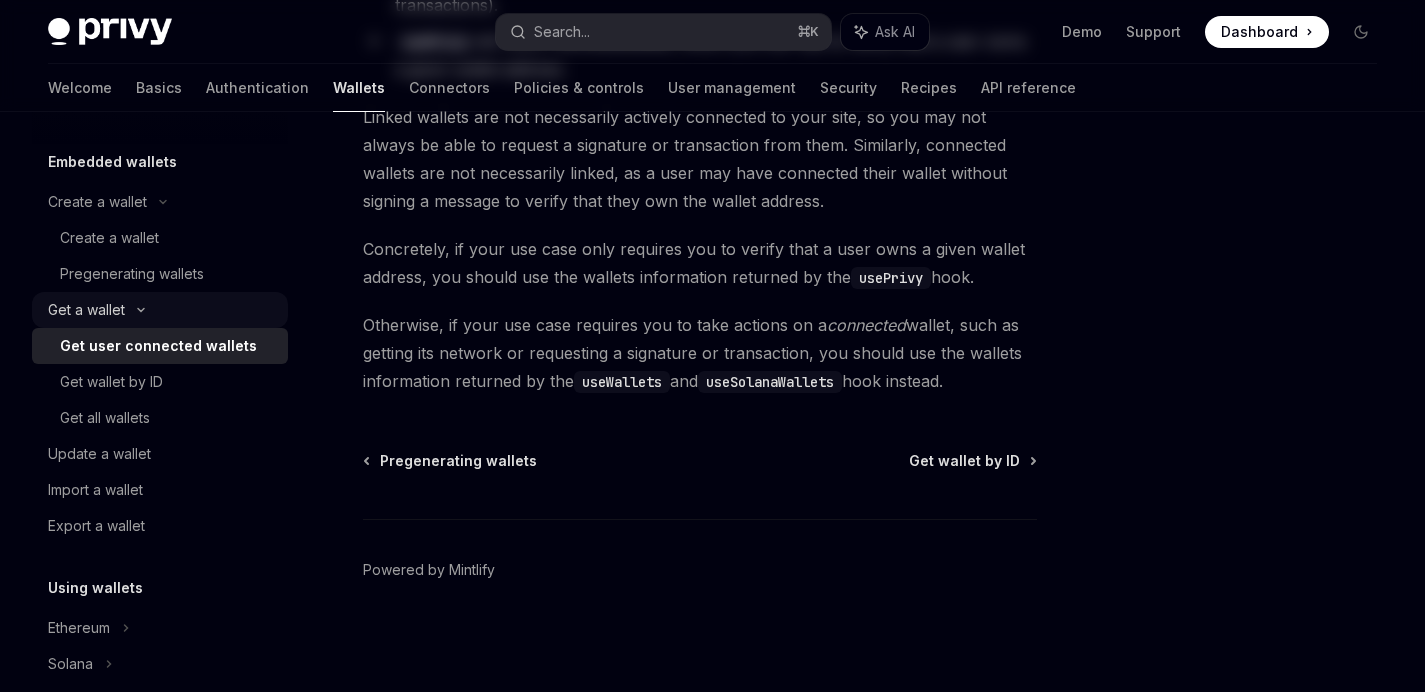 scroll, scrollTop: 204, scrollLeft: 0, axis: vertical 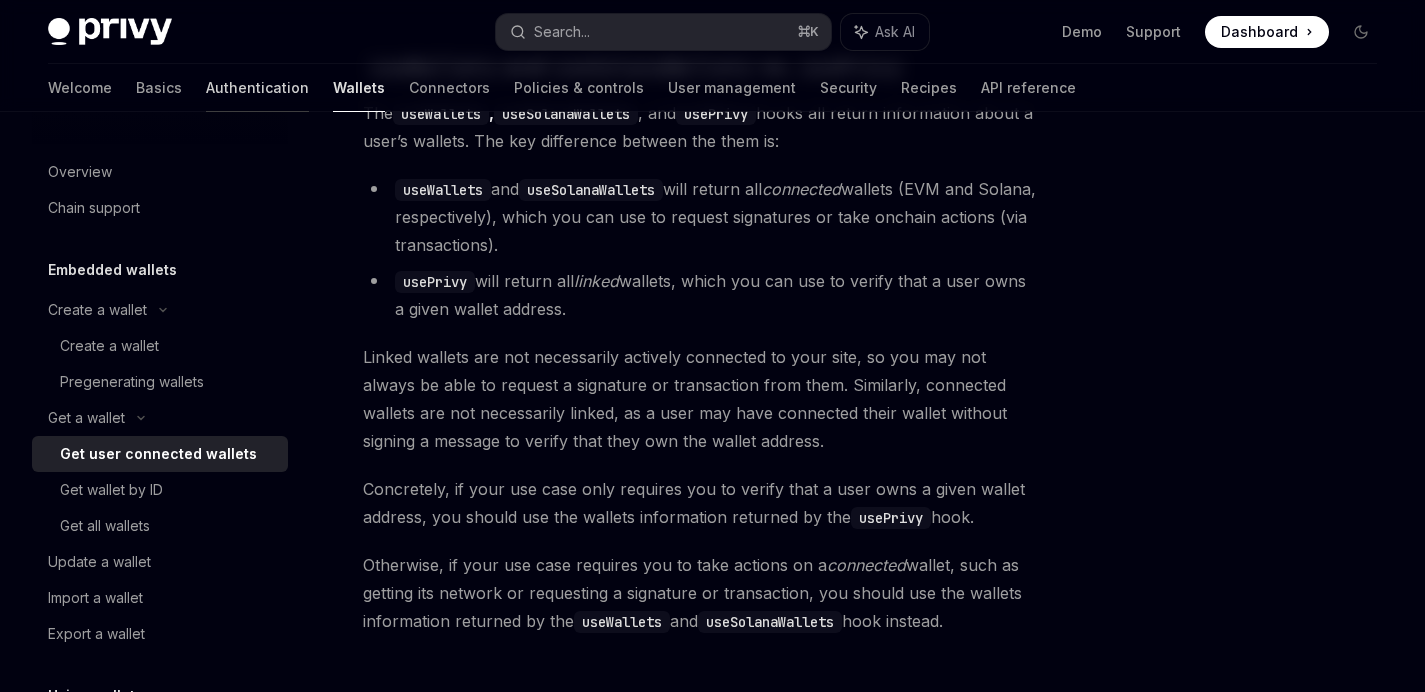 click on "Authentication" at bounding box center [257, 88] 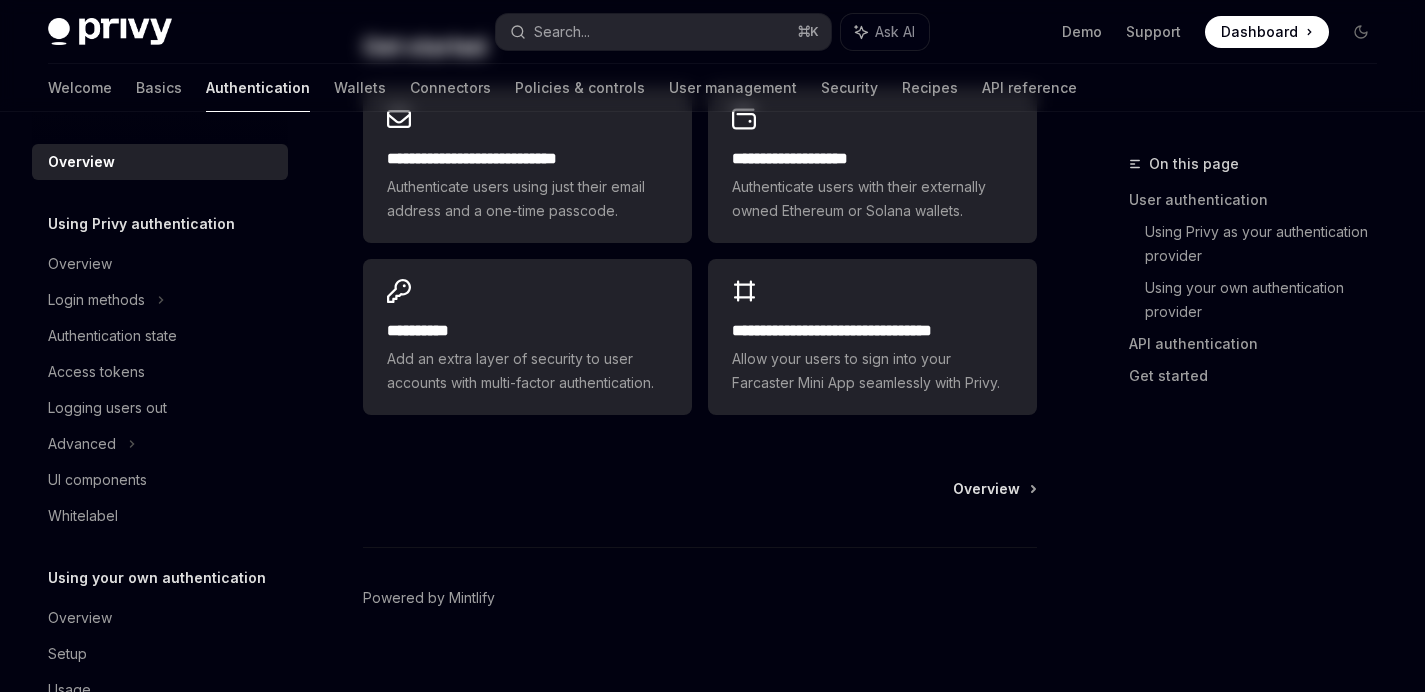 scroll, scrollTop: 0, scrollLeft: 0, axis: both 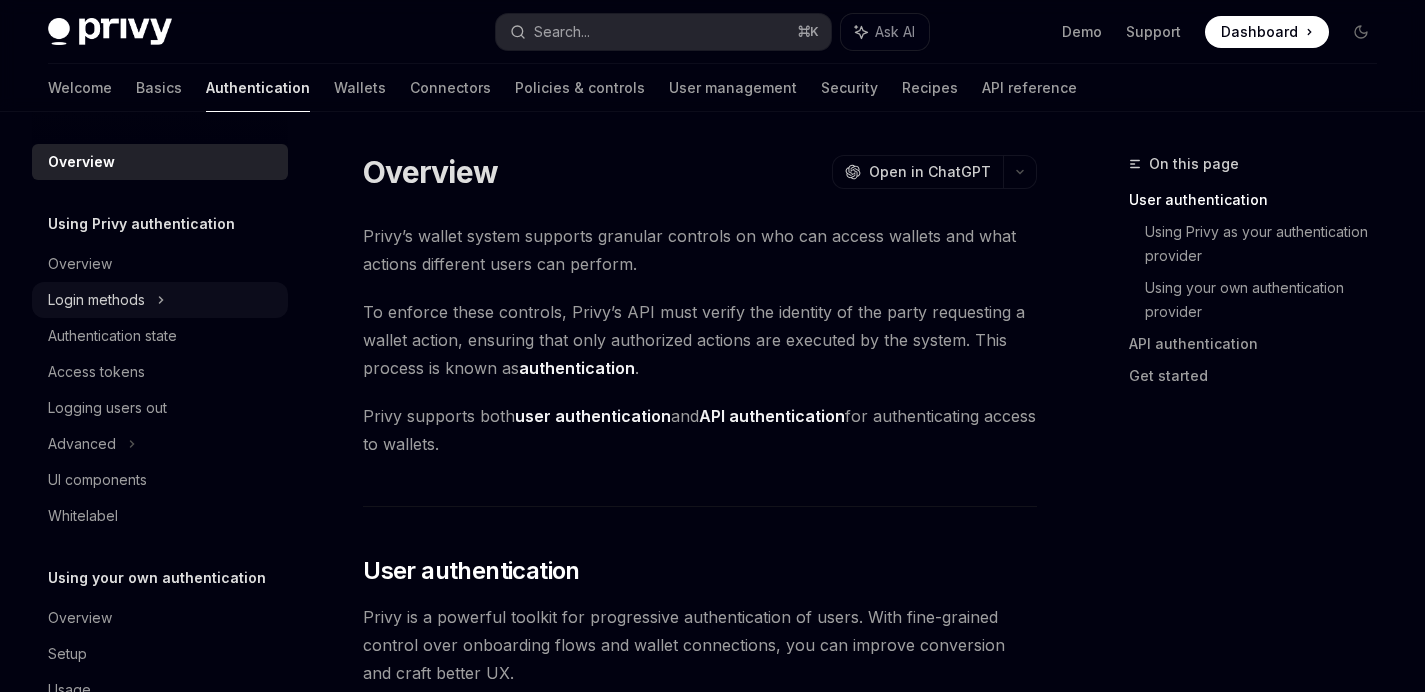 click on "Login methods" at bounding box center [160, 300] 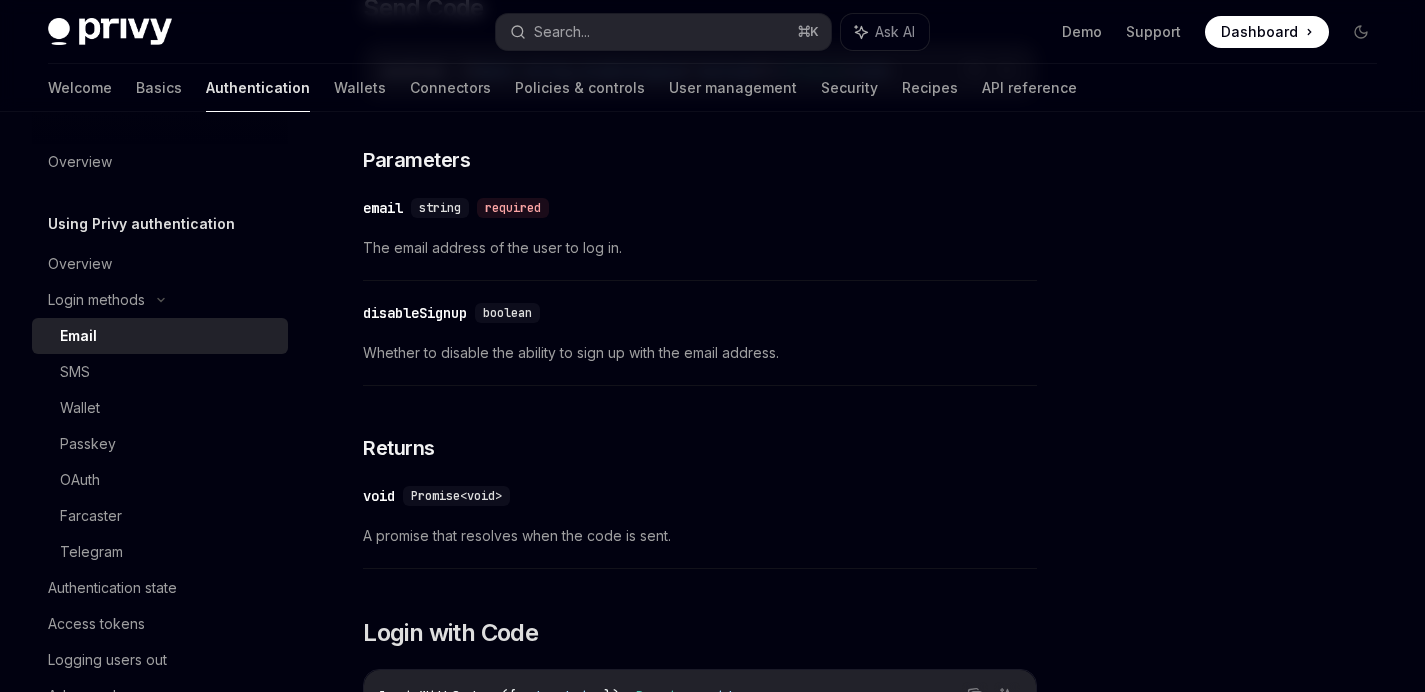 scroll, scrollTop: 696, scrollLeft: 0, axis: vertical 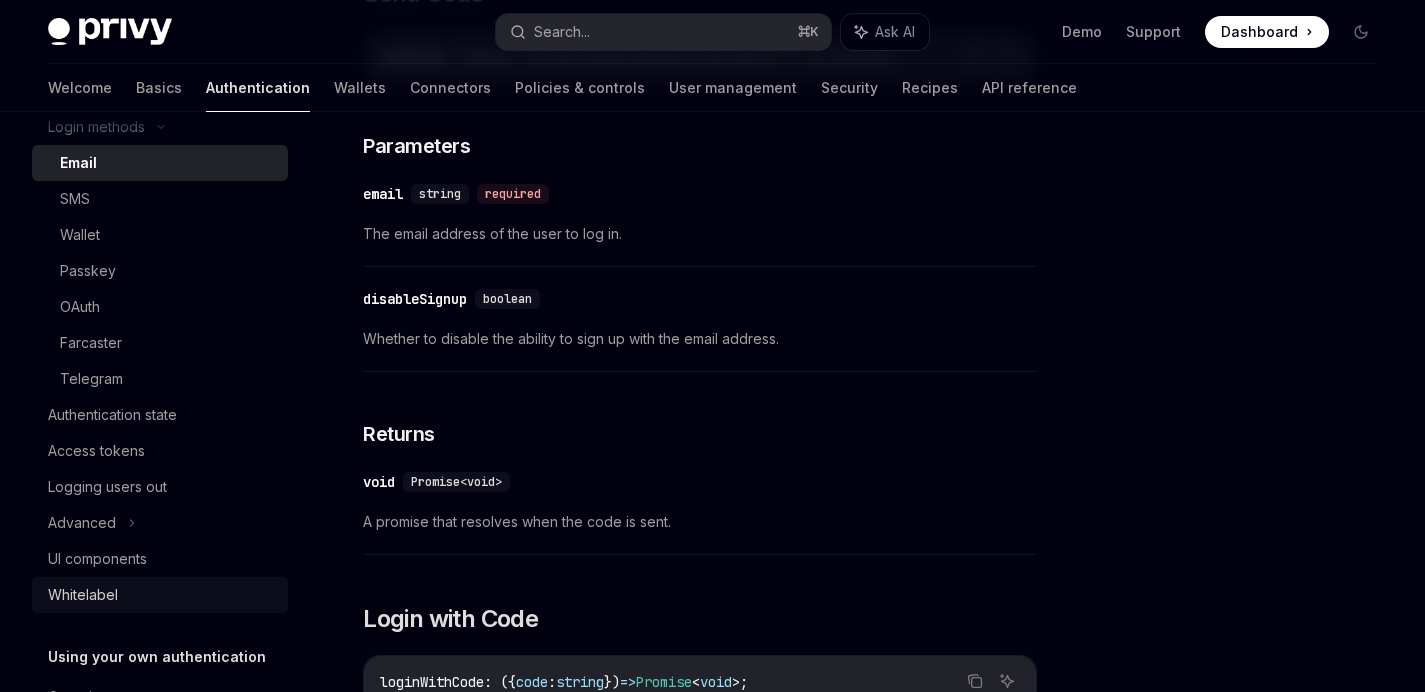 click on "Whitelabel" at bounding box center (162, 595) 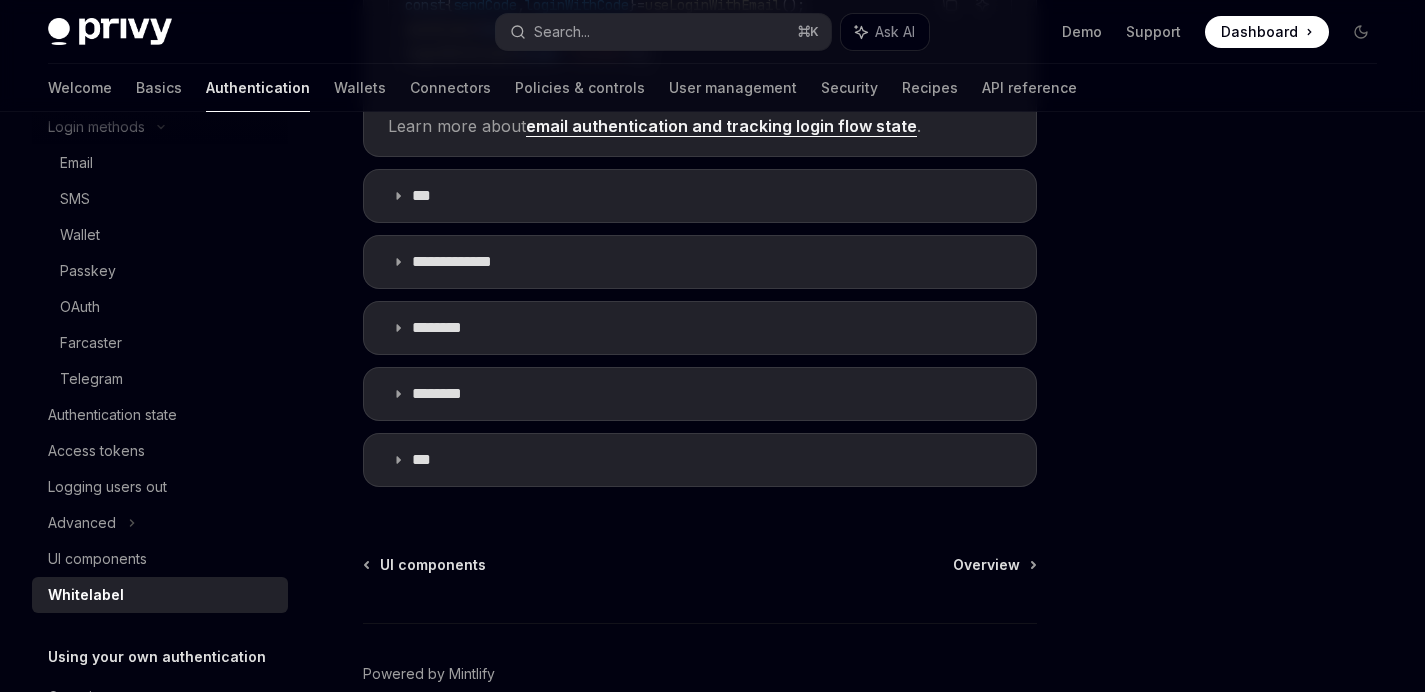 scroll, scrollTop: 767, scrollLeft: 0, axis: vertical 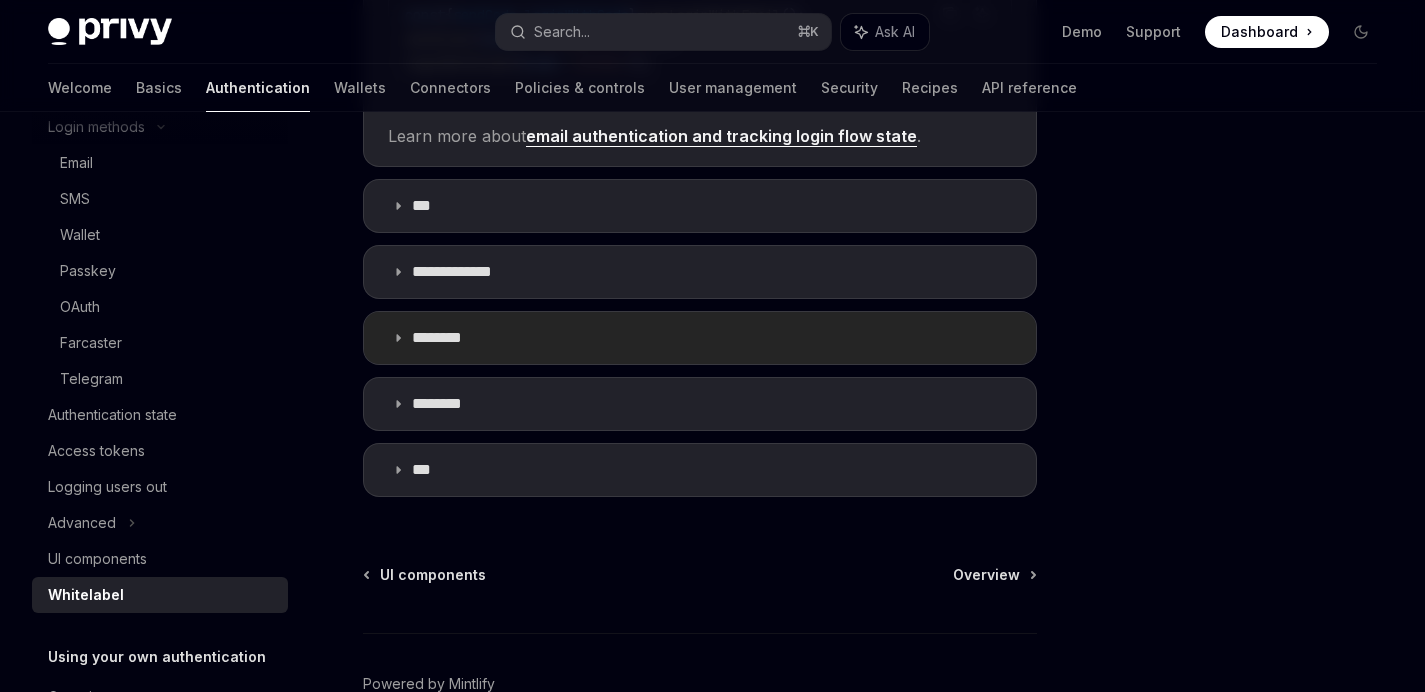click on "********" at bounding box center [700, 338] 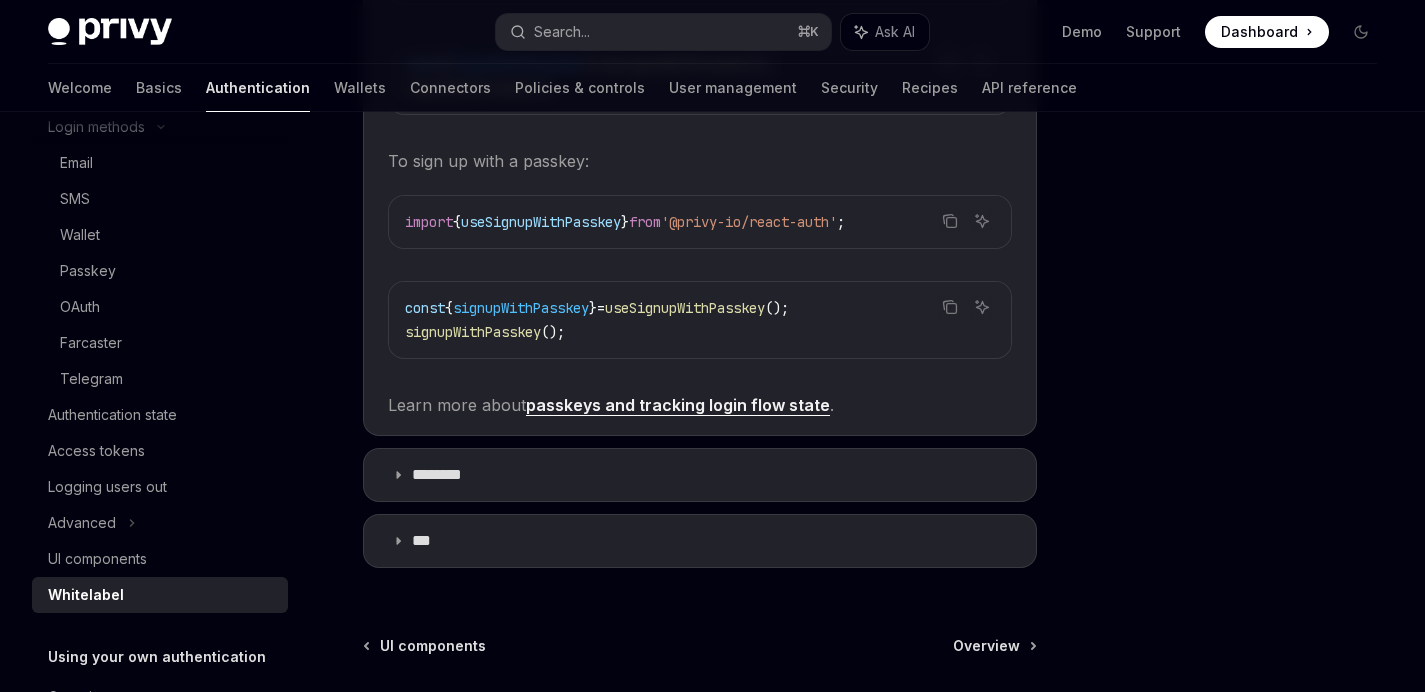 scroll, scrollTop: 1267, scrollLeft: 0, axis: vertical 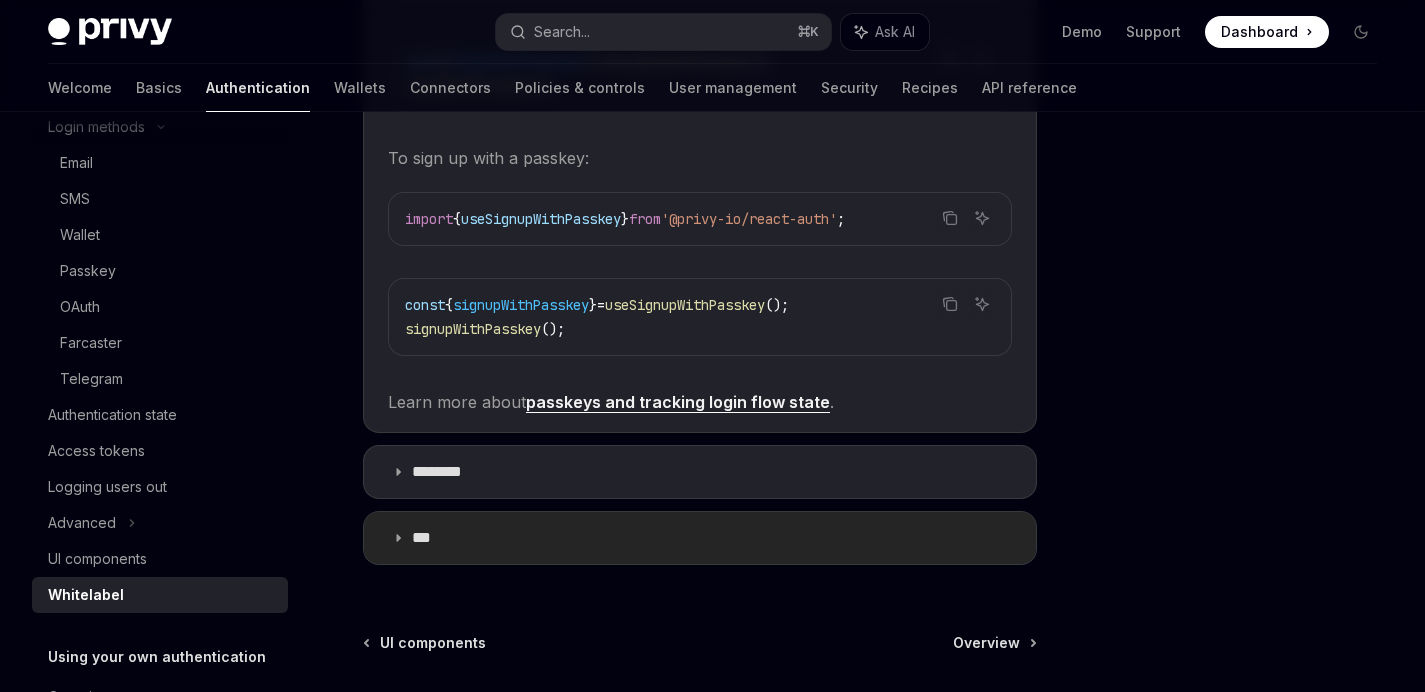 click on "***" at bounding box center [700, 538] 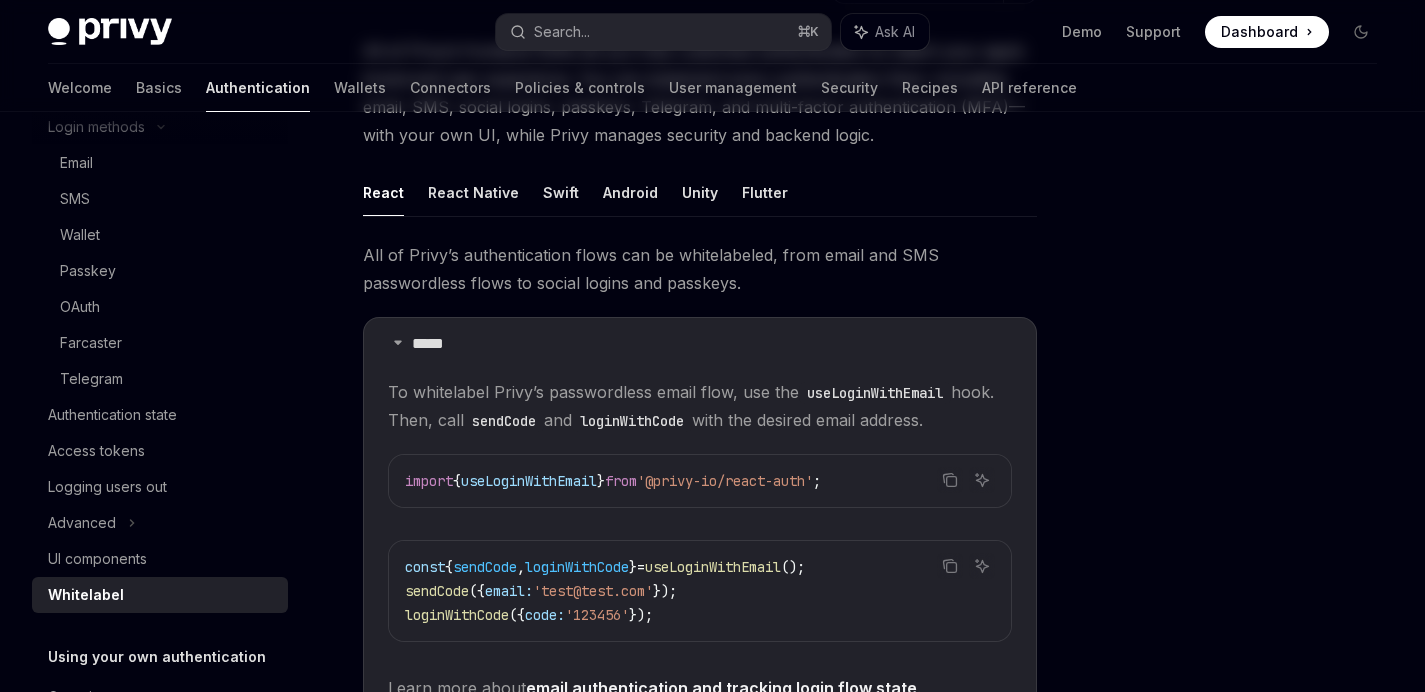 scroll, scrollTop: 0, scrollLeft: 0, axis: both 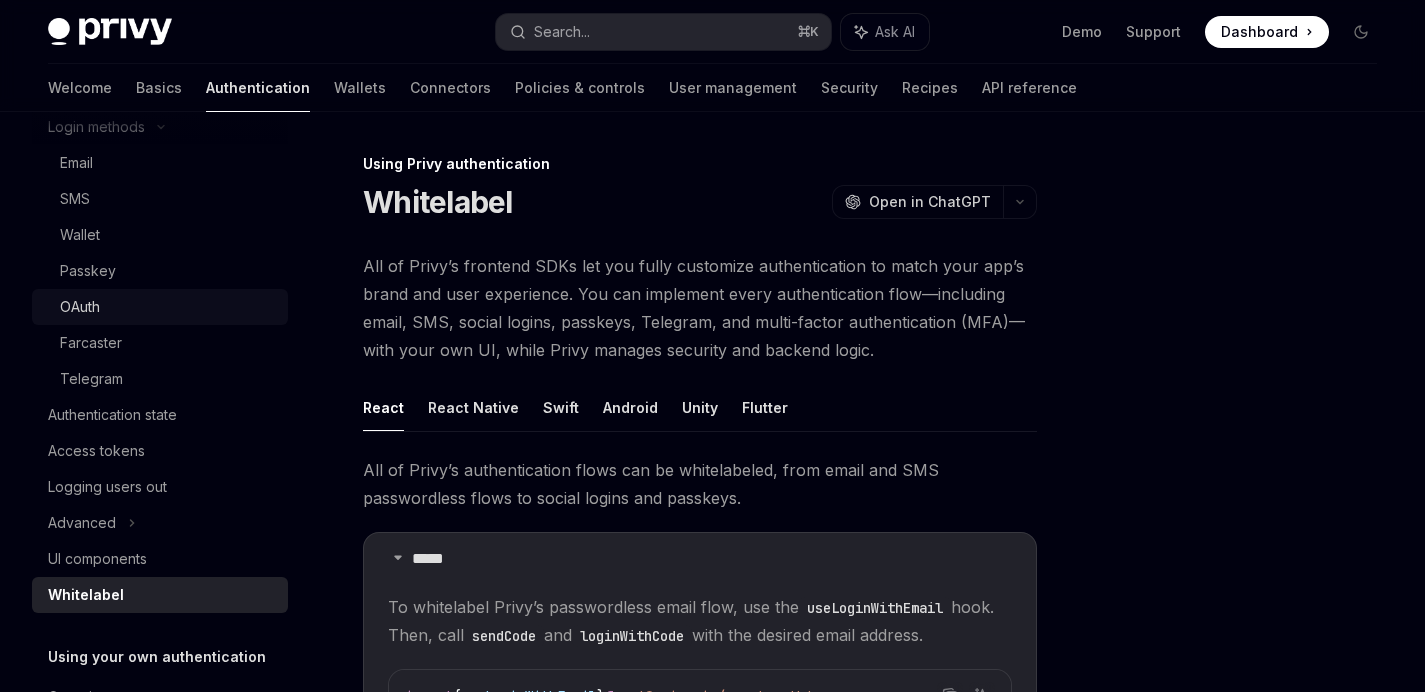 click on "OAuth" at bounding box center [168, 307] 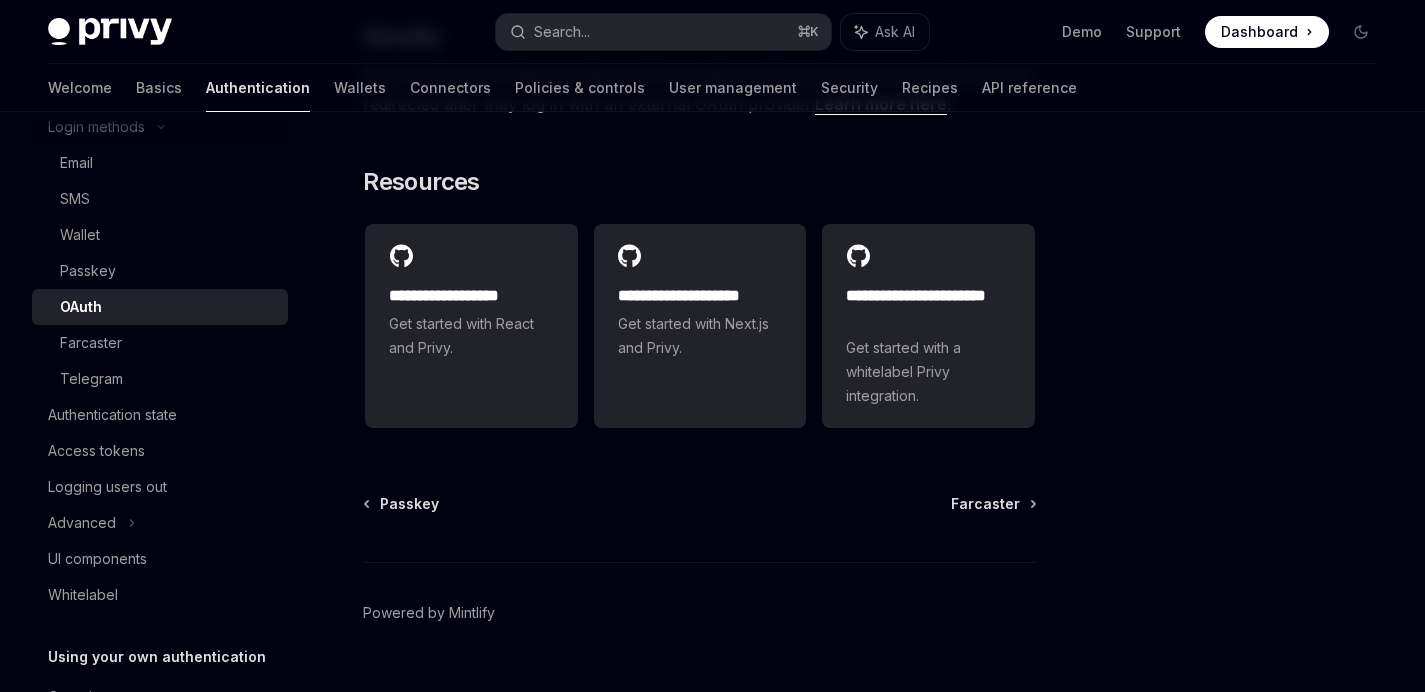 scroll, scrollTop: 4320, scrollLeft: 0, axis: vertical 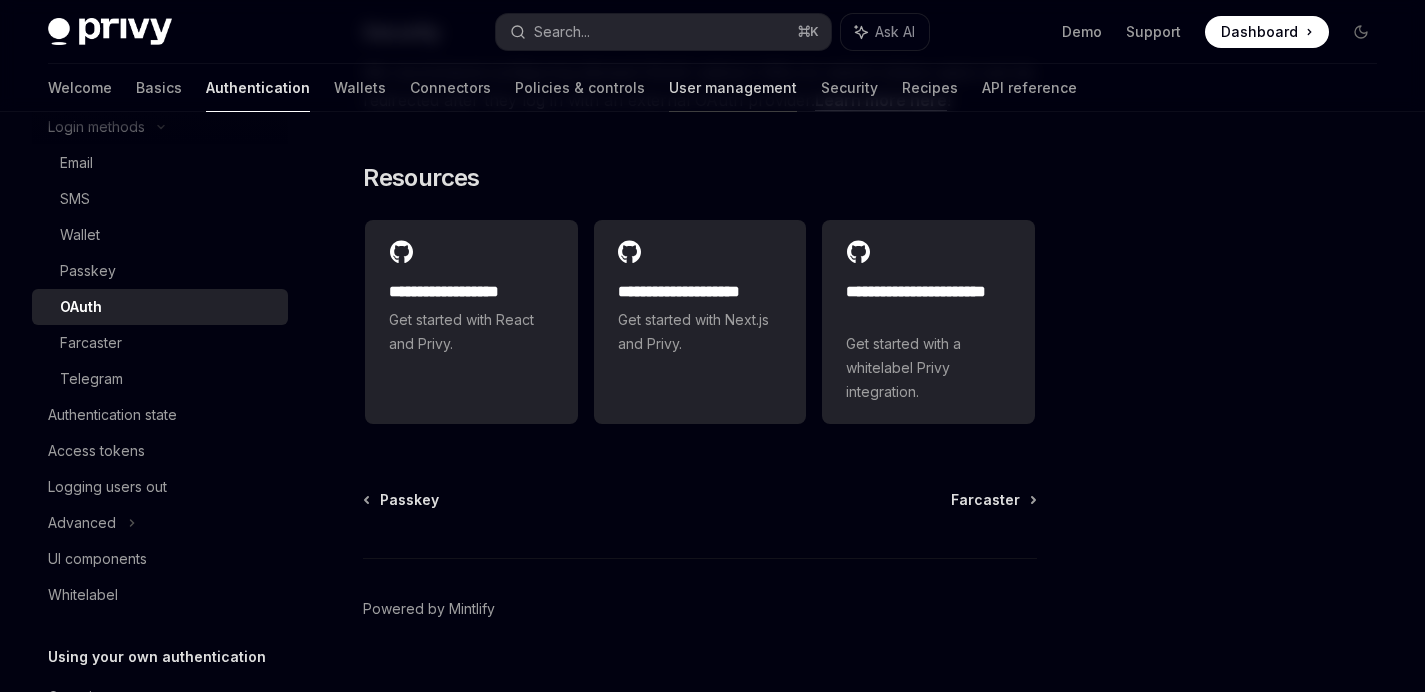 click on "User management" at bounding box center [733, 88] 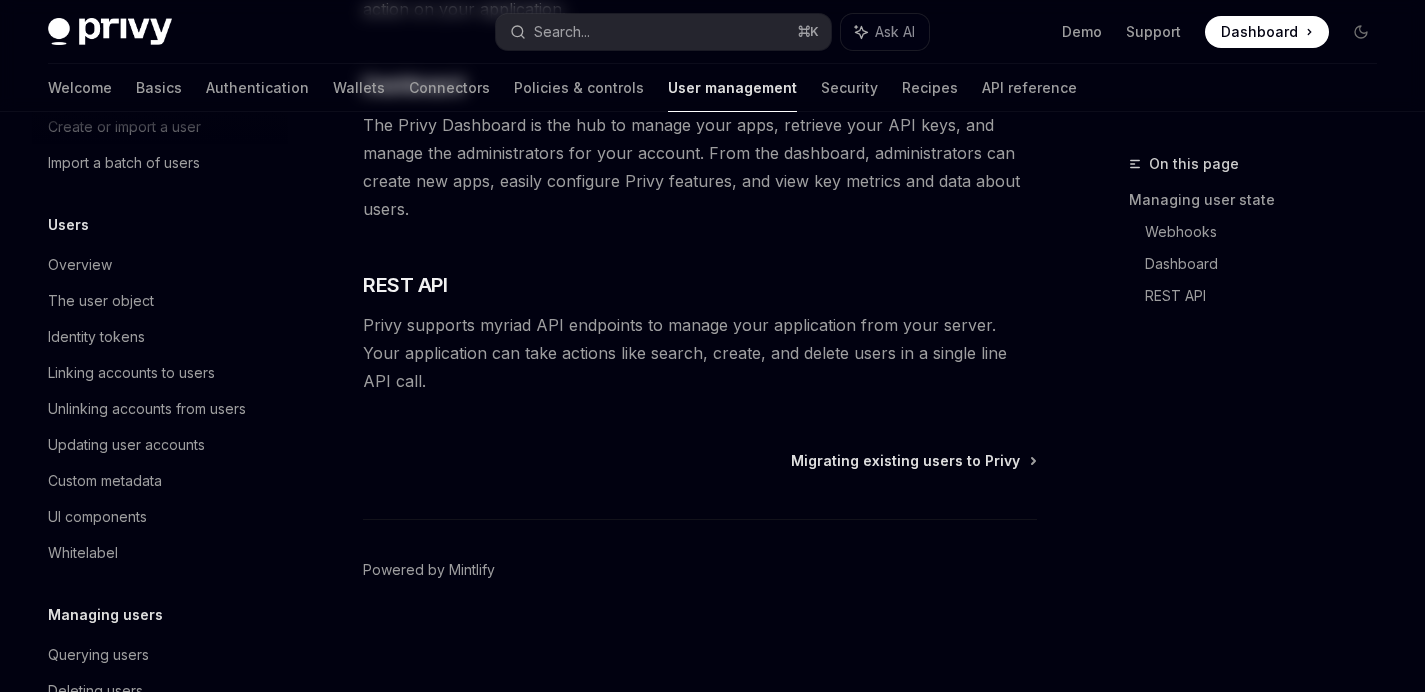 scroll, scrollTop: 0, scrollLeft: 0, axis: both 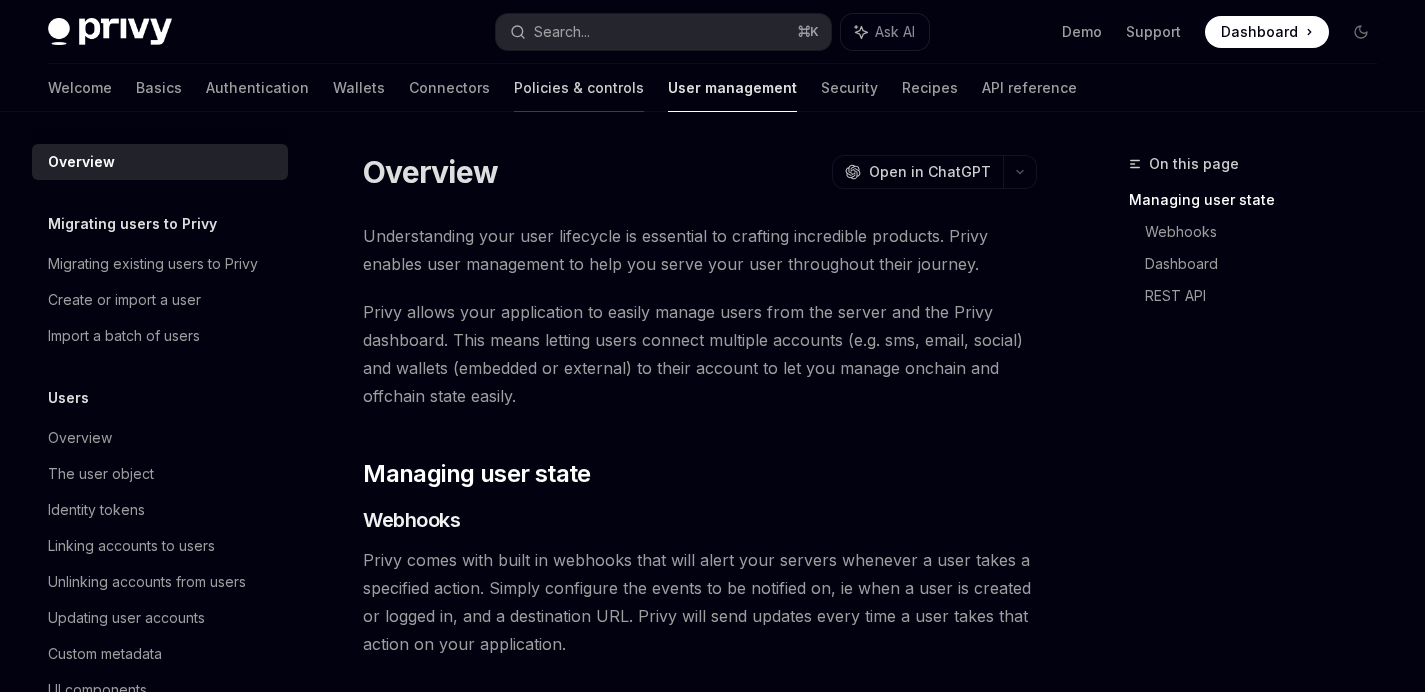 click on "Policies & controls" at bounding box center (579, 88) 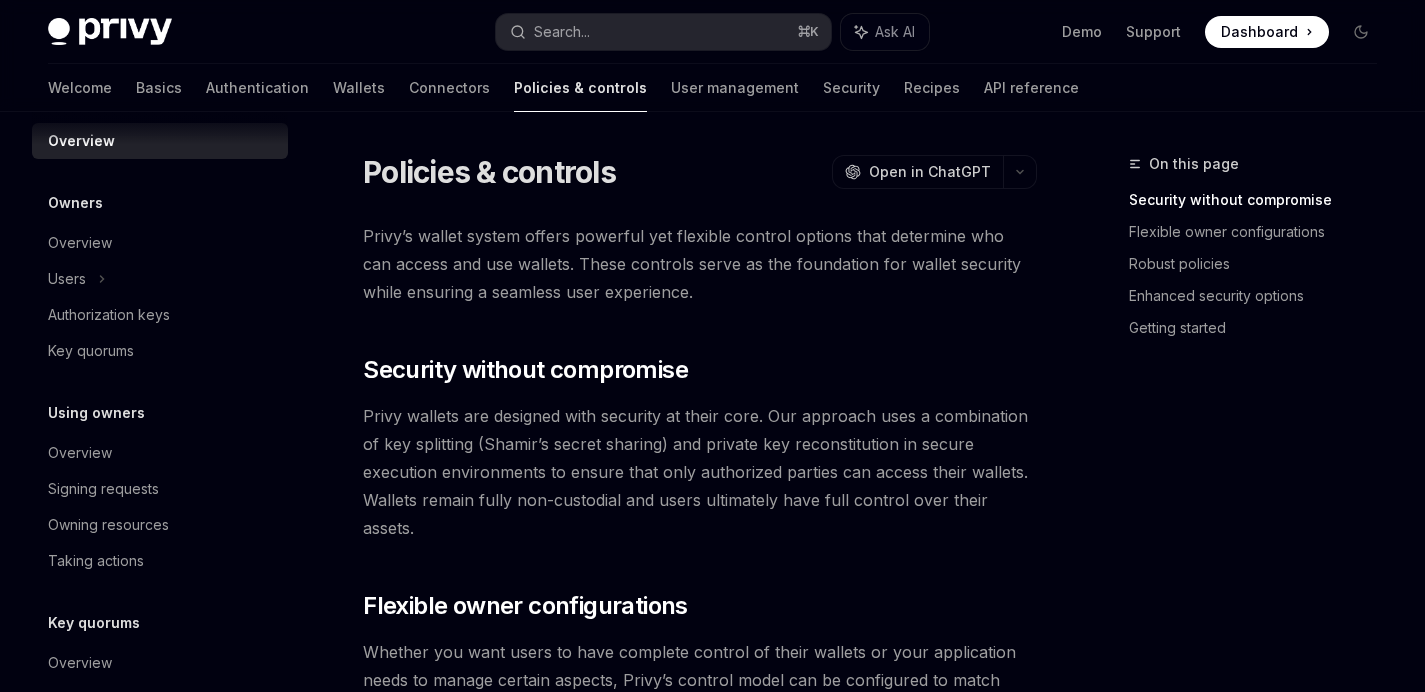 scroll, scrollTop: 0, scrollLeft: 0, axis: both 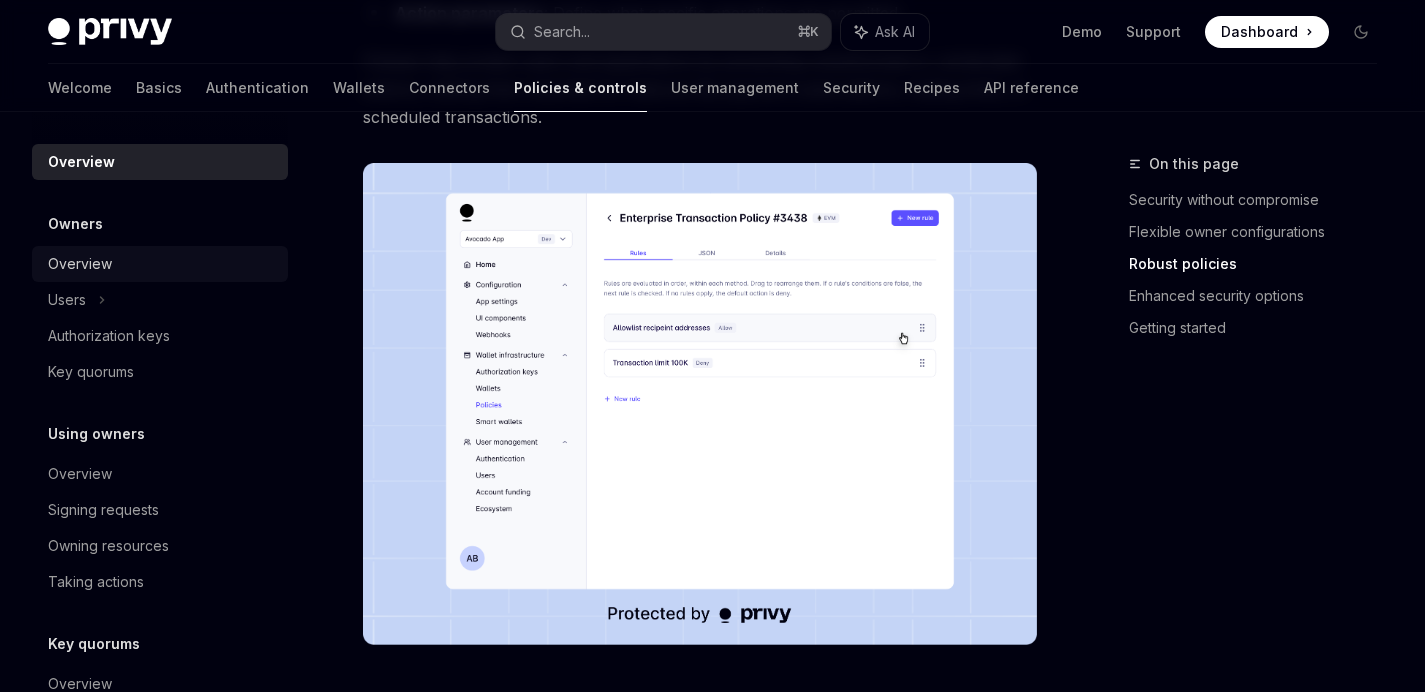 click on "Overview" at bounding box center (162, 264) 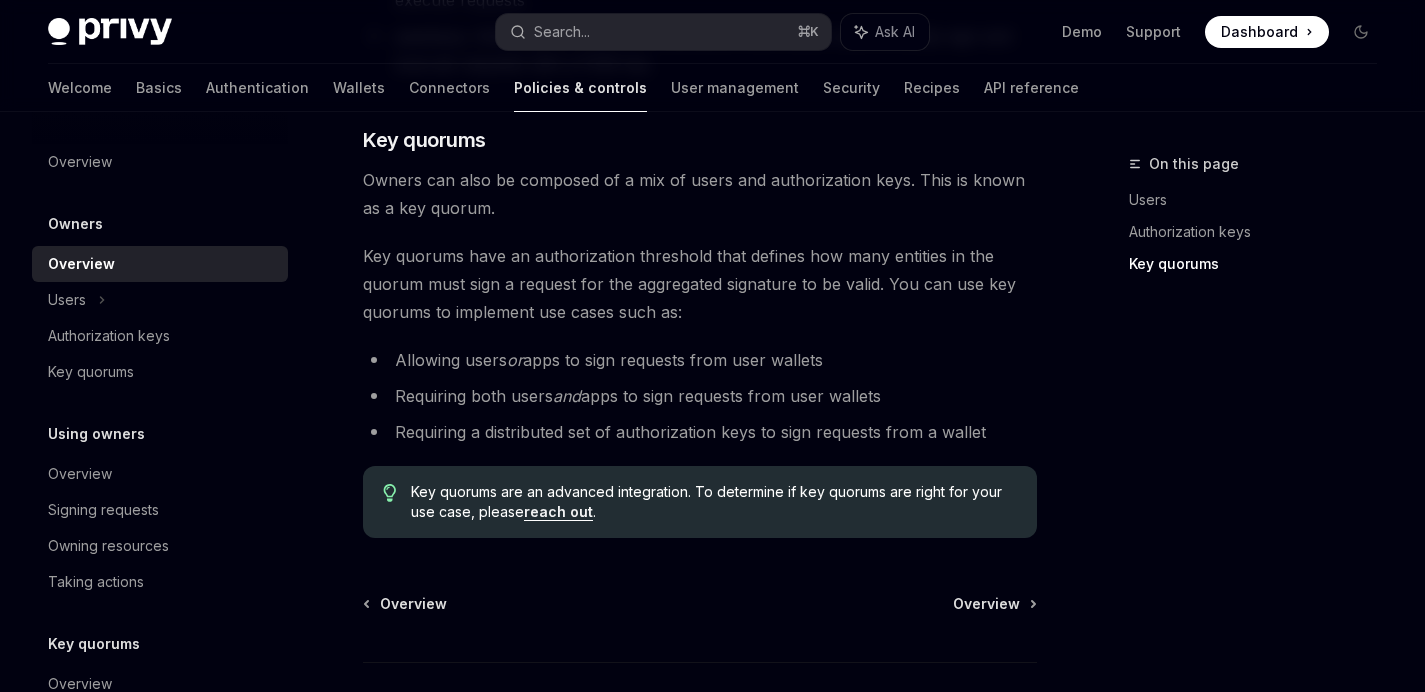 scroll, scrollTop: 1264, scrollLeft: 0, axis: vertical 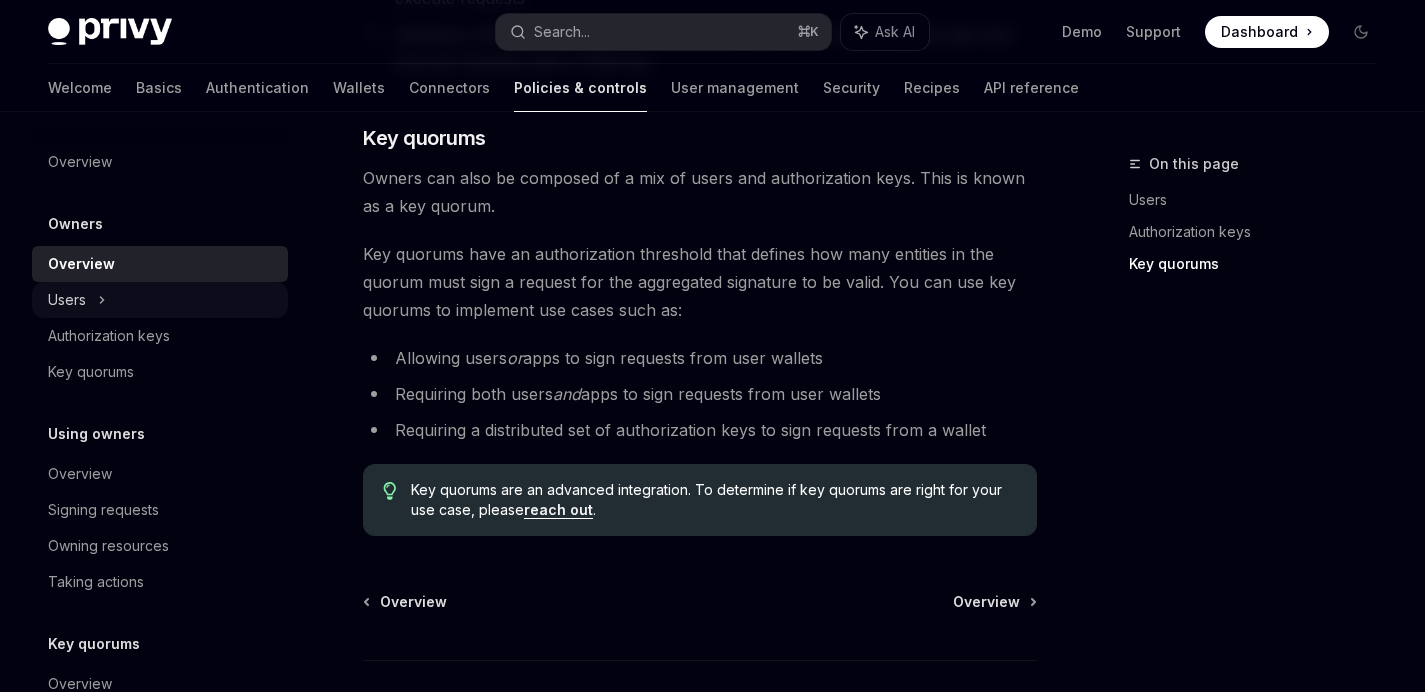 click on "Users" at bounding box center [160, 300] 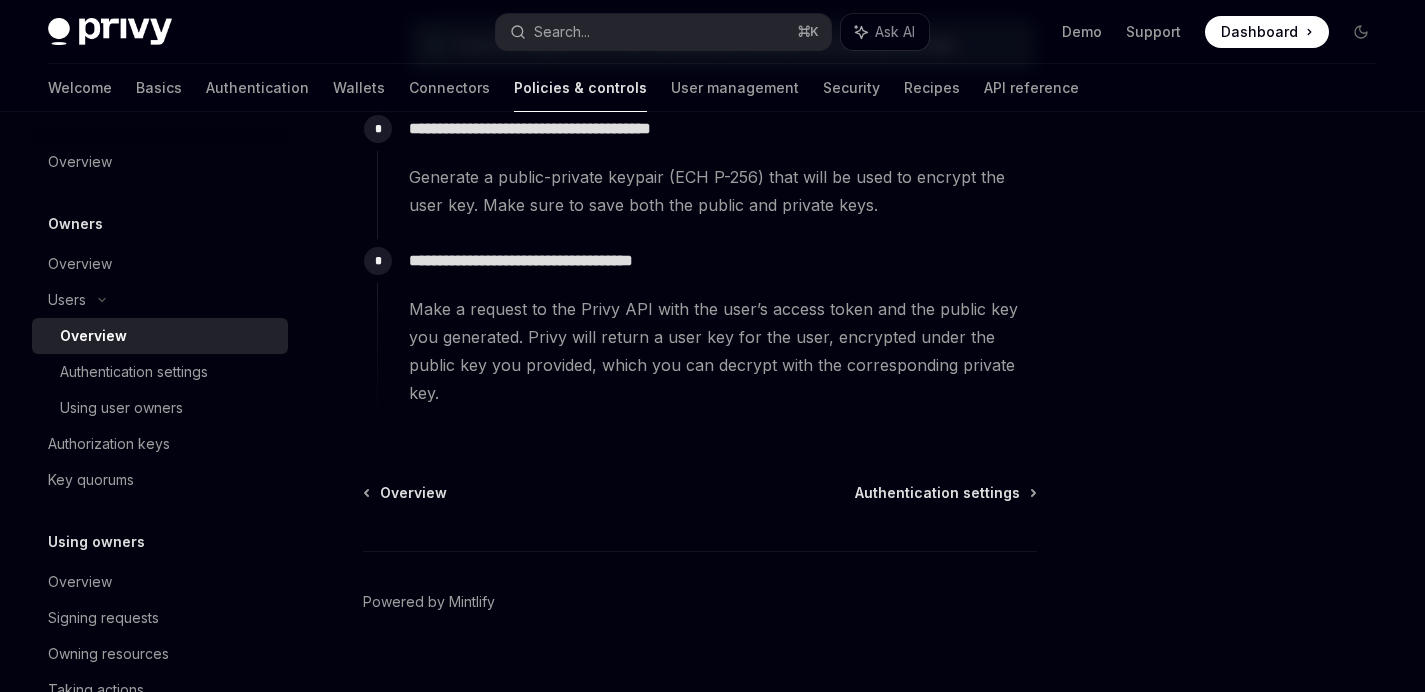scroll, scrollTop: 973, scrollLeft: 0, axis: vertical 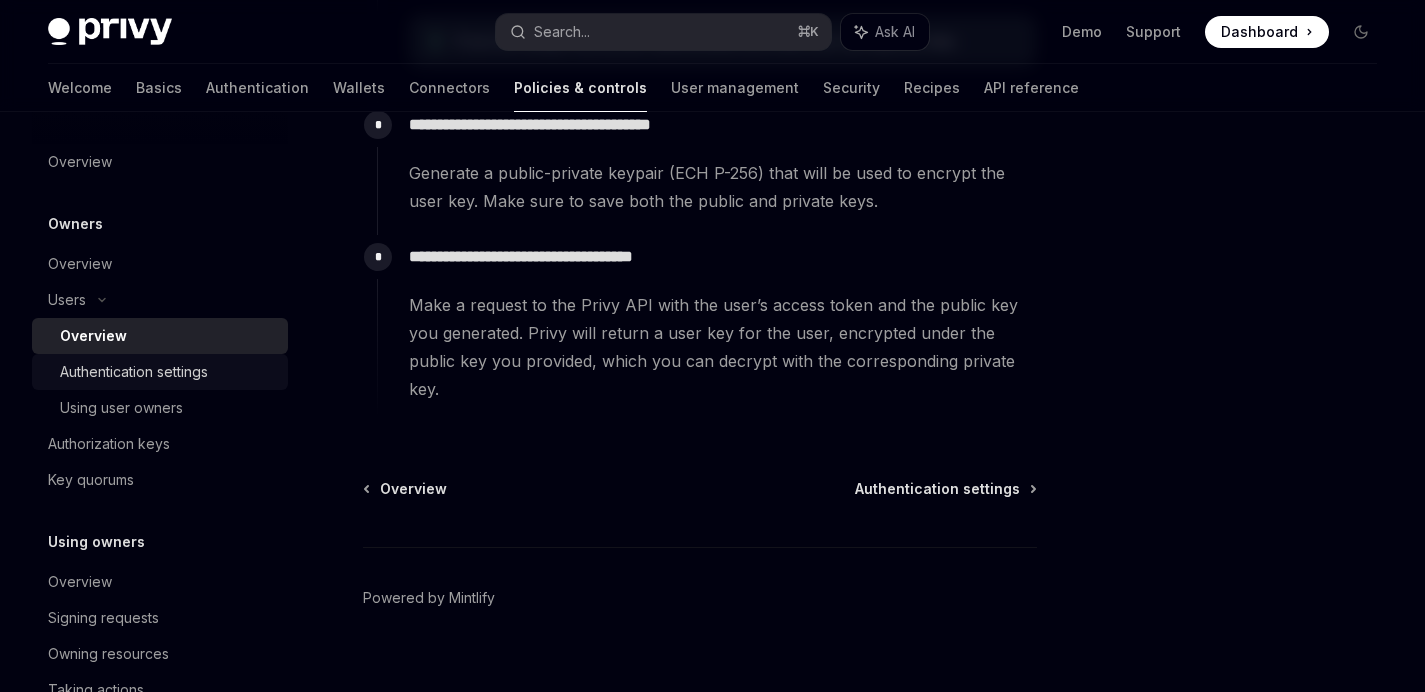 click on "Authentication settings" at bounding box center (134, 372) 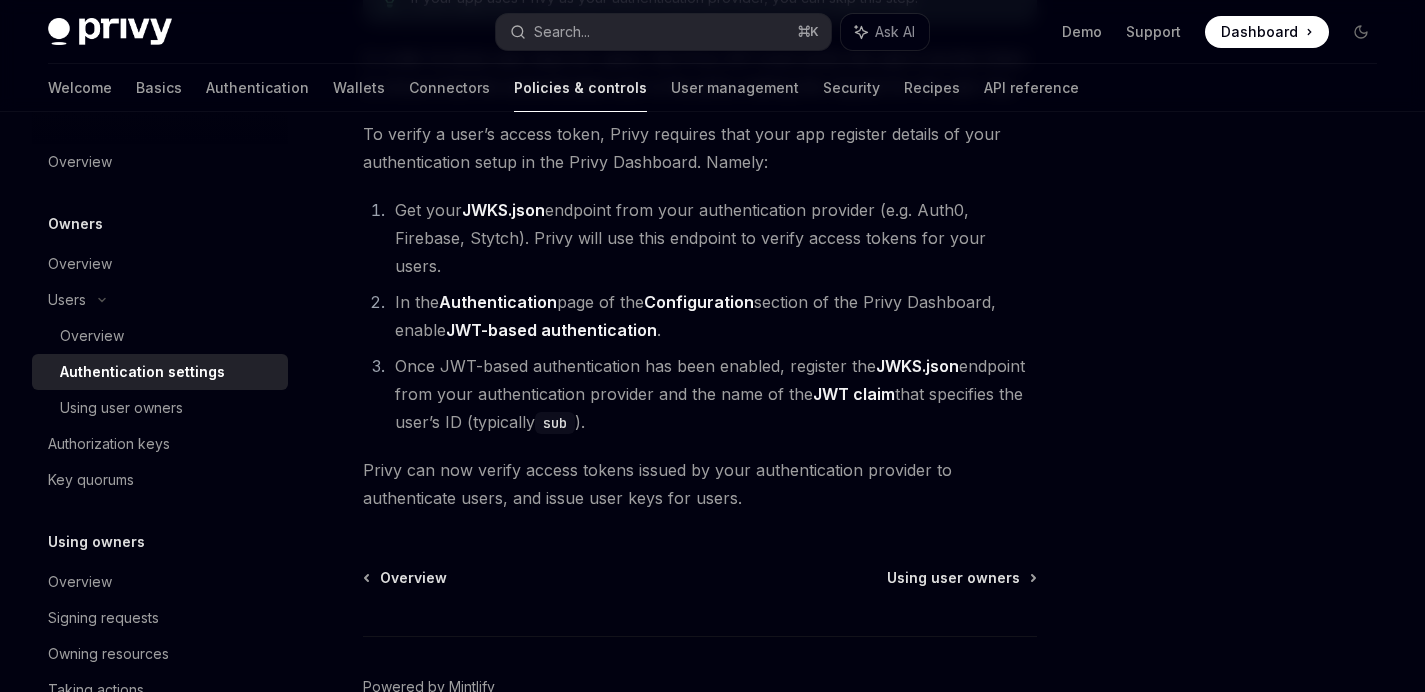 scroll, scrollTop: 319, scrollLeft: 0, axis: vertical 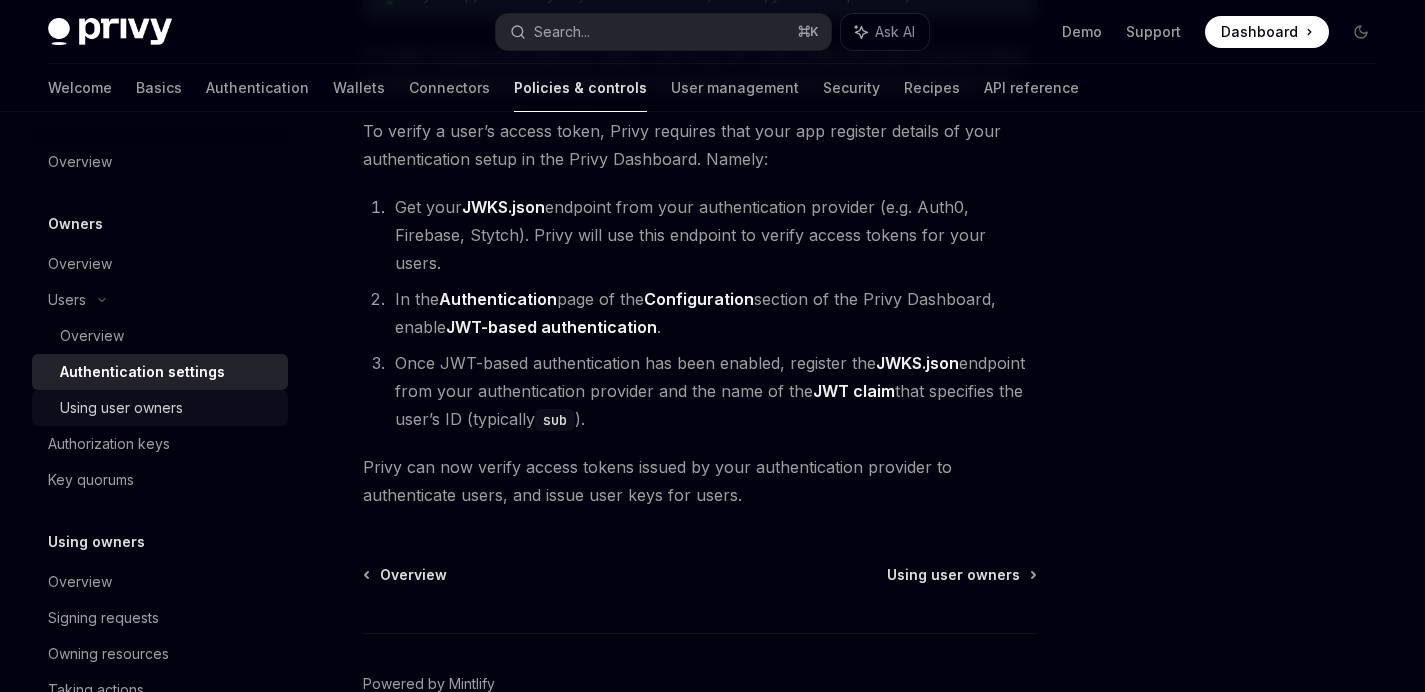 click on "Using user owners" at bounding box center [121, 408] 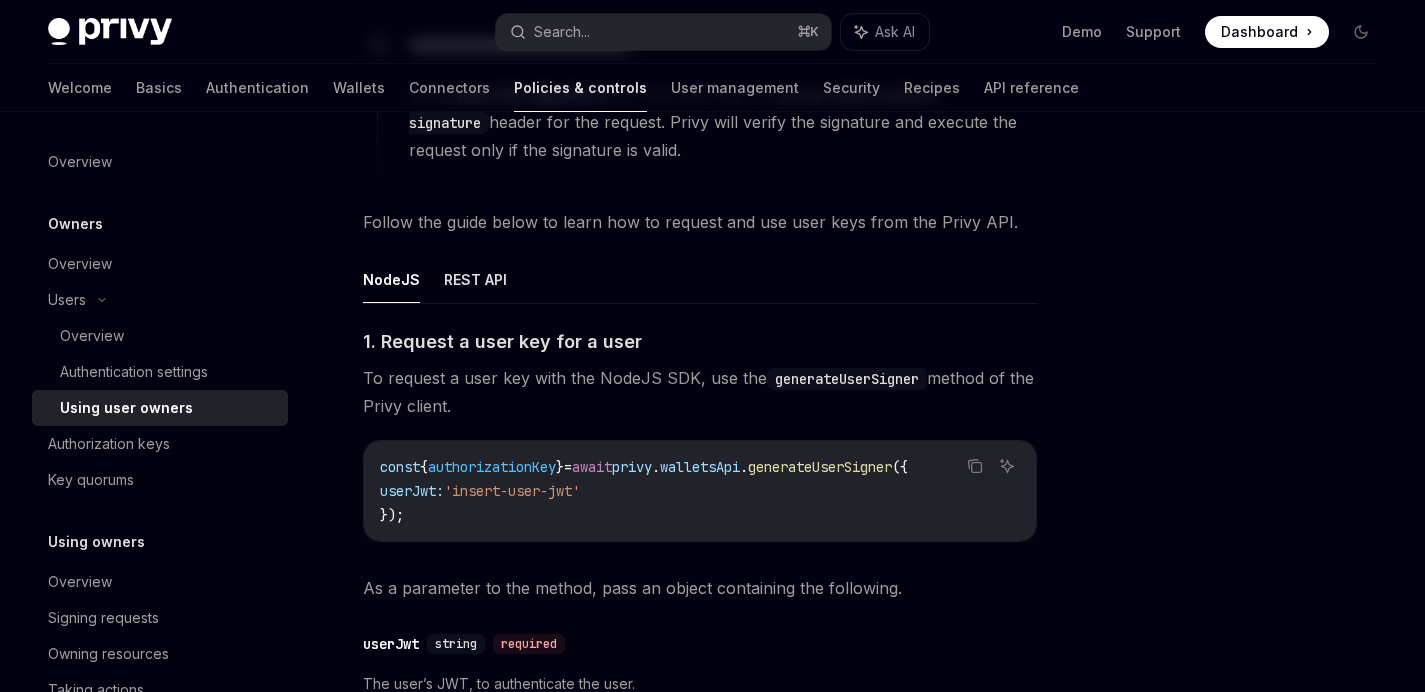 scroll, scrollTop: 618, scrollLeft: 0, axis: vertical 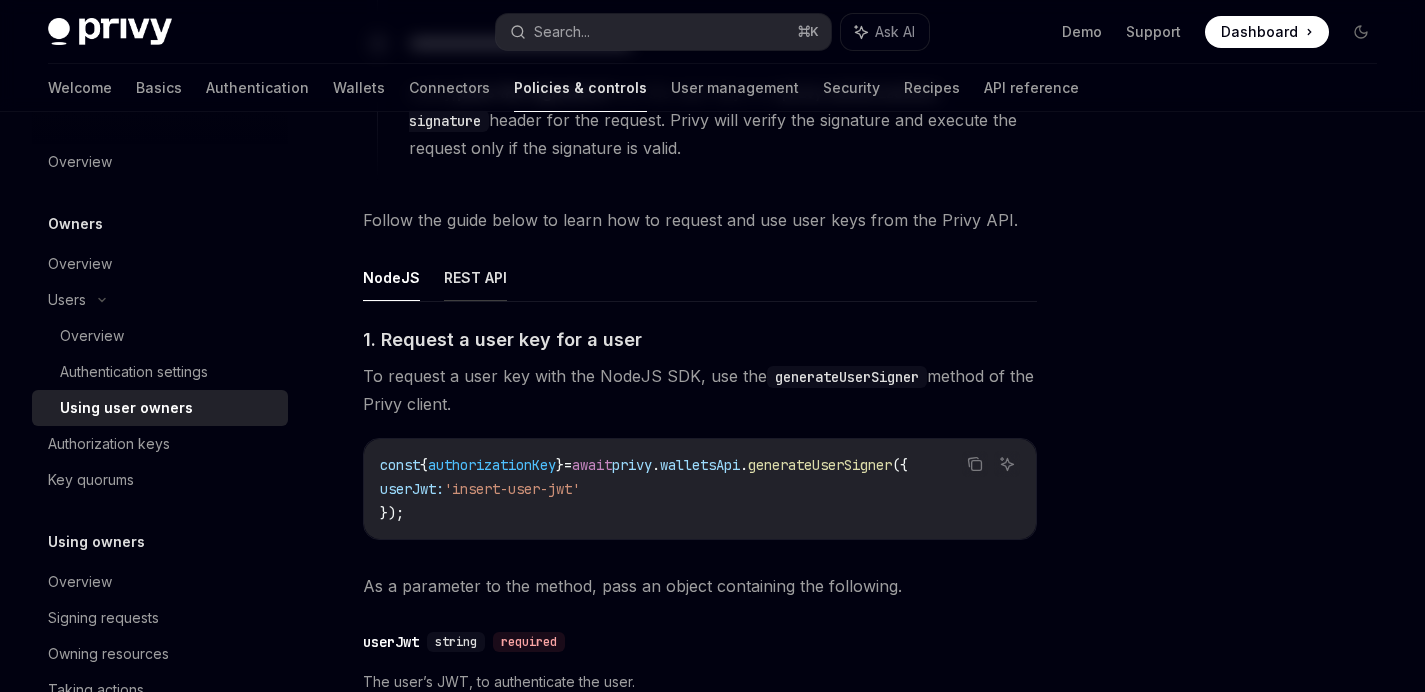 click on "REST API" at bounding box center (475, 277) 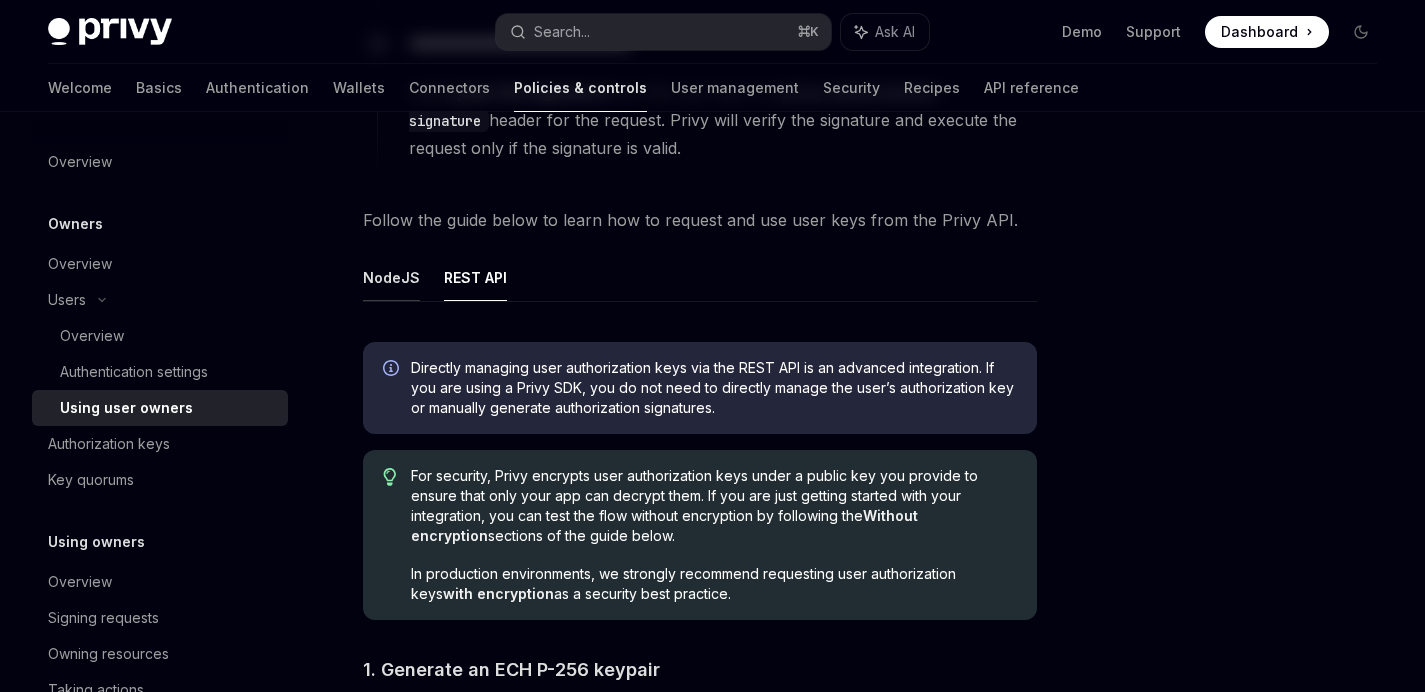 click on "NodeJS" at bounding box center [391, 277] 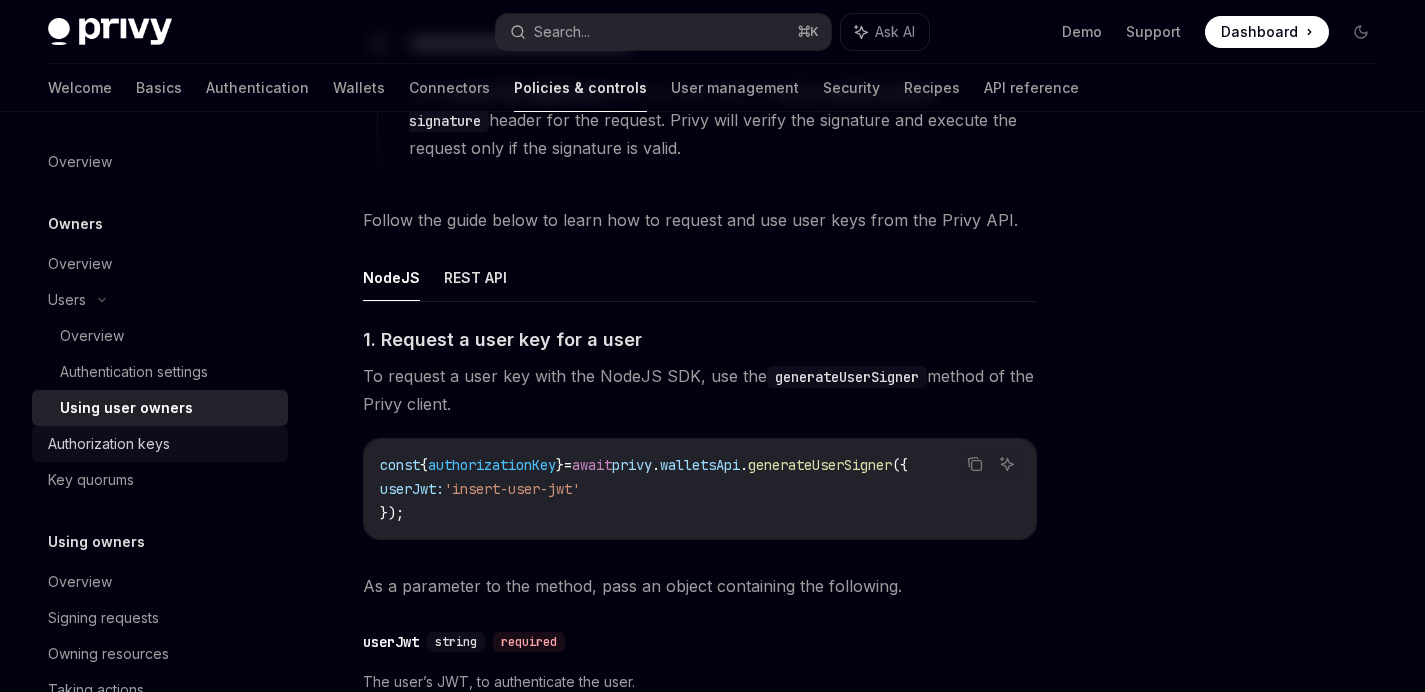 click on "Authorization keys" at bounding box center [162, 444] 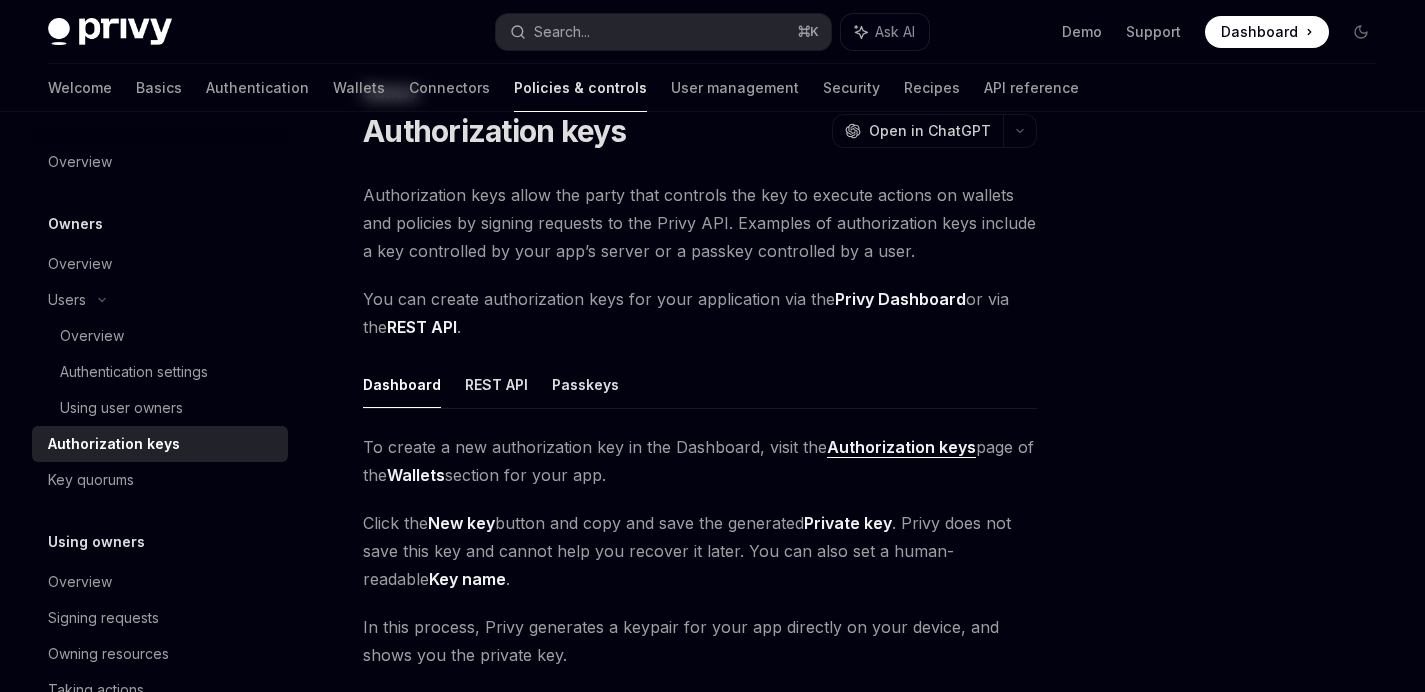 scroll, scrollTop: 0, scrollLeft: 0, axis: both 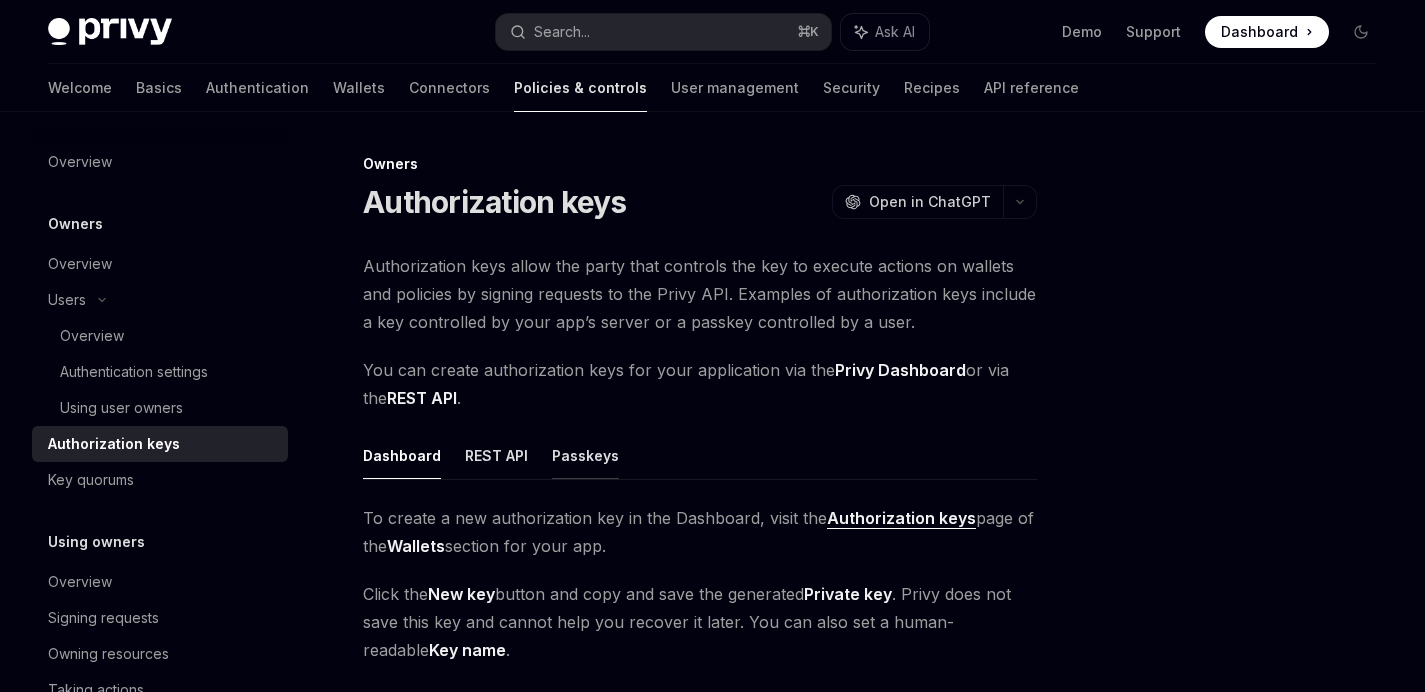 click on "Passkeys" at bounding box center [585, 455] 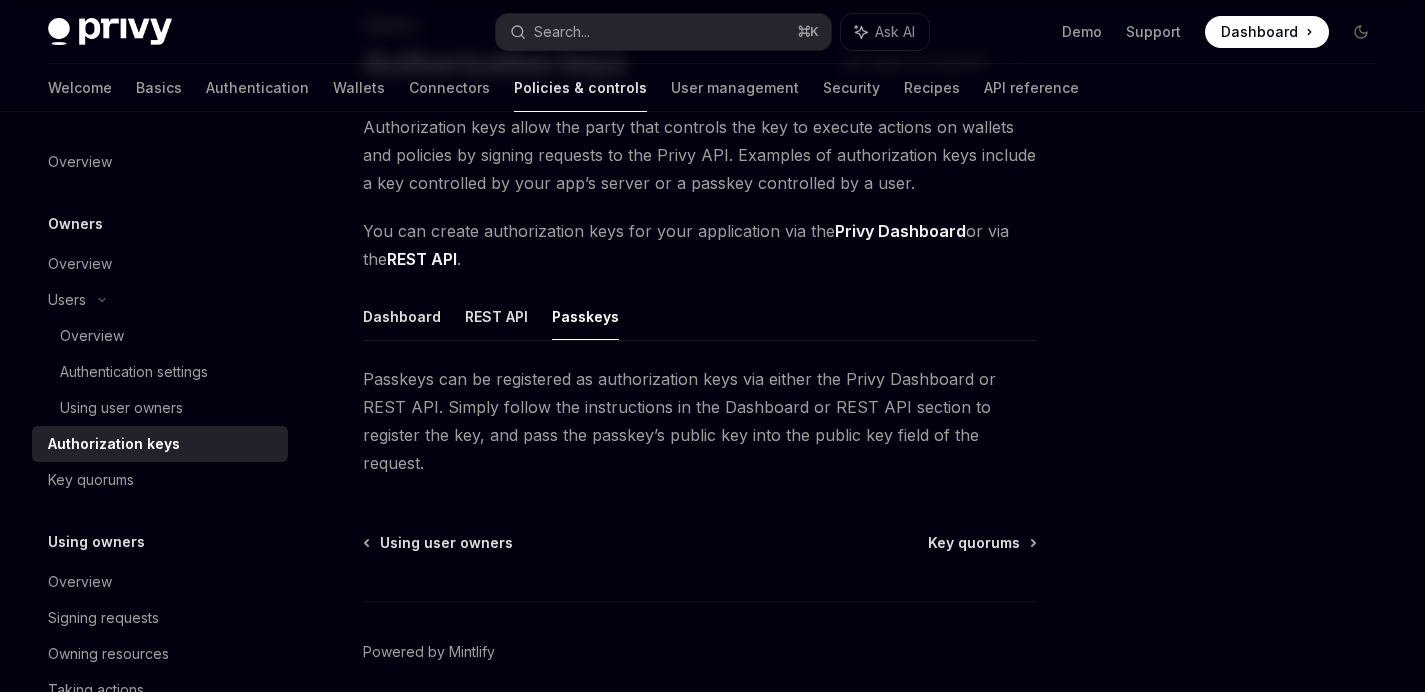 scroll, scrollTop: 156, scrollLeft: 0, axis: vertical 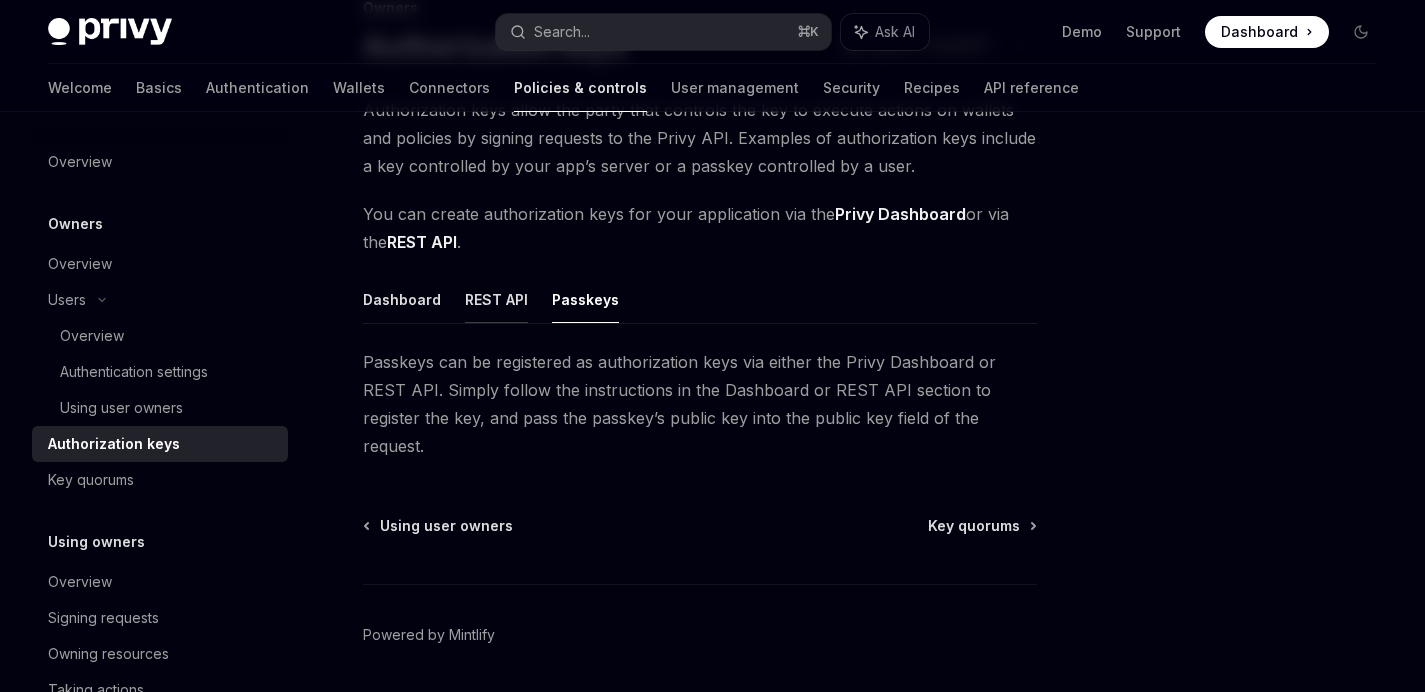click on "REST API" at bounding box center [496, 299] 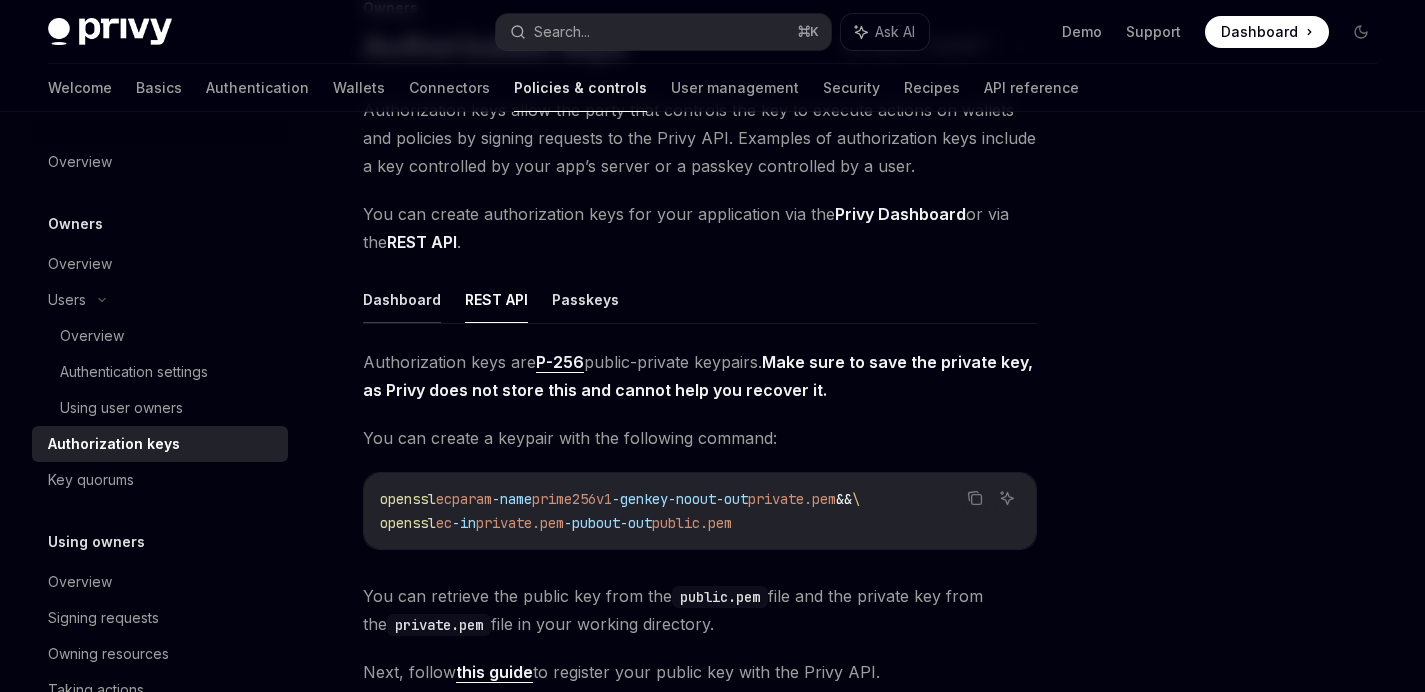 click on "Dashboard" at bounding box center (402, 299) 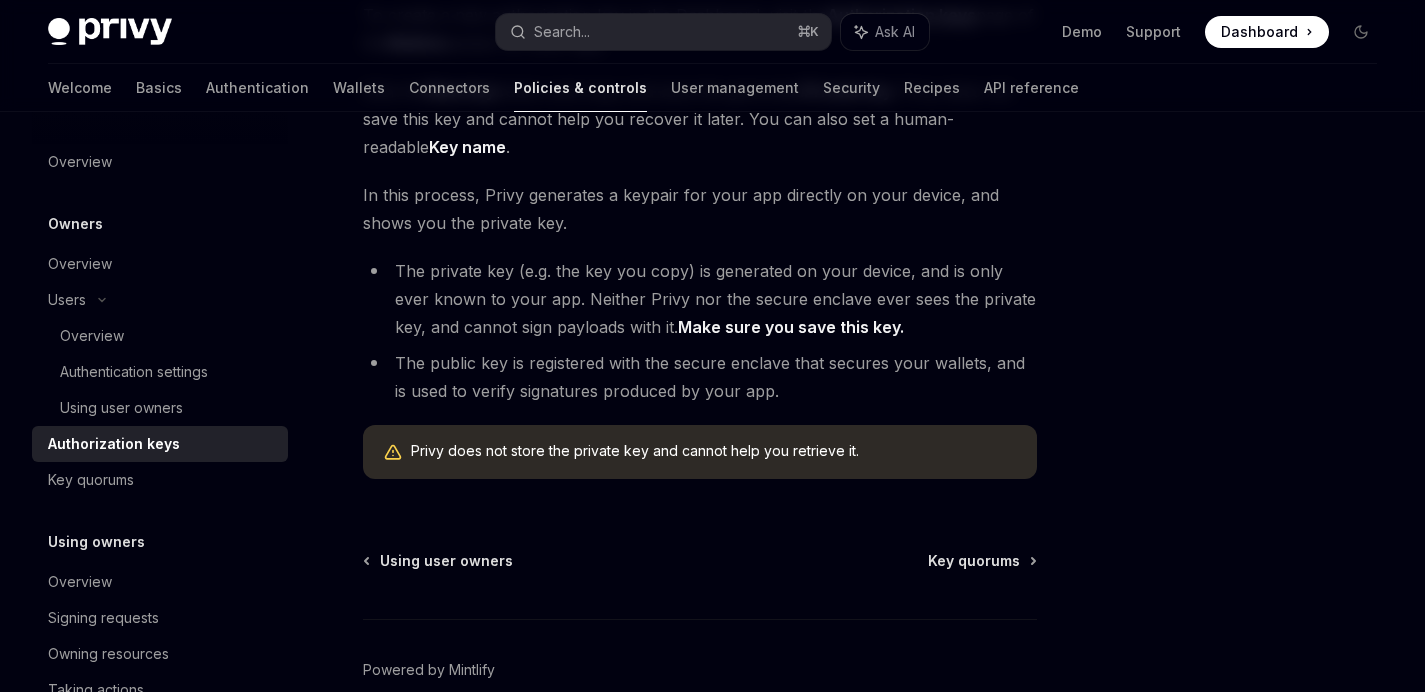 scroll, scrollTop: 456, scrollLeft: 0, axis: vertical 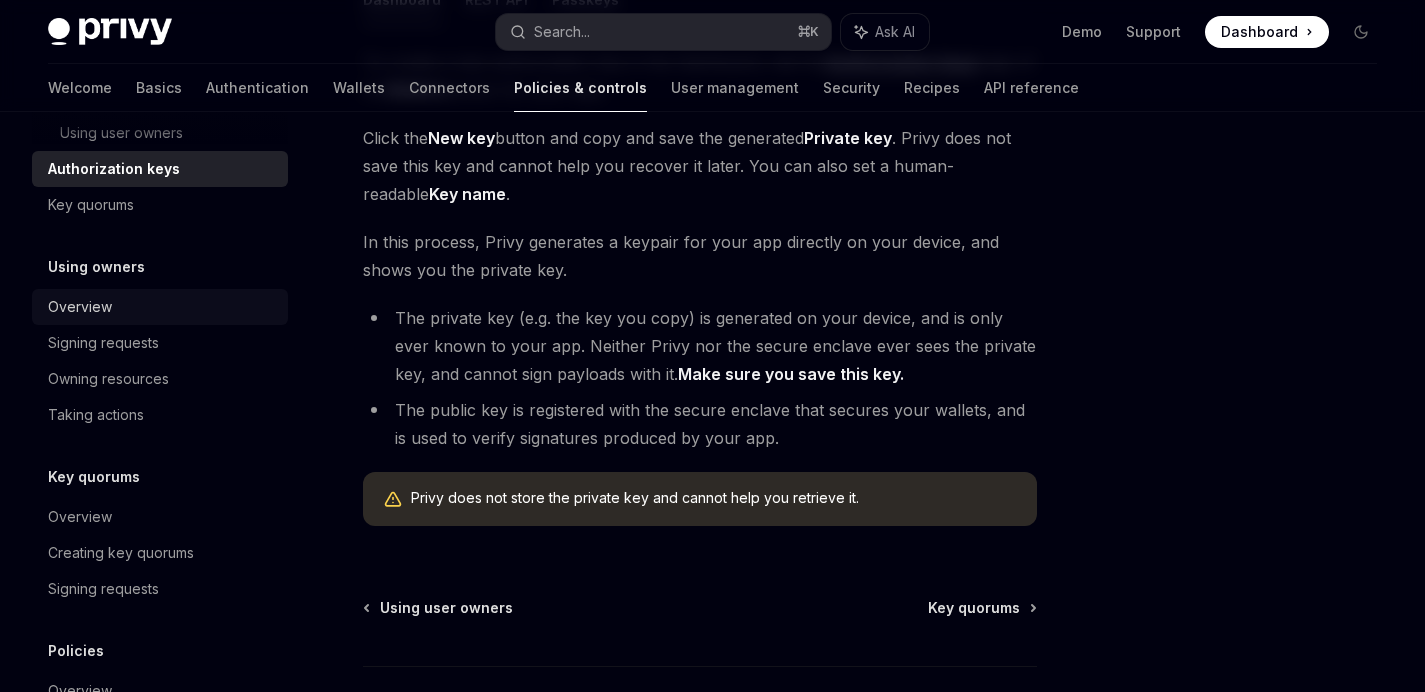 click on "Overview" at bounding box center [162, 307] 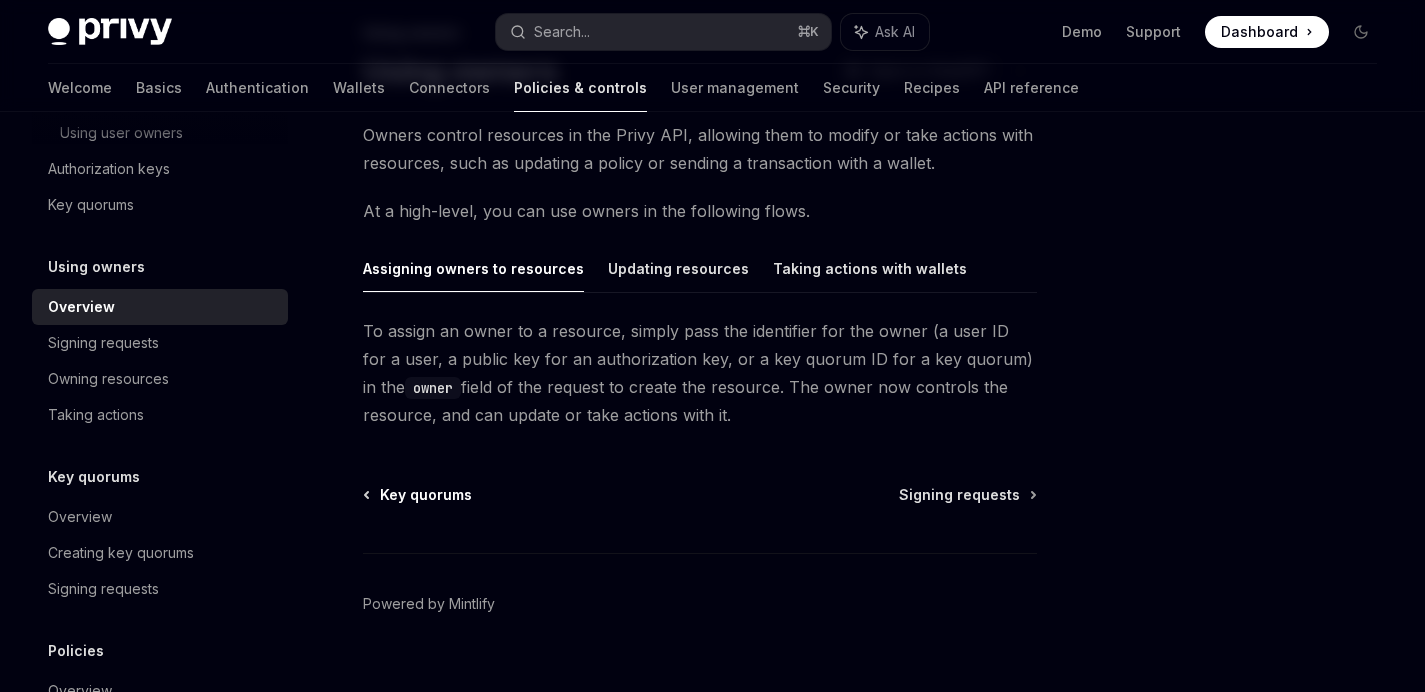 scroll, scrollTop: 165, scrollLeft: 0, axis: vertical 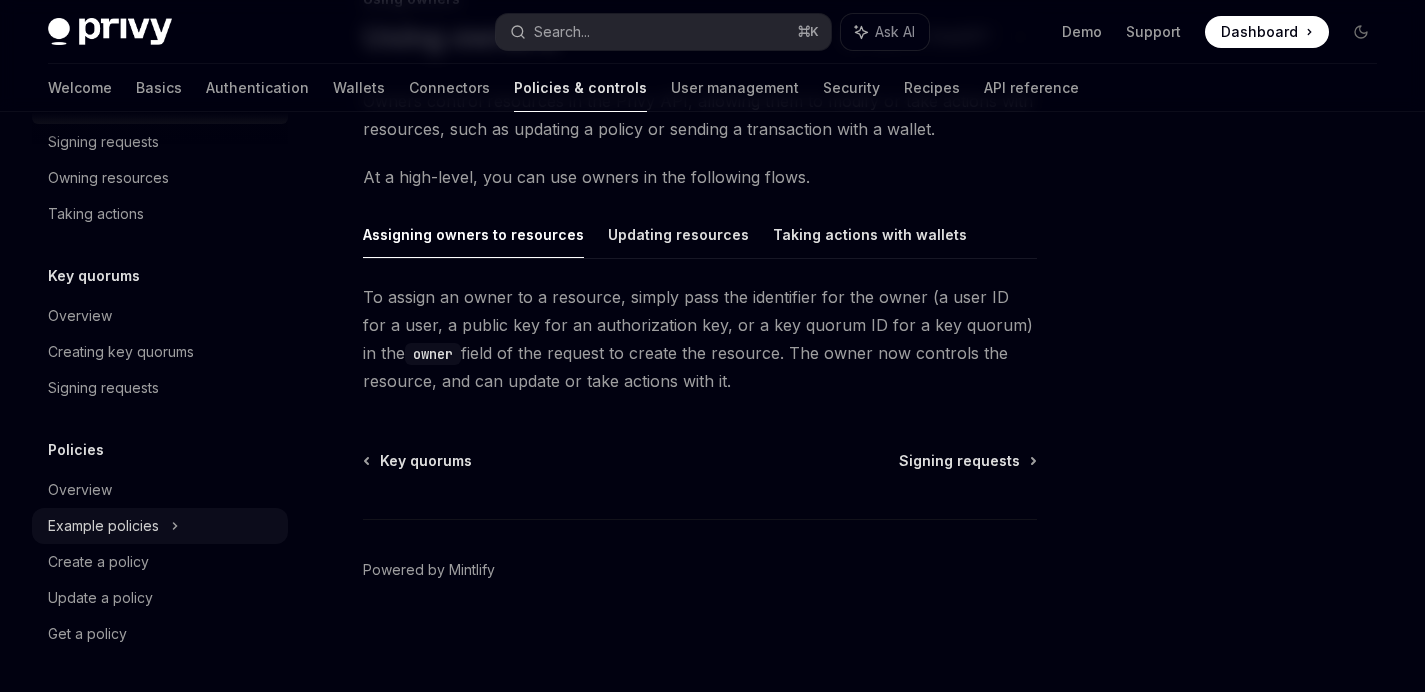 click on "Example policies" at bounding box center [67, -176] 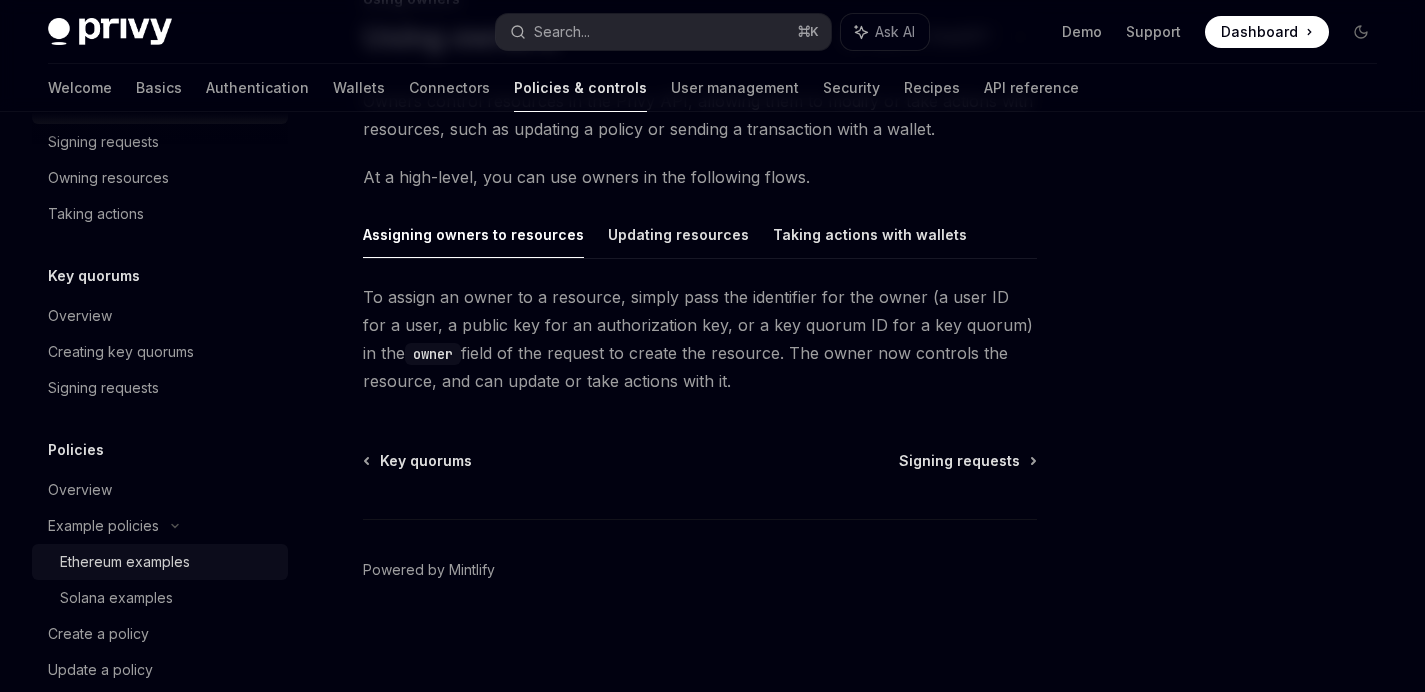click on "Ethereum examples" at bounding box center (125, 562) 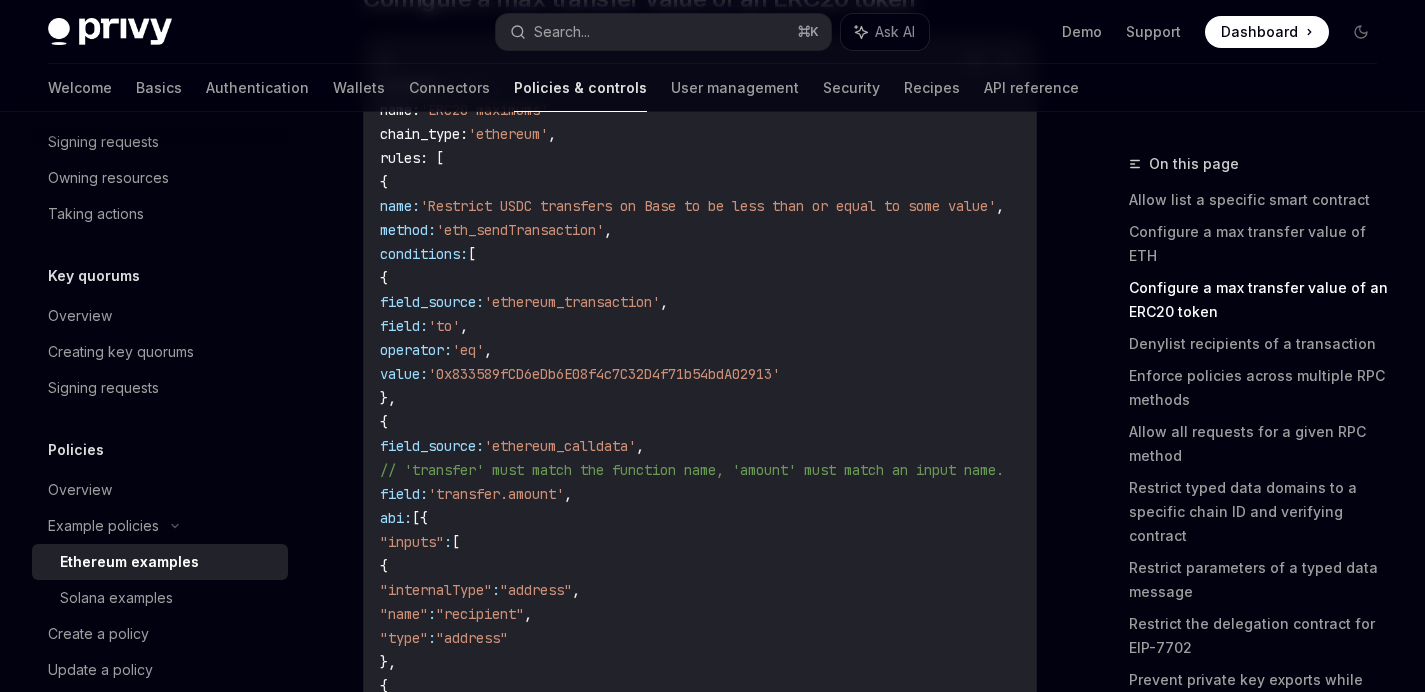 scroll, scrollTop: 1764, scrollLeft: 0, axis: vertical 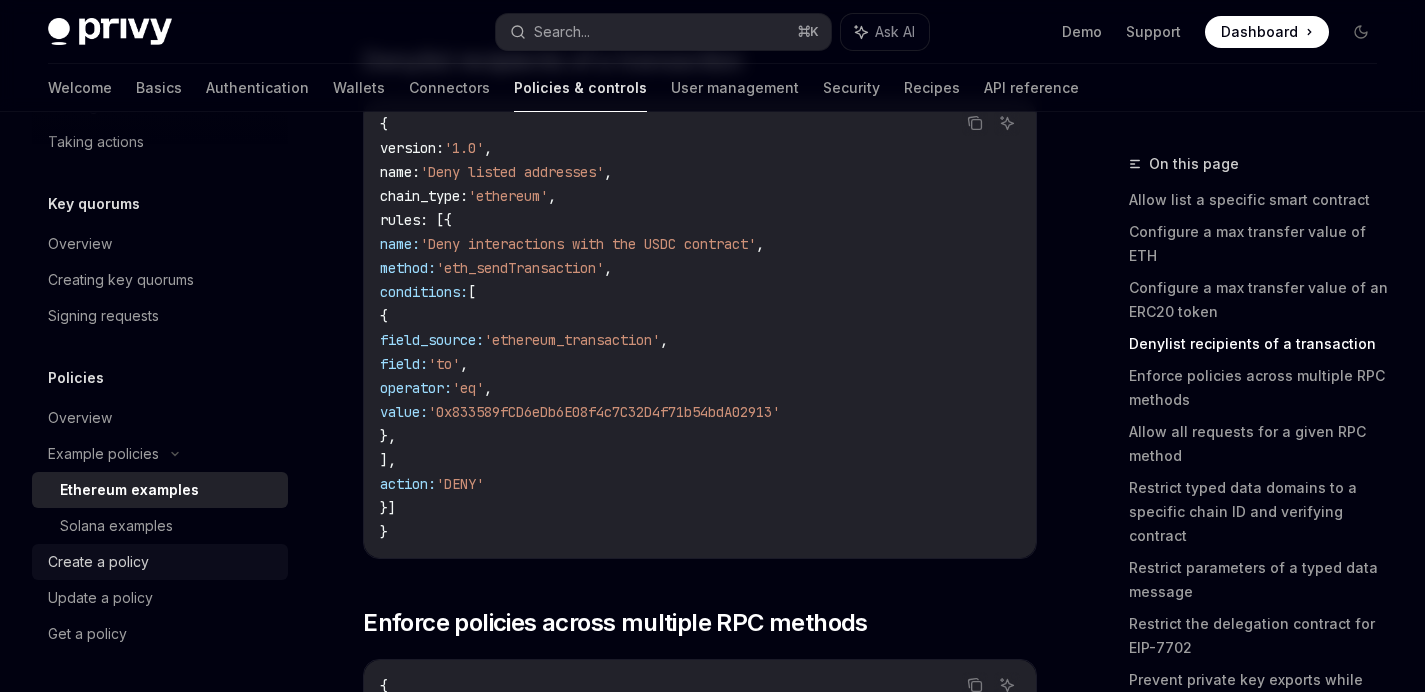click on "Create a policy" at bounding box center [162, 562] 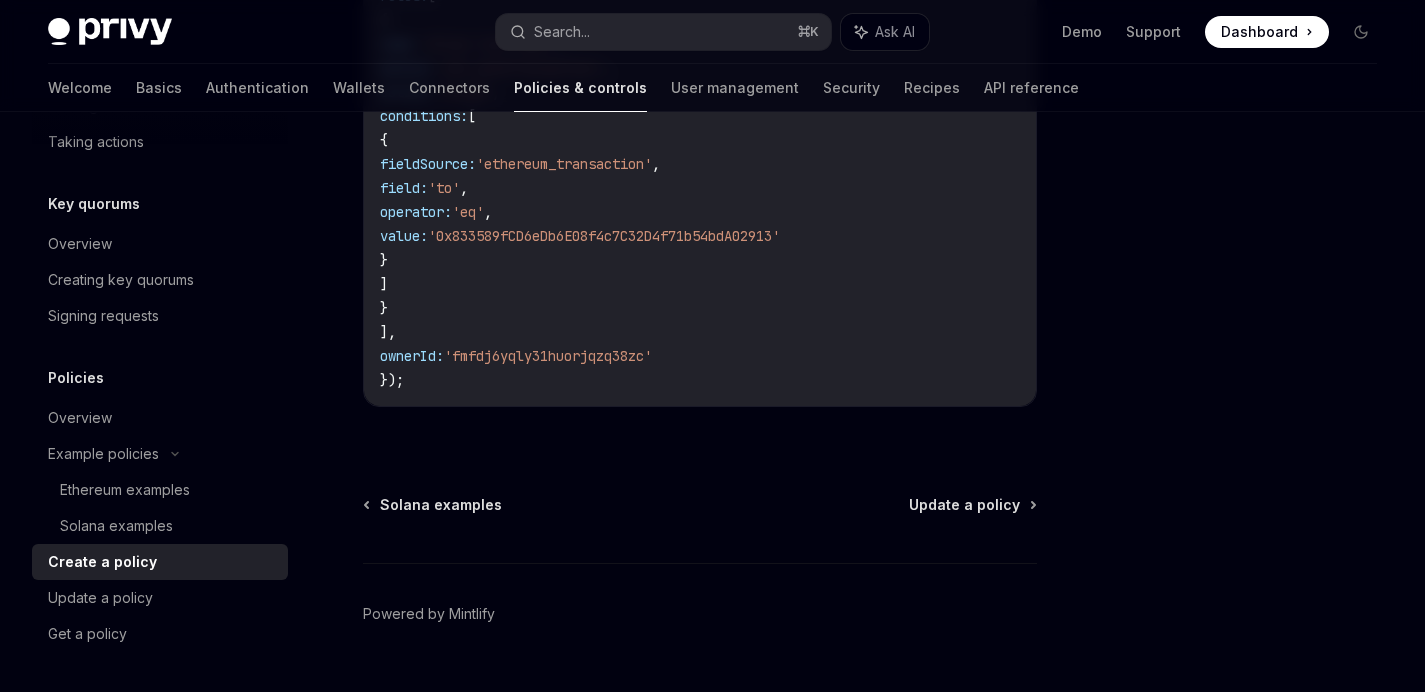 scroll, scrollTop: 755, scrollLeft: 0, axis: vertical 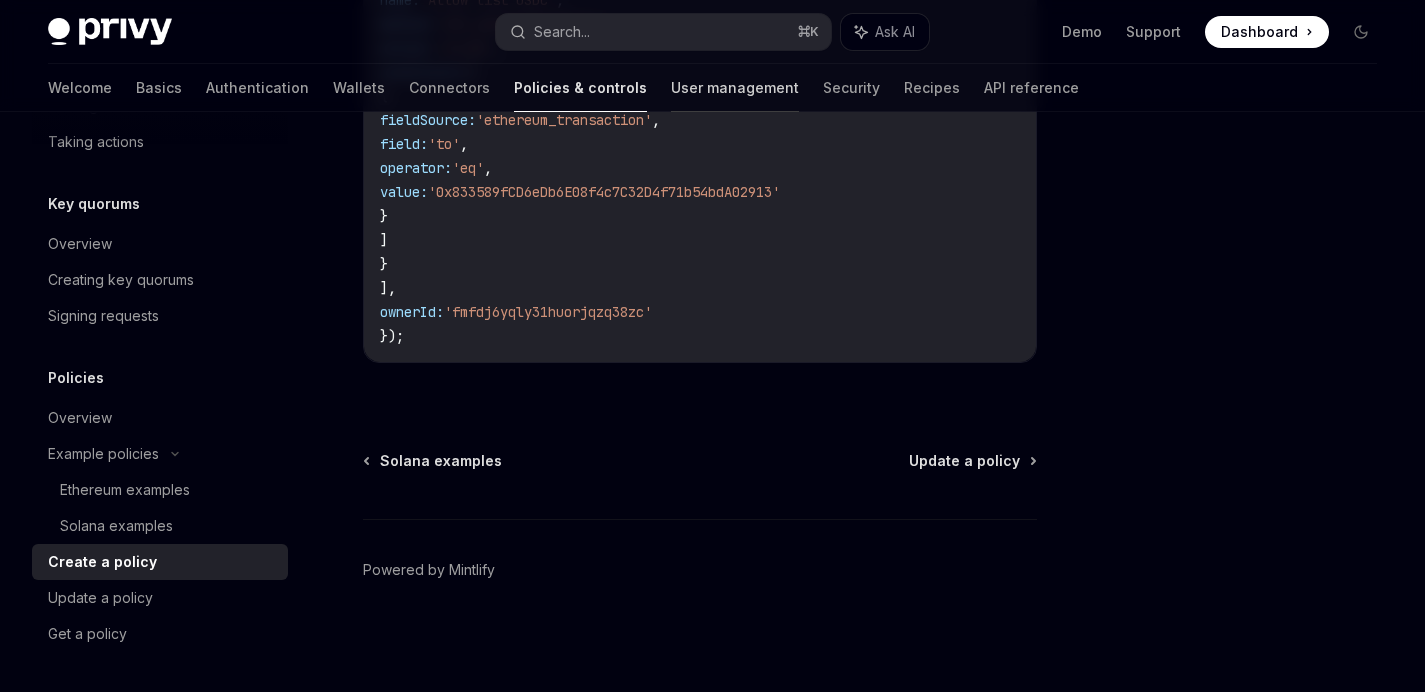 click on "User management" at bounding box center [735, 88] 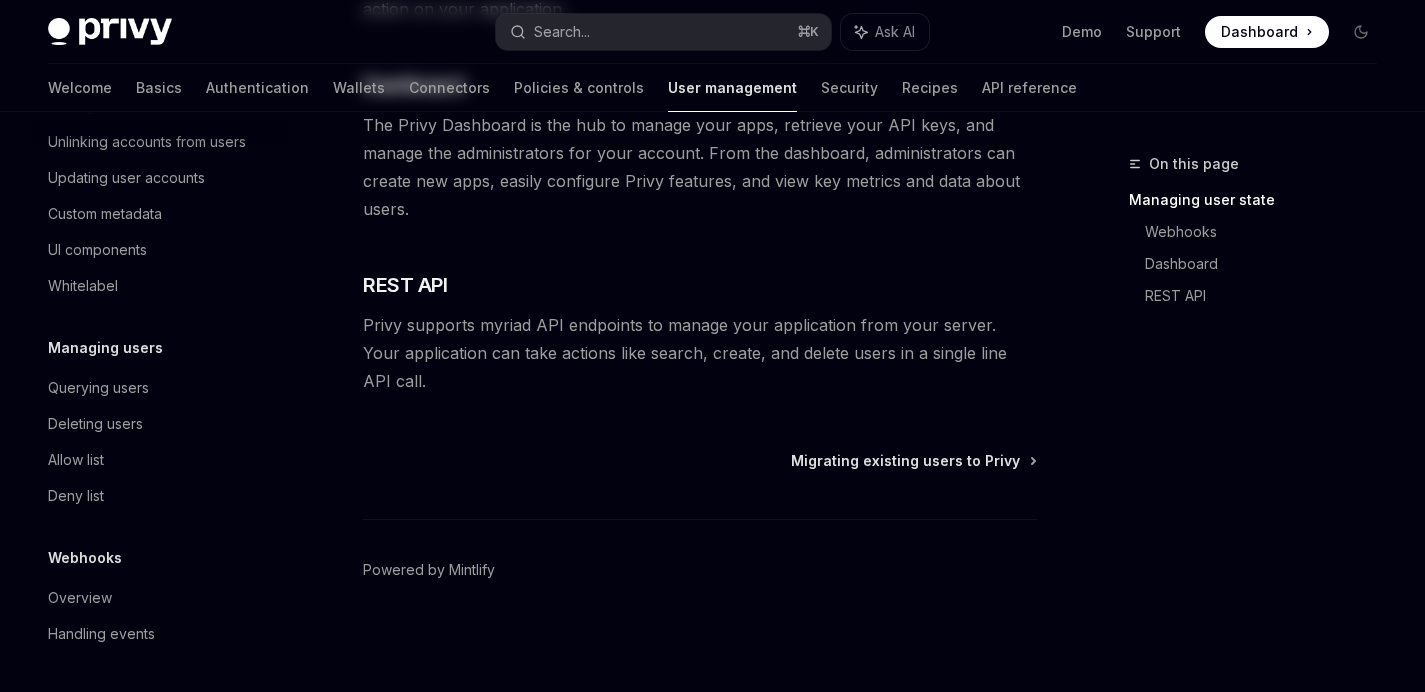 scroll, scrollTop: 0, scrollLeft: 0, axis: both 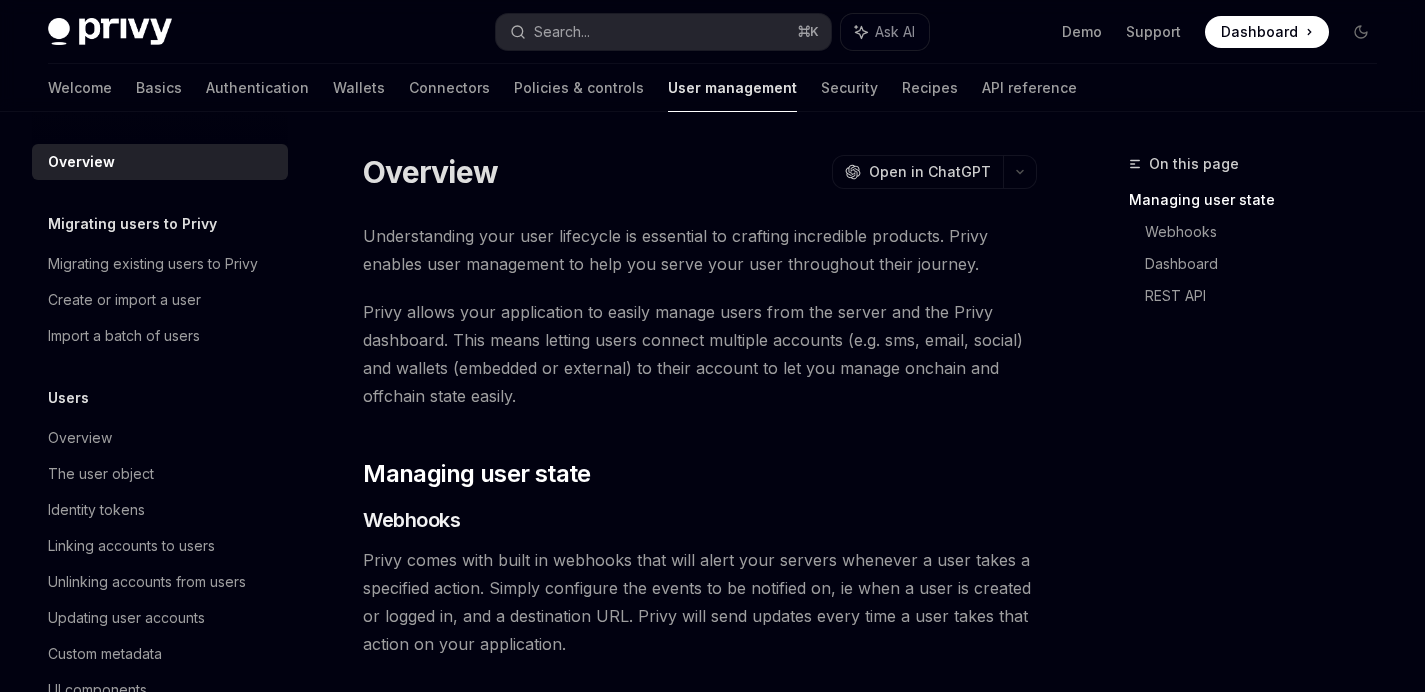 type on "*" 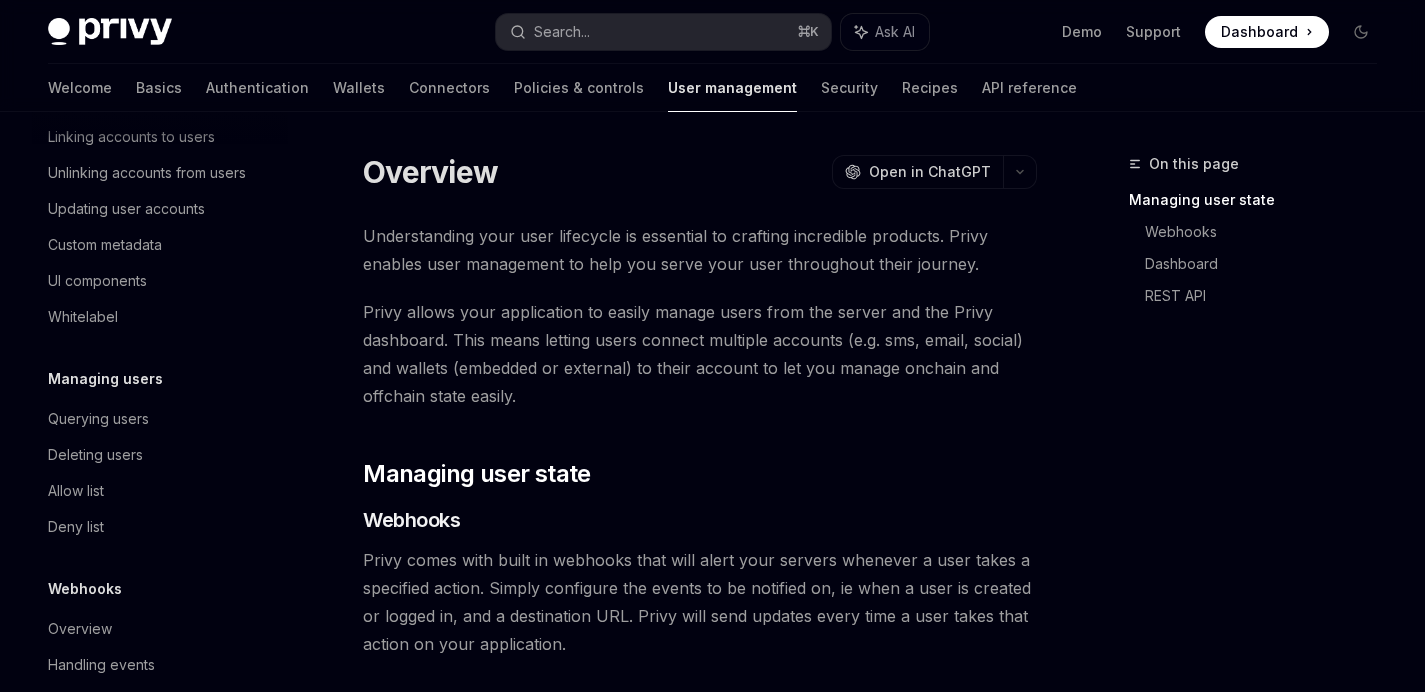 scroll, scrollTop: 440, scrollLeft: 0, axis: vertical 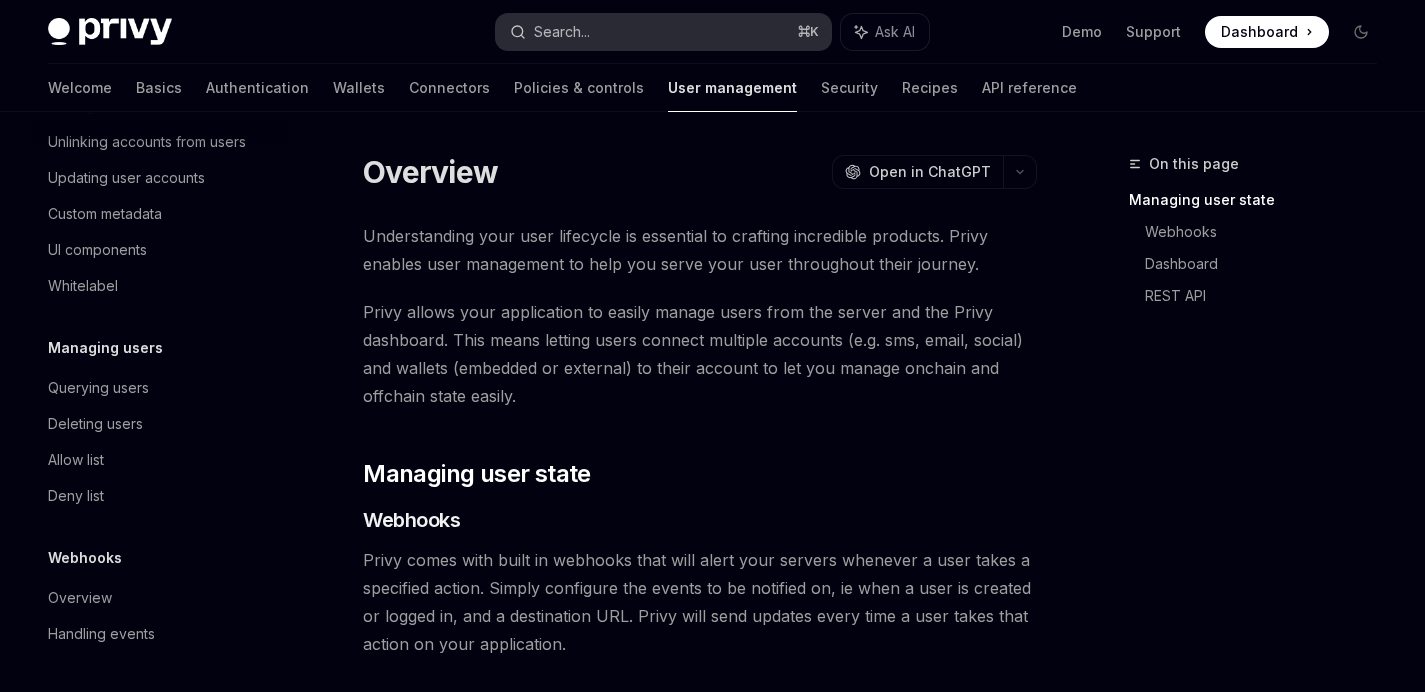 click on "Search... ⌘ K" at bounding box center (663, 32) 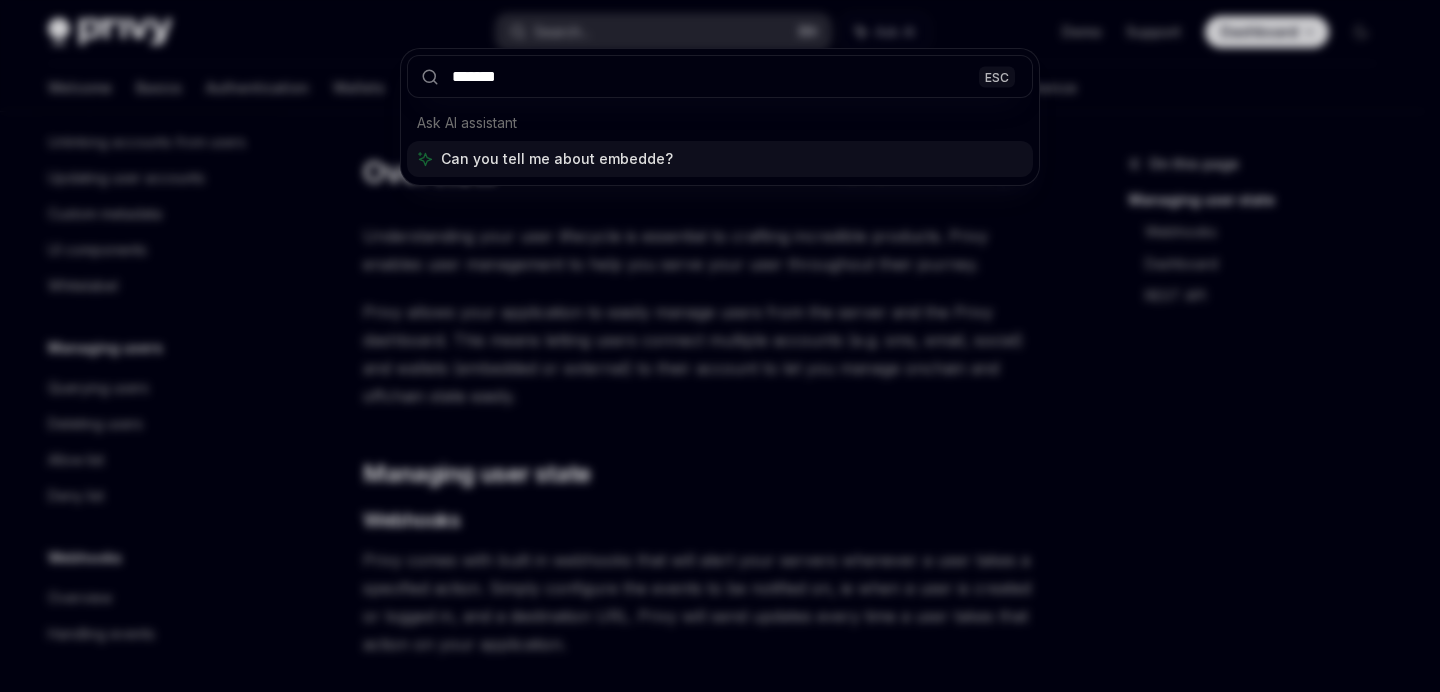 type on "********" 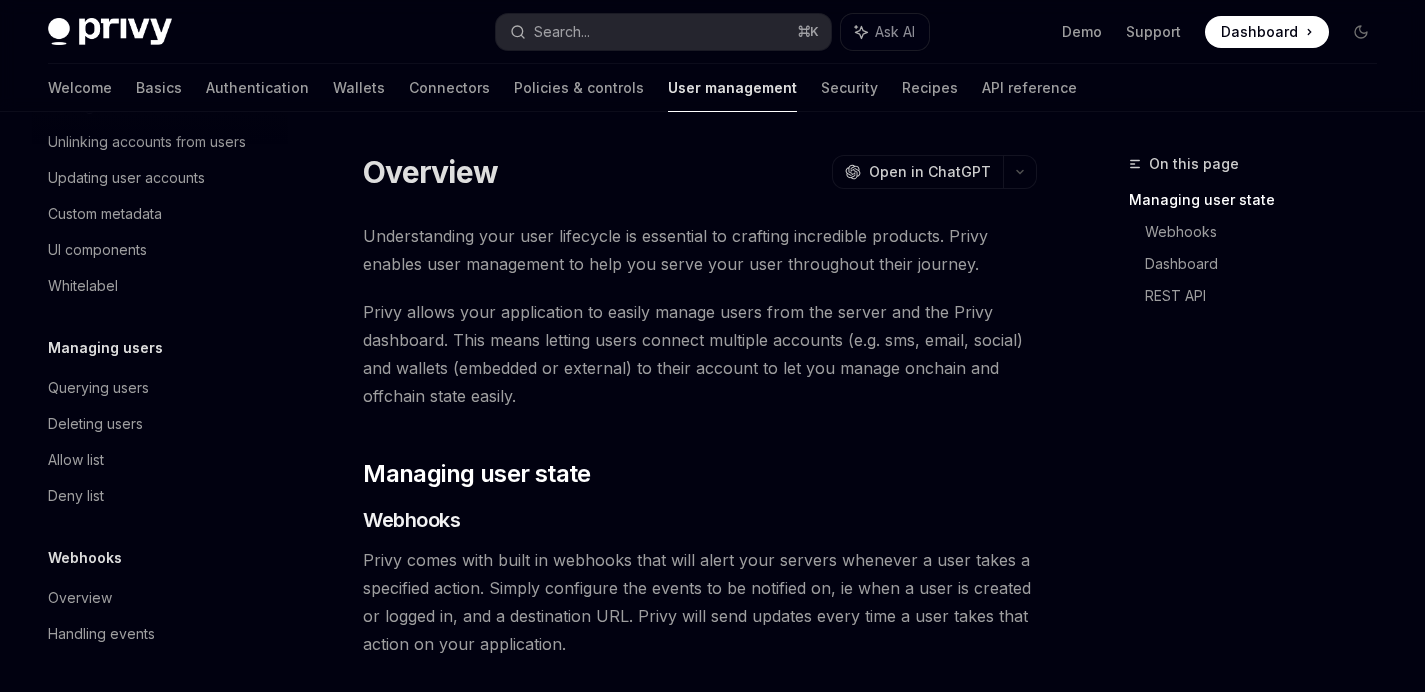 type on "*" 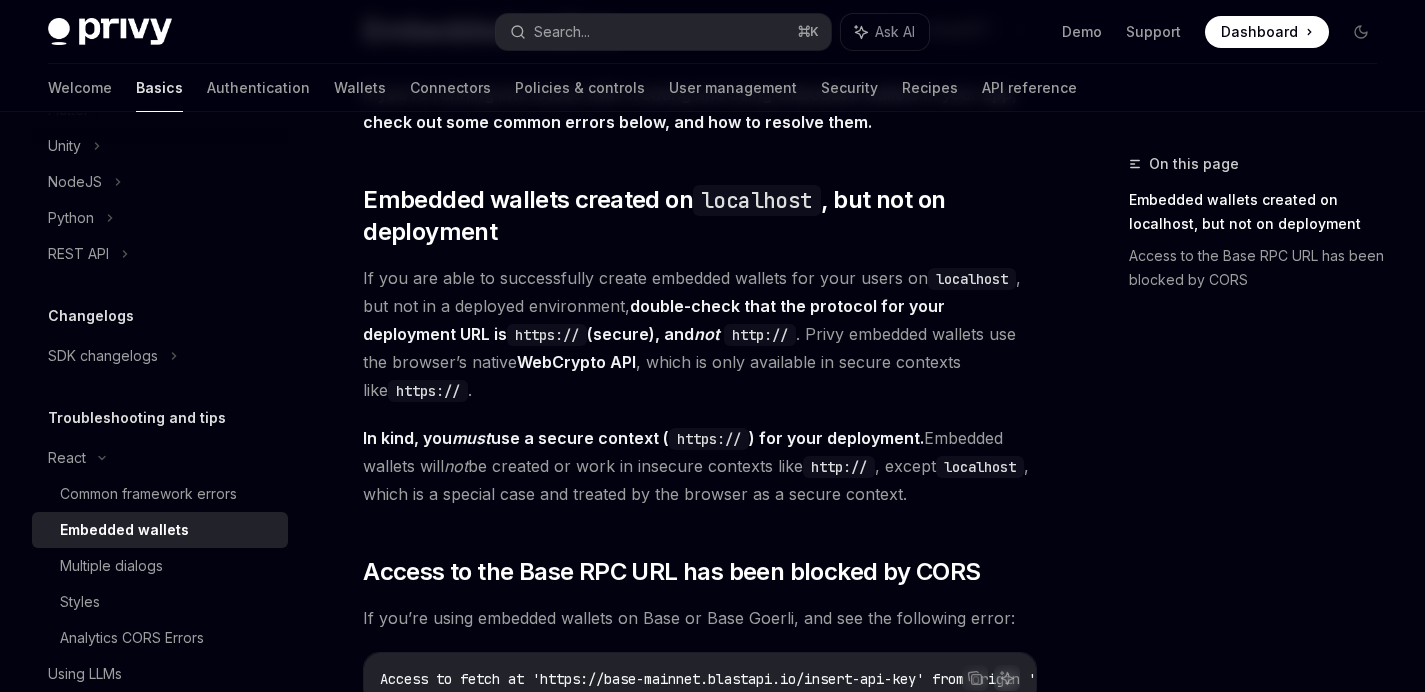scroll, scrollTop: 179, scrollLeft: 0, axis: vertical 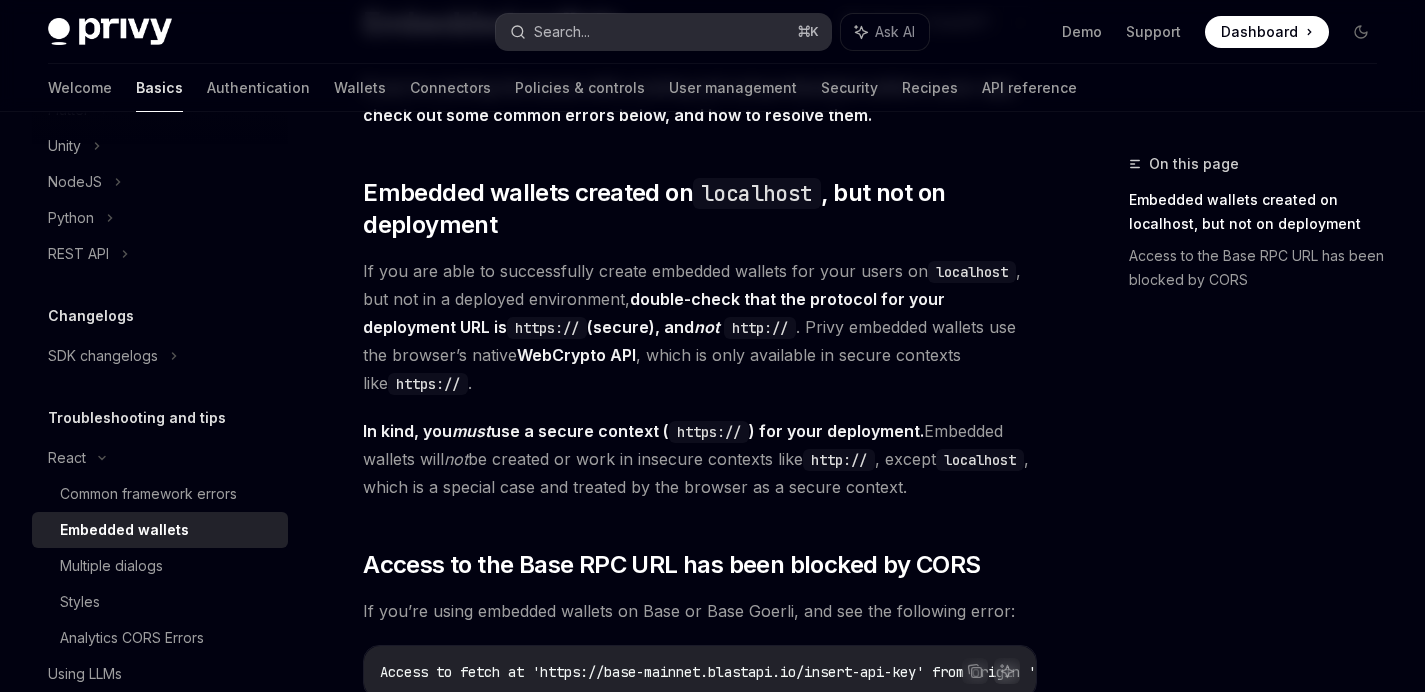 click on "Search... ⌘ K" at bounding box center (663, 32) 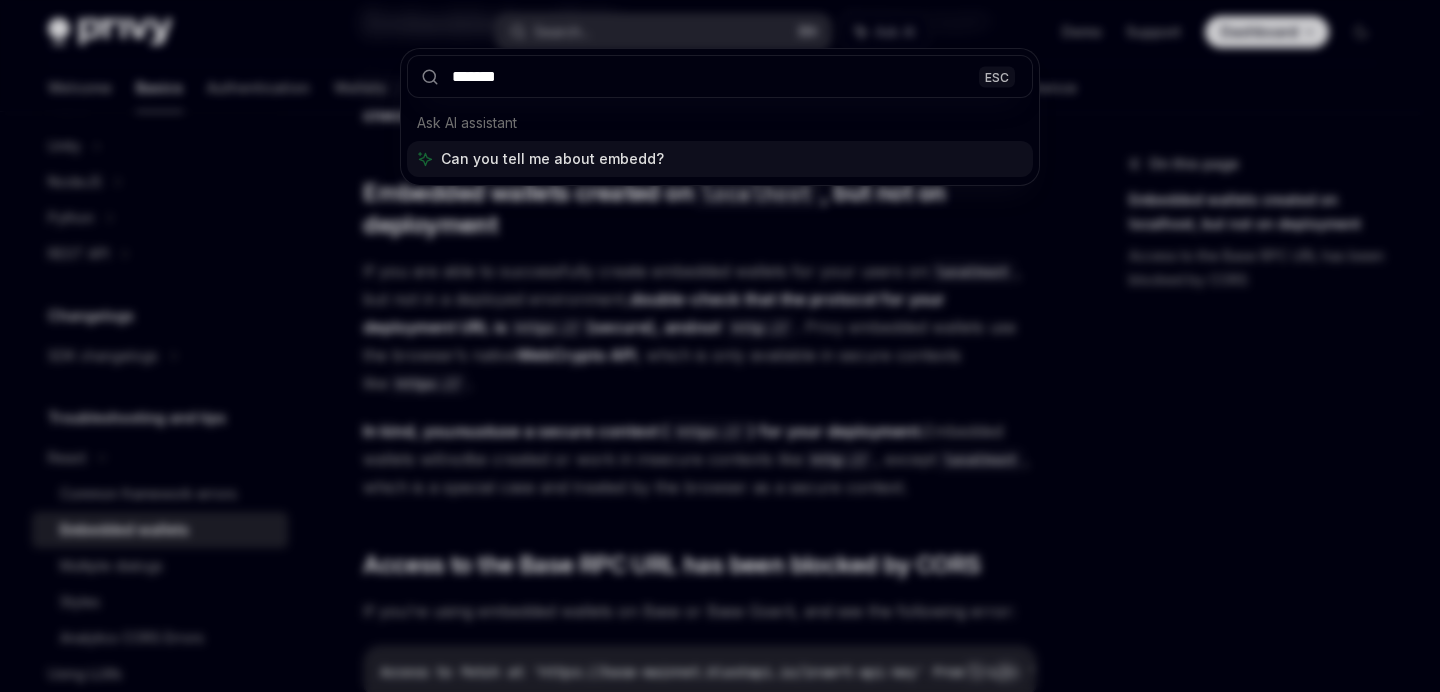 type on "********" 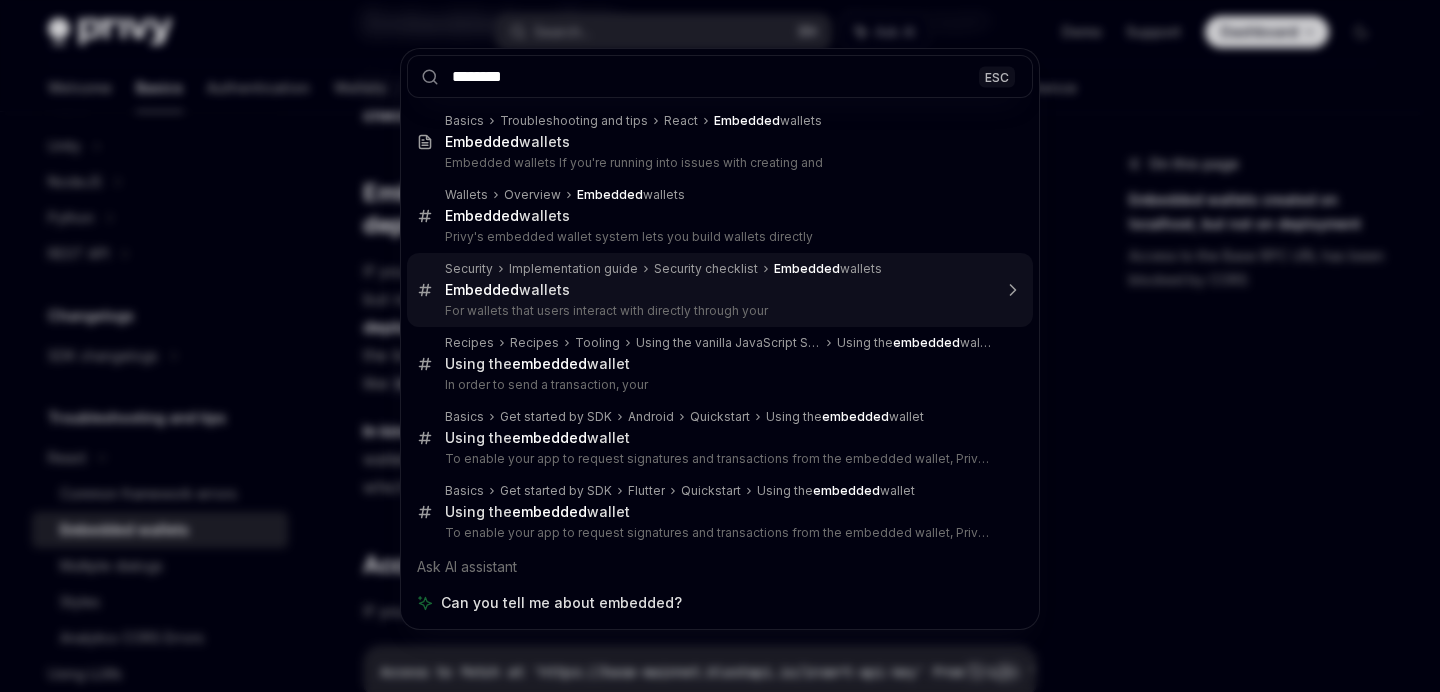type 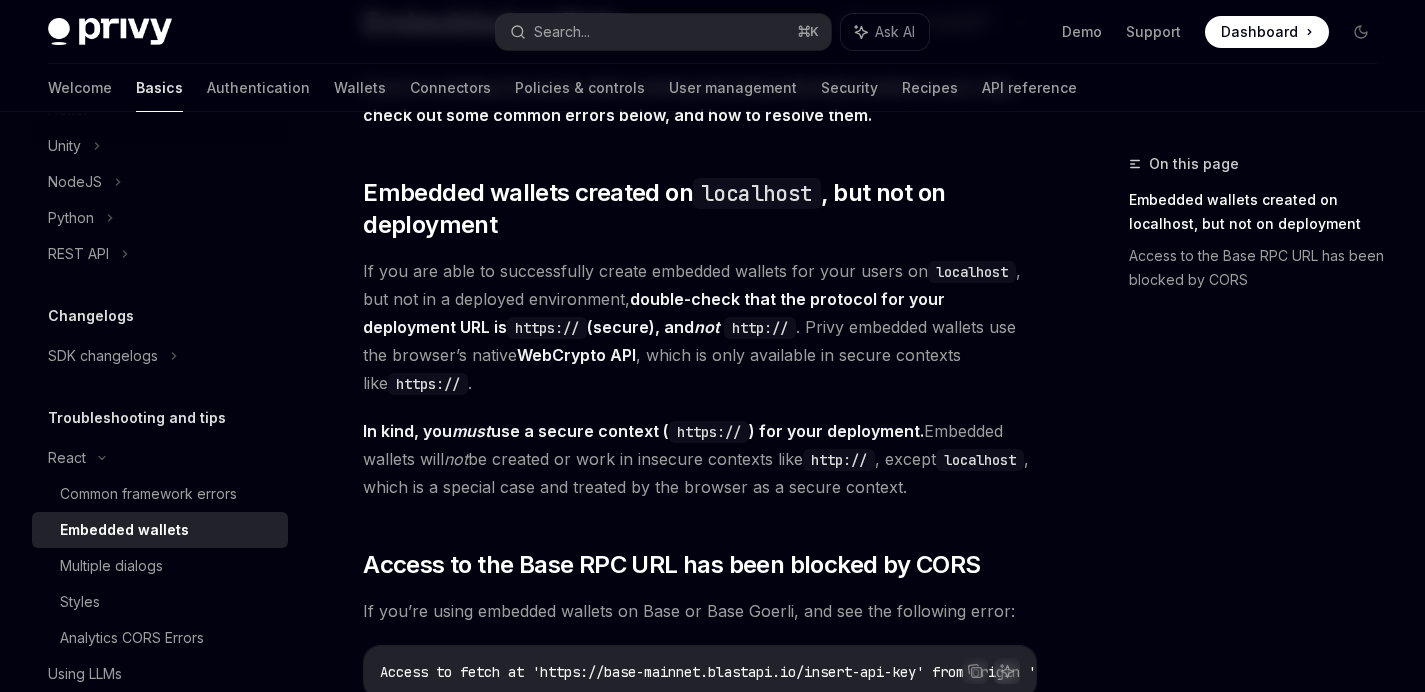 type 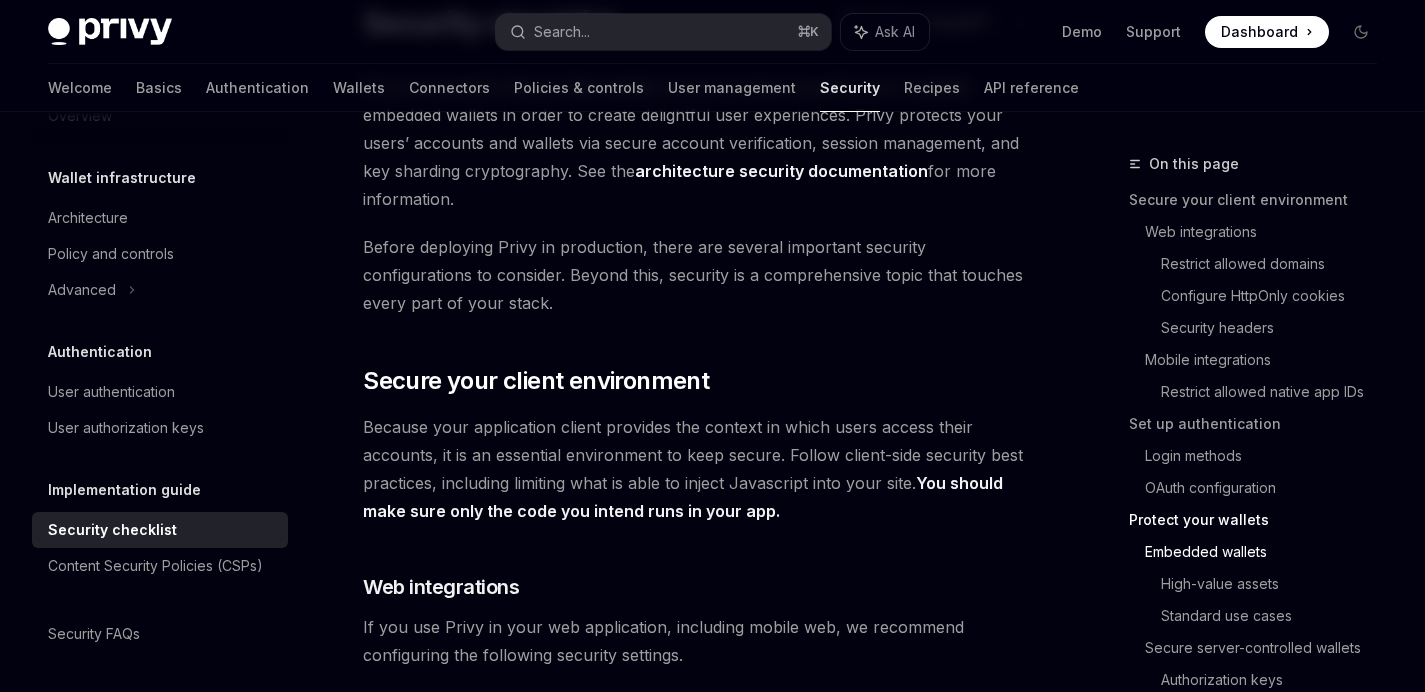 scroll, scrollTop: 2704, scrollLeft: 0, axis: vertical 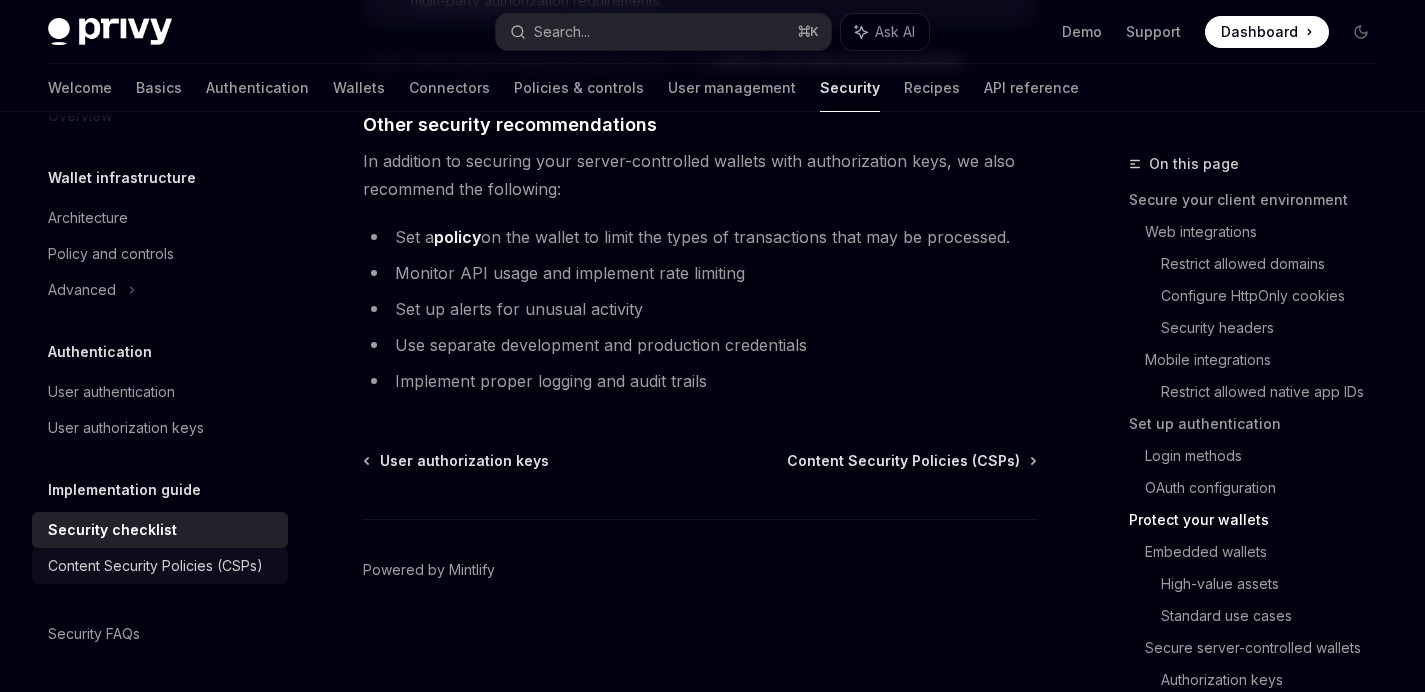 click on "Content Security Policies (CSPs)" at bounding box center (155, 566) 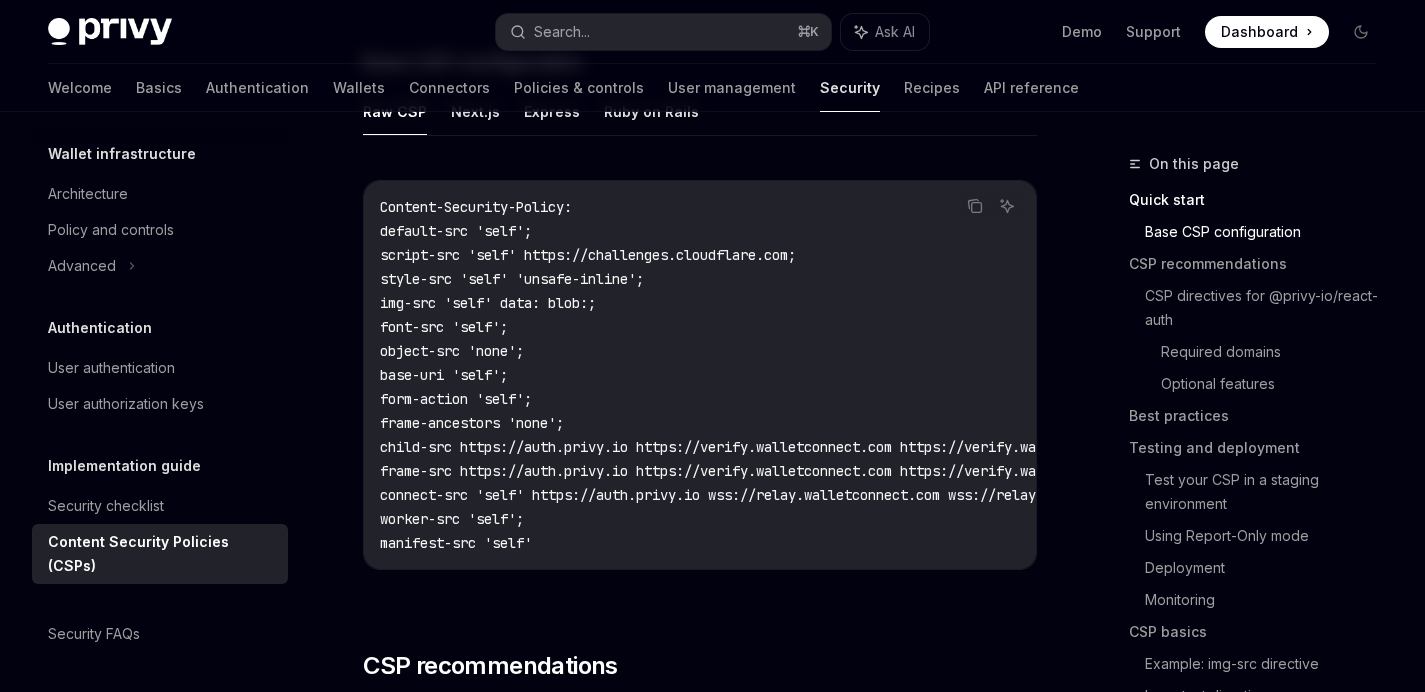 scroll, scrollTop: 616, scrollLeft: 0, axis: vertical 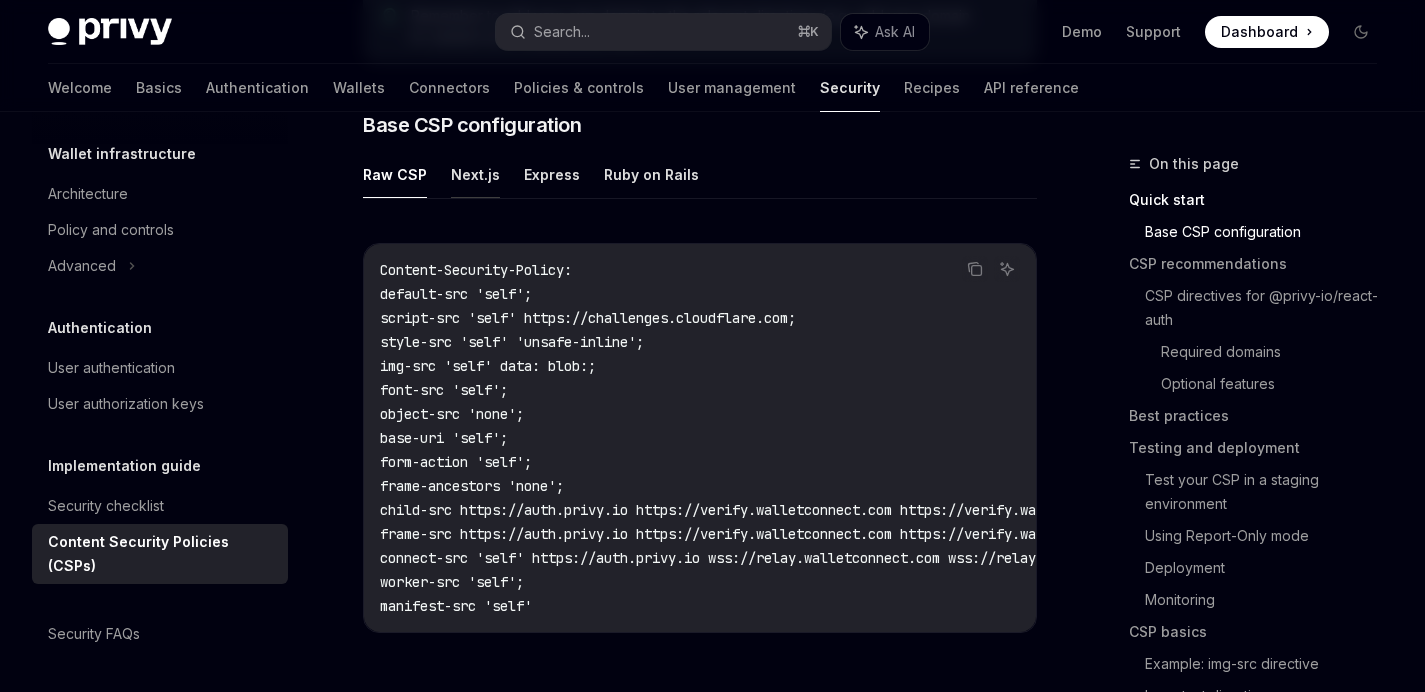 click on "Next.js" at bounding box center [475, 174] 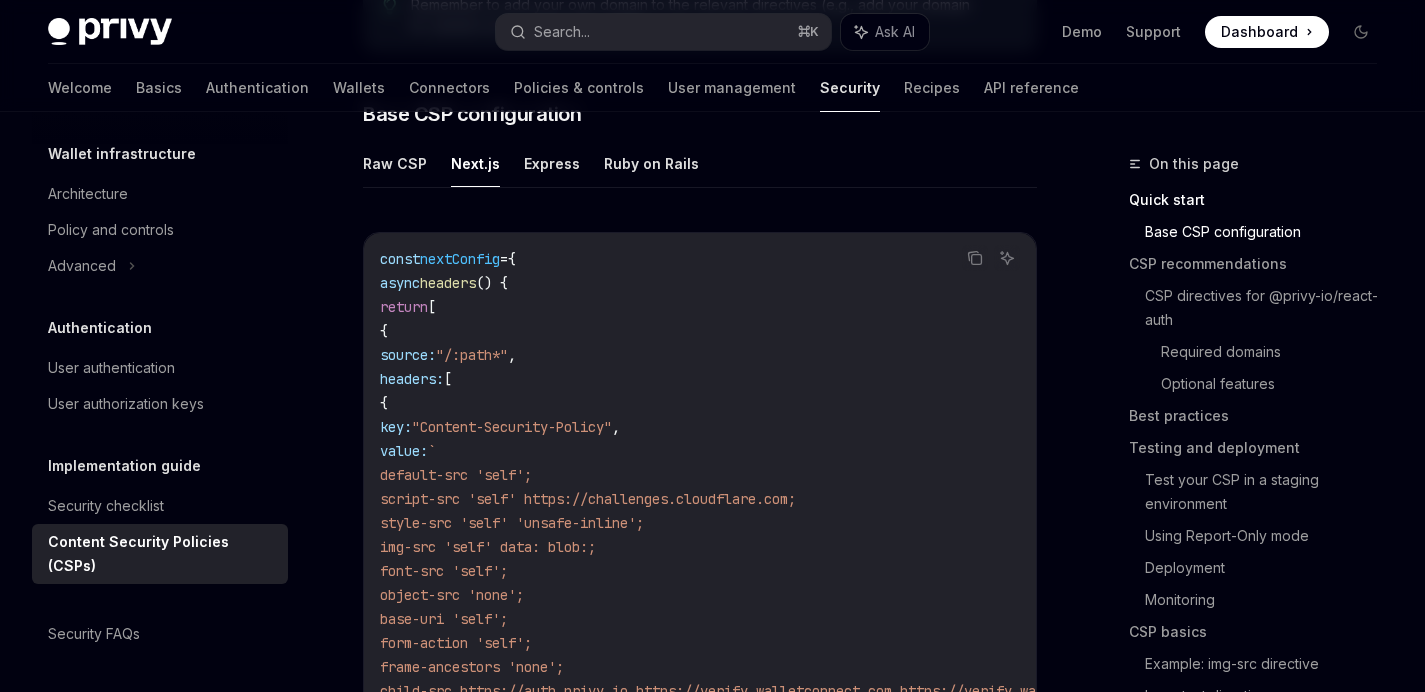 scroll, scrollTop: 519, scrollLeft: 0, axis: vertical 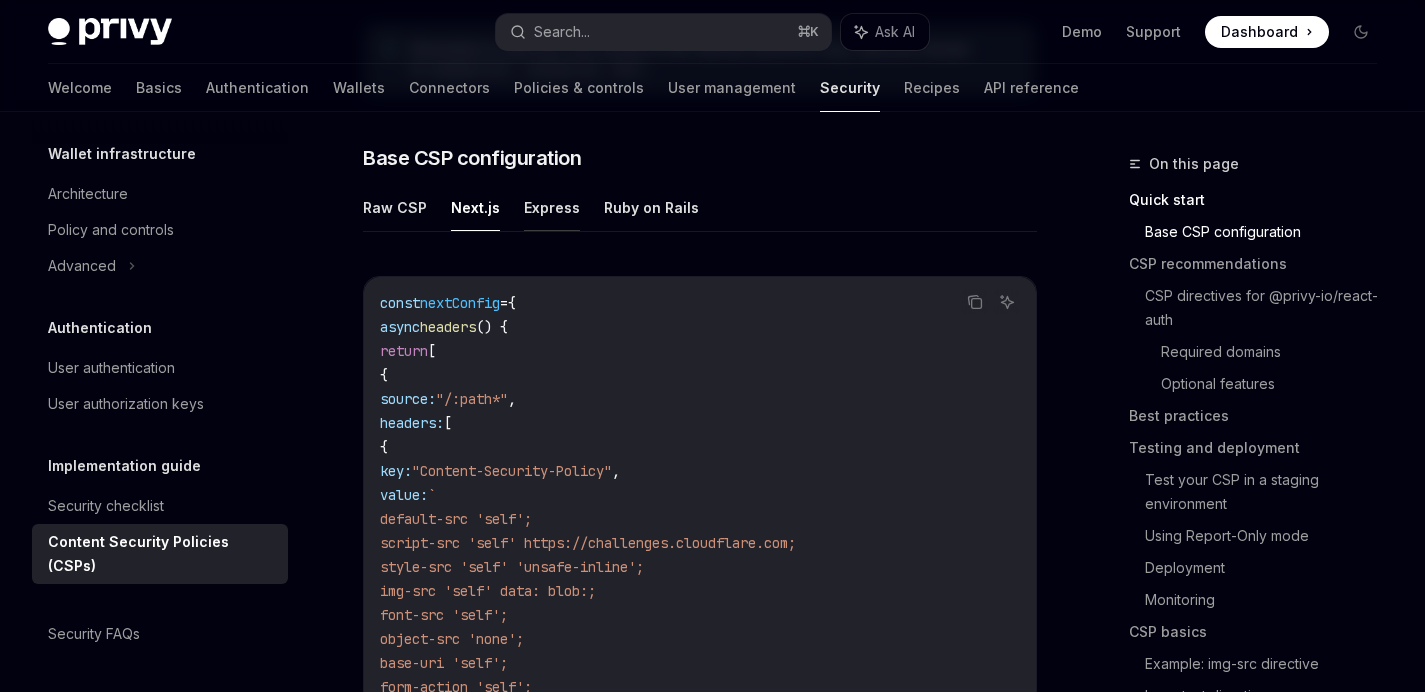 click on "Express" at bounding box center [552, 207] 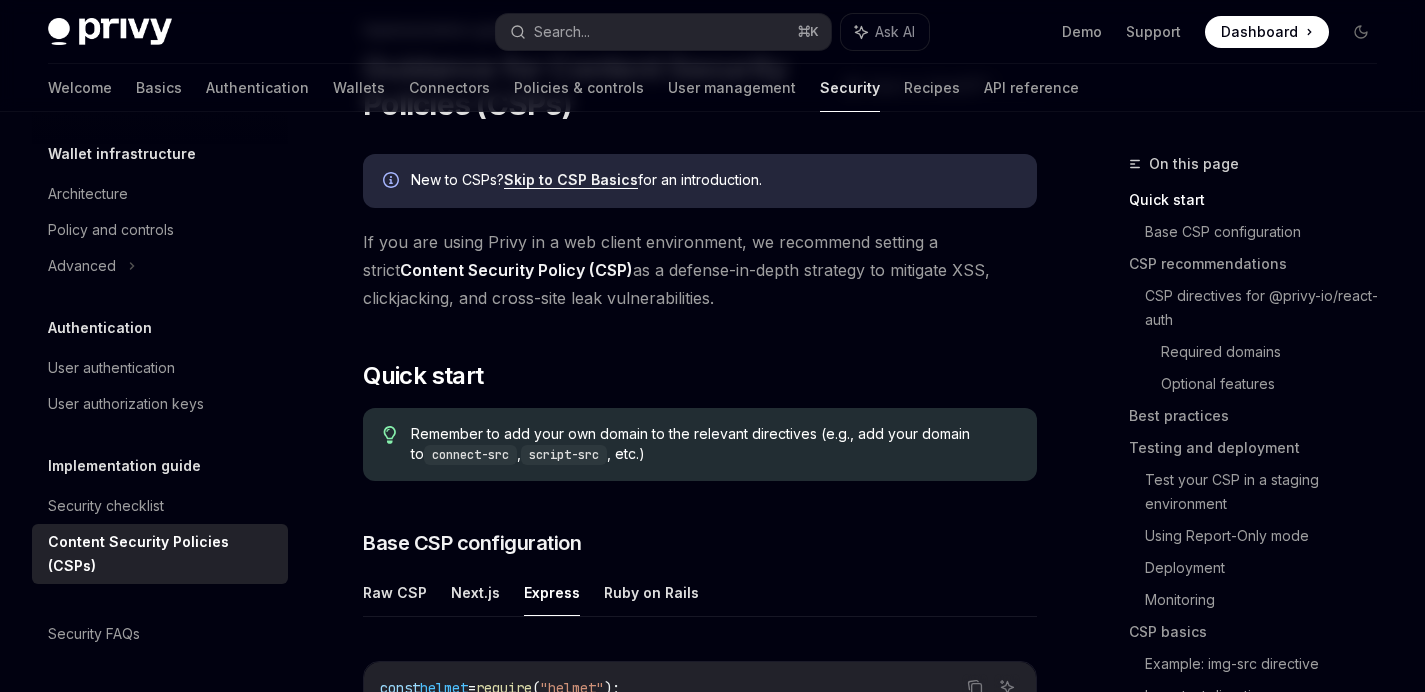 scroll, scrollTop: 0, scrollLeft: 0, axis: both 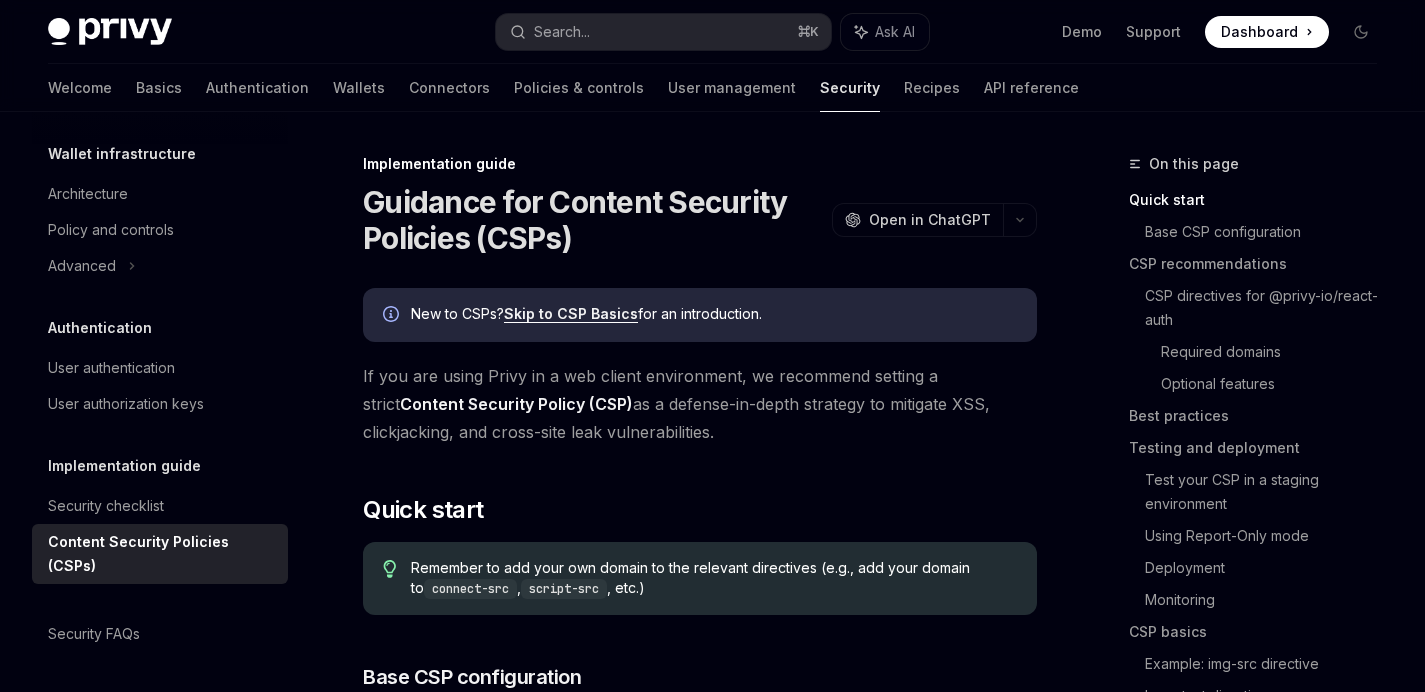 click on "Skip to CSP Basics" at bounding box center (571, 314) 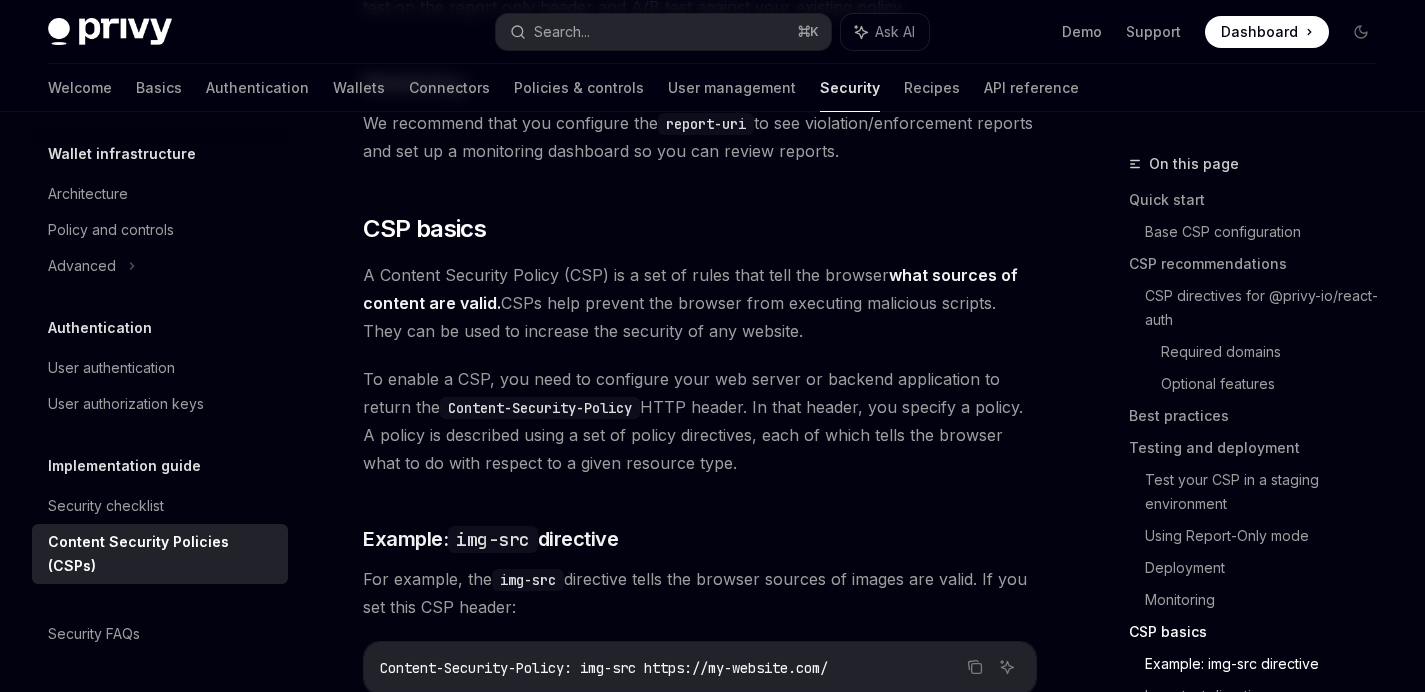 scroll, scrollTop: 4865, scrollLeft: 0, axis: vertical 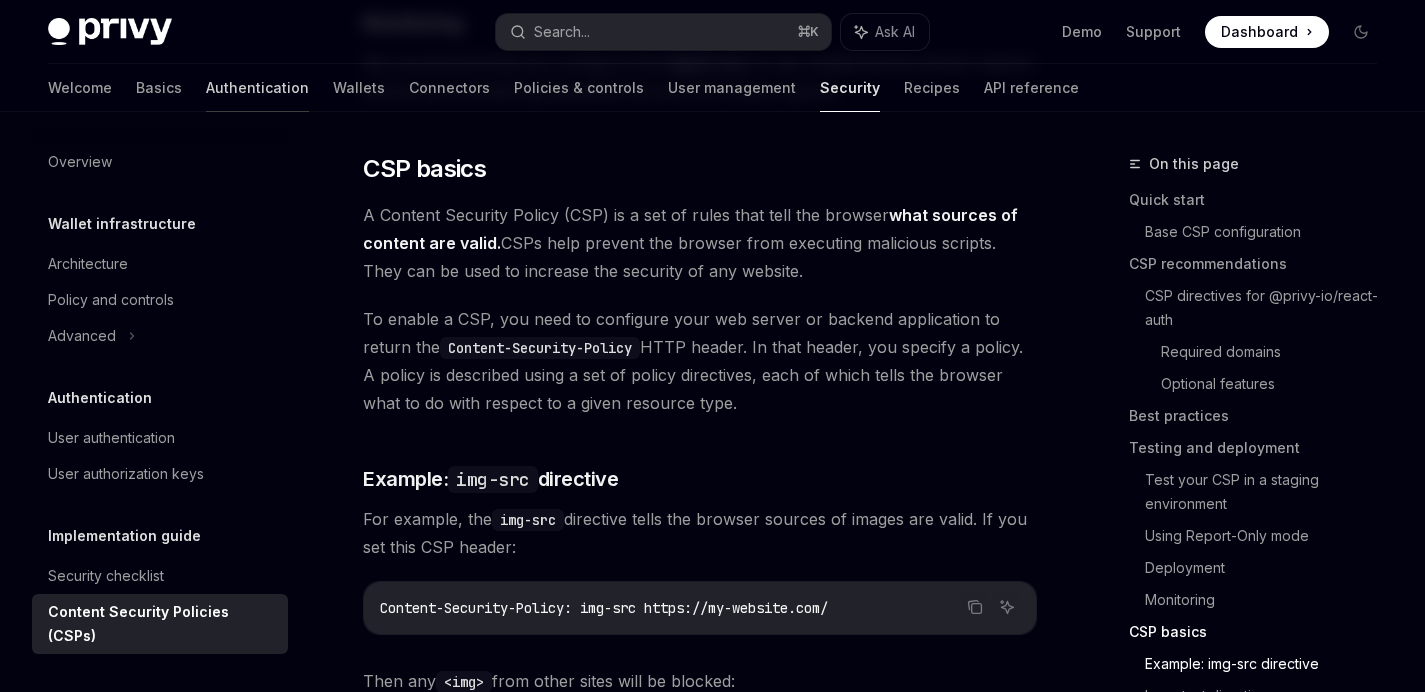 click on "Authentication" at bounding box center (257, 88) 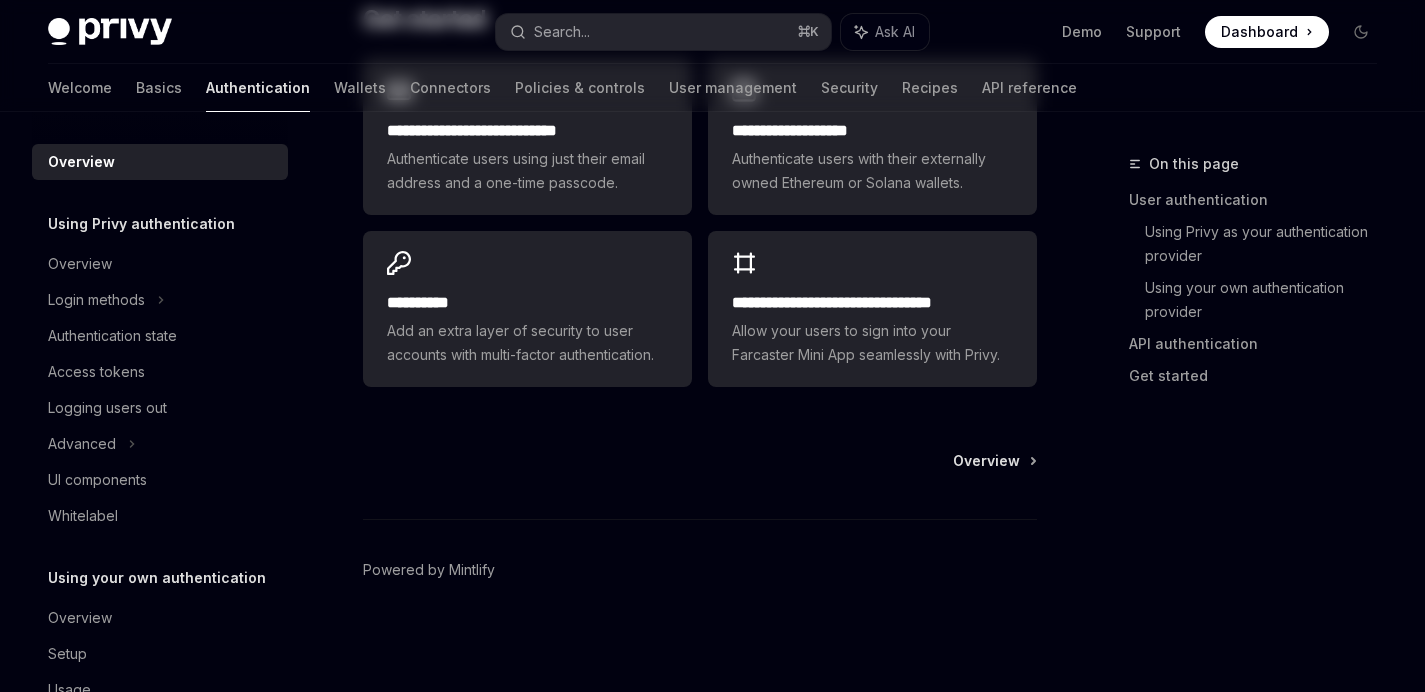 scroll, scrollTop: 0, scrollLeft: 0, axis: both 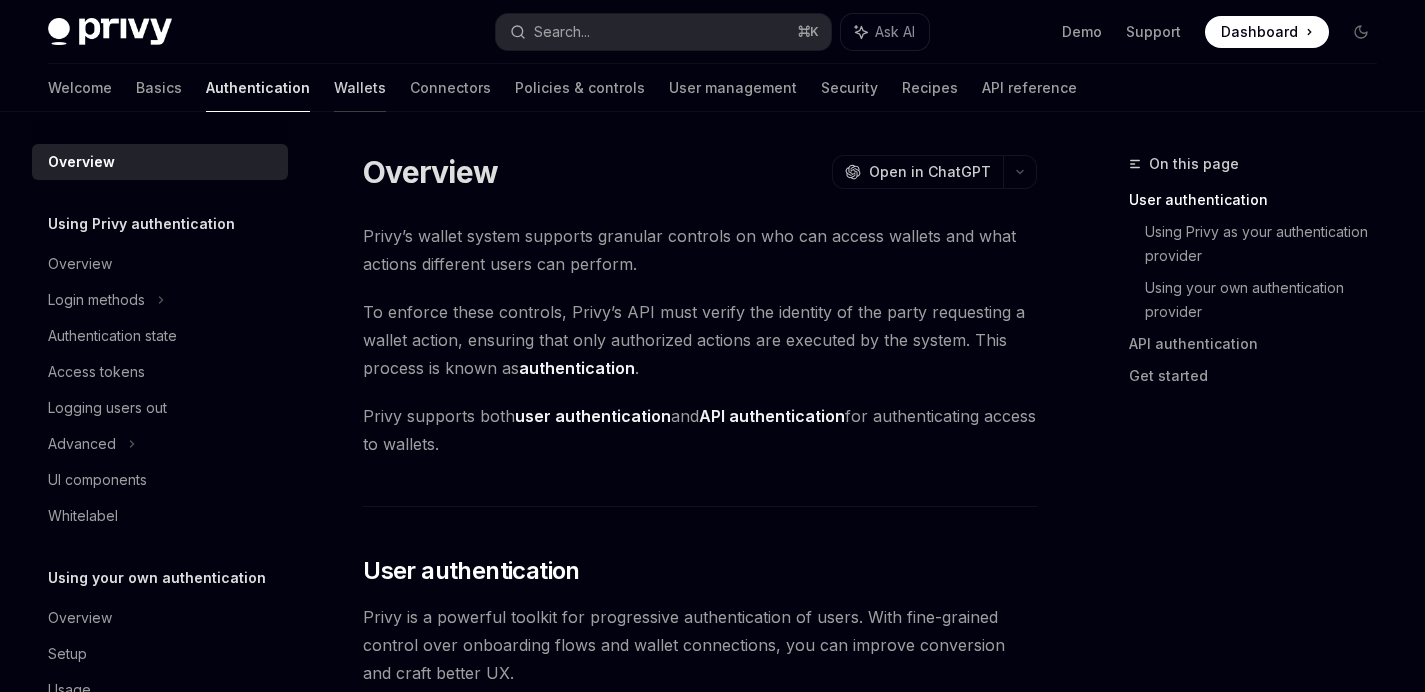 click on "Wallets" at bounding box center [360, 88] 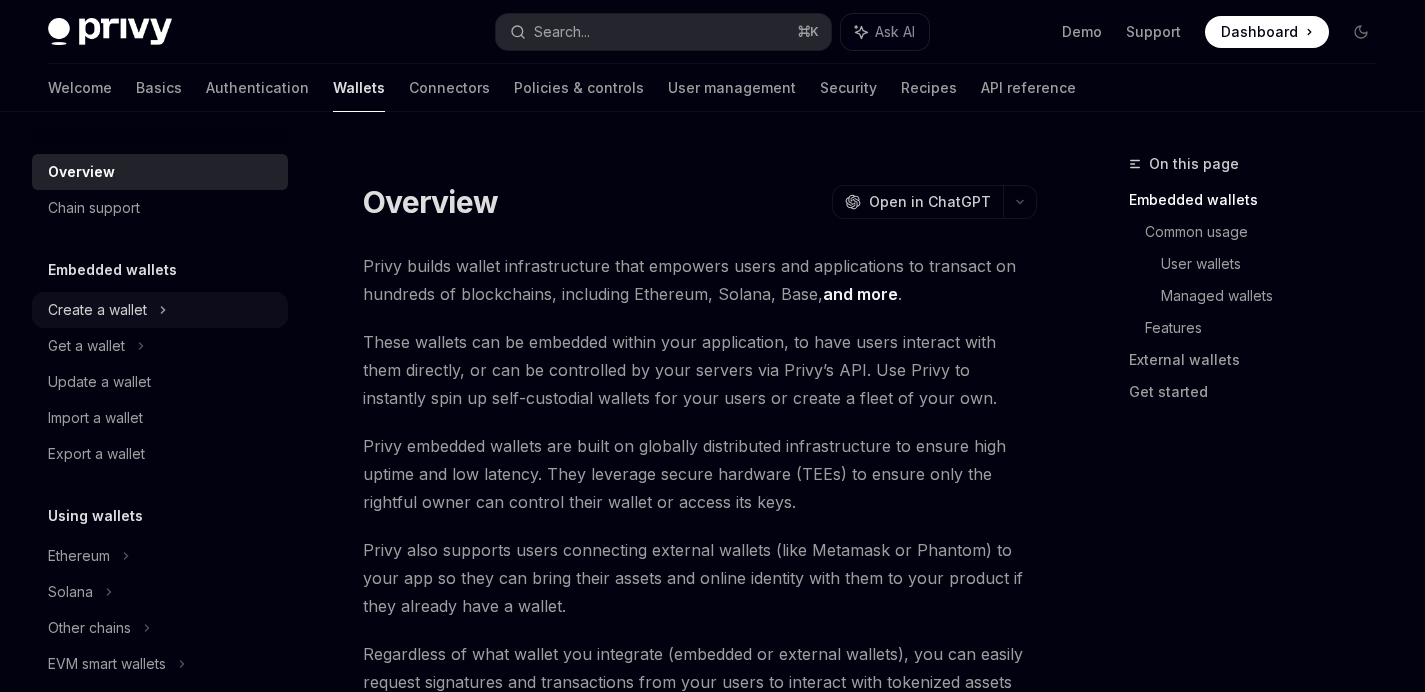 click on "Create a wallet" at bounding box center [160, 310] 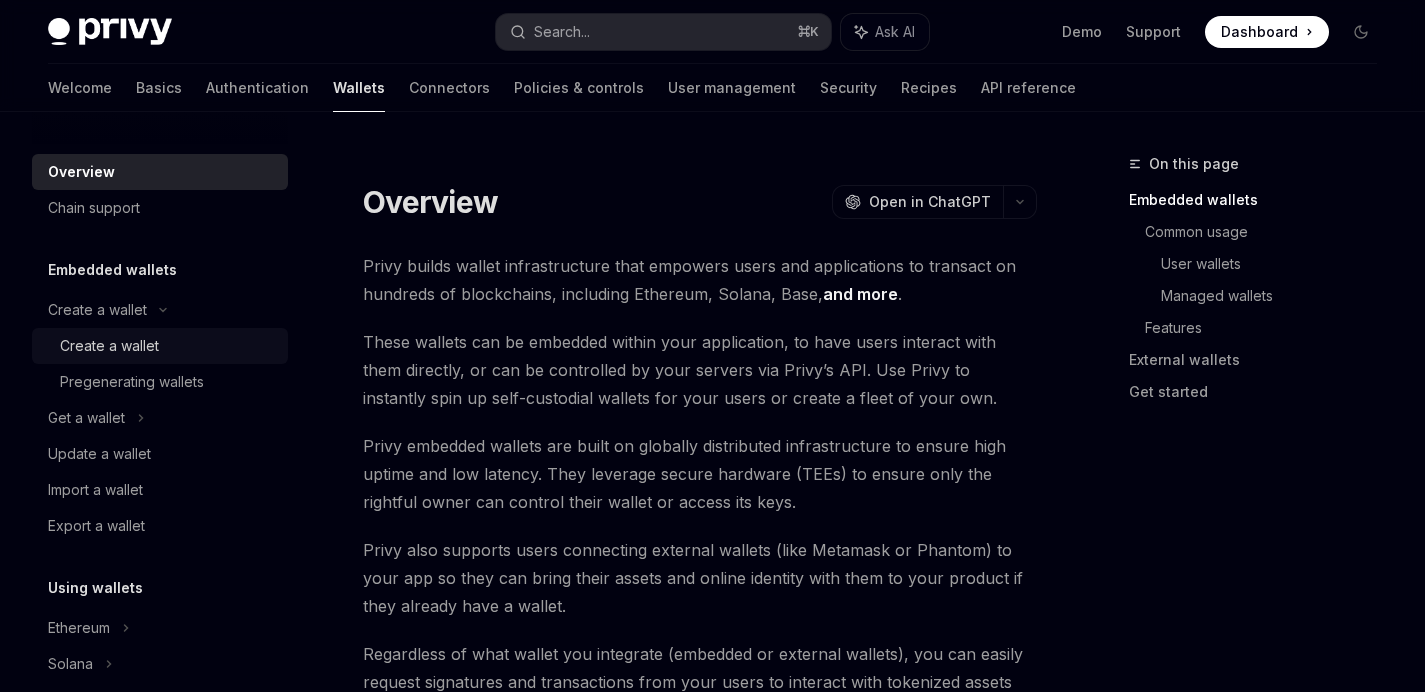 type on "*" 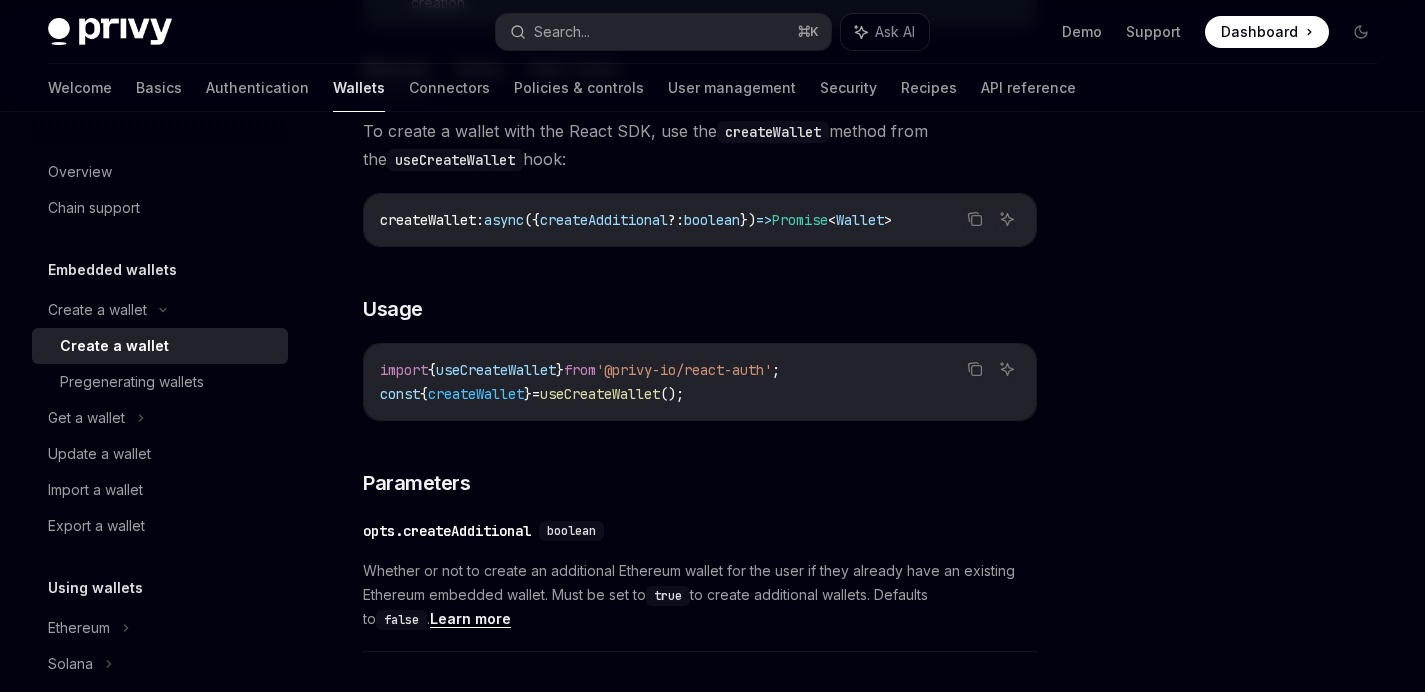 scroll, scrollTop: 723, scrollLeft: 0, axis: vertical 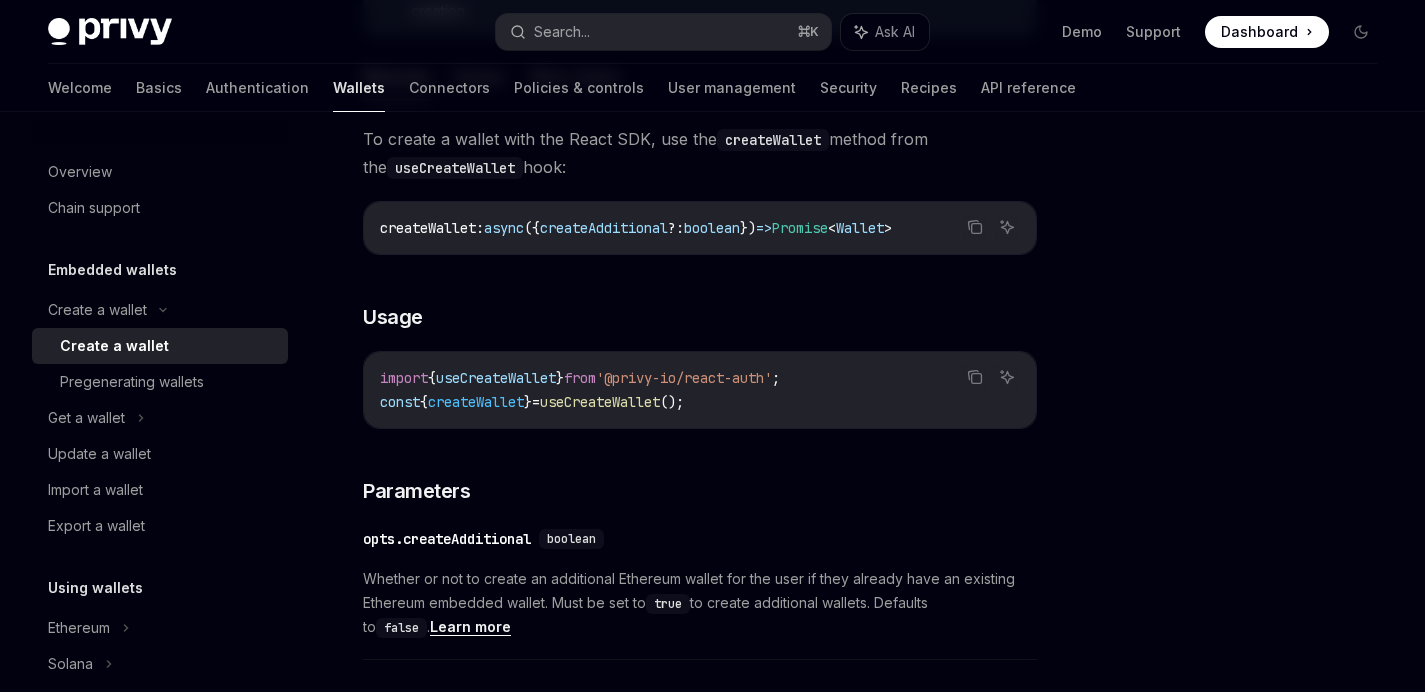 click on "To create a wallet with the React SDK, use the  createWallet  method from the  useCreateWallet  hook: Copy Ask AI createWallet :  async  ({ createAdditional ?:  boolean })  =>  Promise < Wallet >
​ Usage Copy Ask AI import  { useCreateWallet }  from  '@privy-io/react-auth' ;
const  { createWallet }  =  useCreateWallet ();
​ Parameters ​ opts.createAdditional boolean Whether or not to create an additional Ethereum wallet for the user if they already have an existing Ethereum embedded wallet. Must be set to  true  to create additional wallets. Defaults to  false .  Learn more ​ Returns ​ wallet Promise<Wallet> A  Promise  for the linked account object for the created wallet. ​ Callbacks You can optionally register an  onSuccess  or  onError  callback on the  useCreateWallet  hook. Copy Ask AI const  { createWallet }  =  useCreateWallet ({
onSuccess :  ({ wallet })  =>  {
console . log ( 'Created wallet ' ,  wallet );
},
onError :  ( error )  =>  {
console" at bounding box center (700, 798) 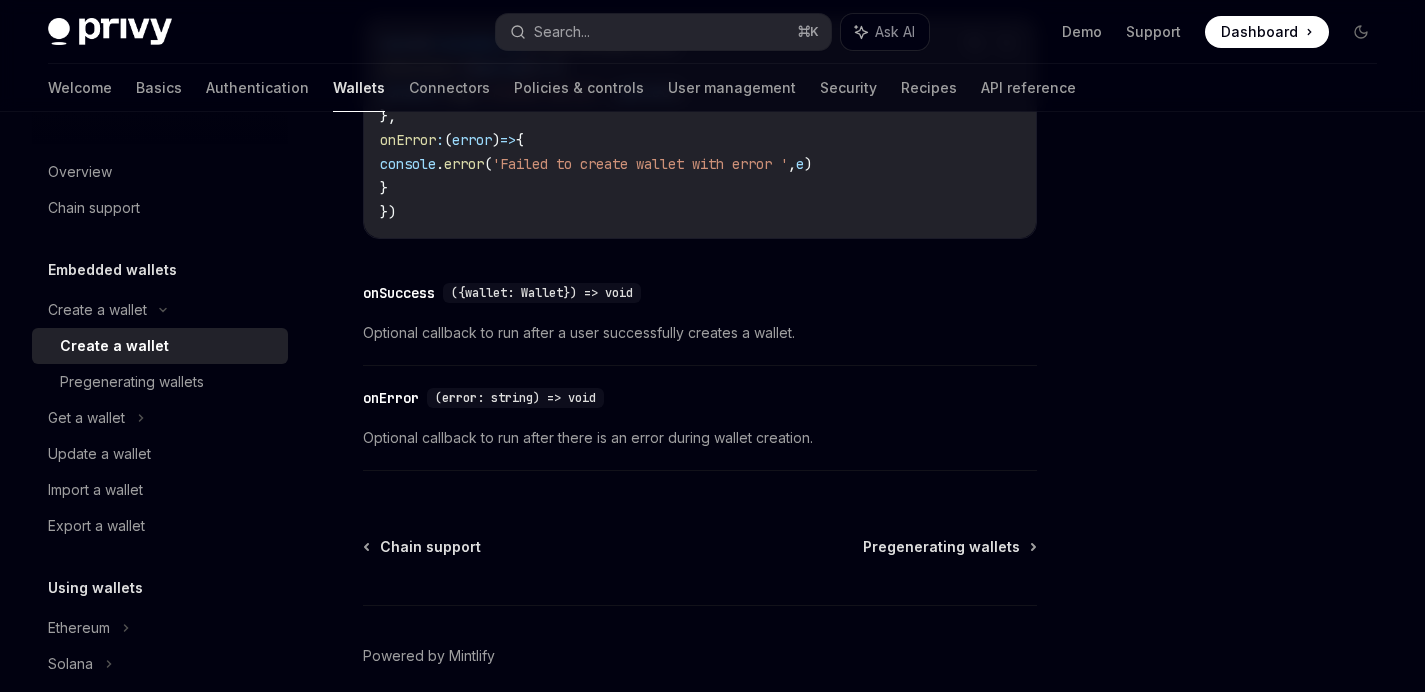 scroll, scrollTop: 1740, scrollLeft: 0, axis: vertical 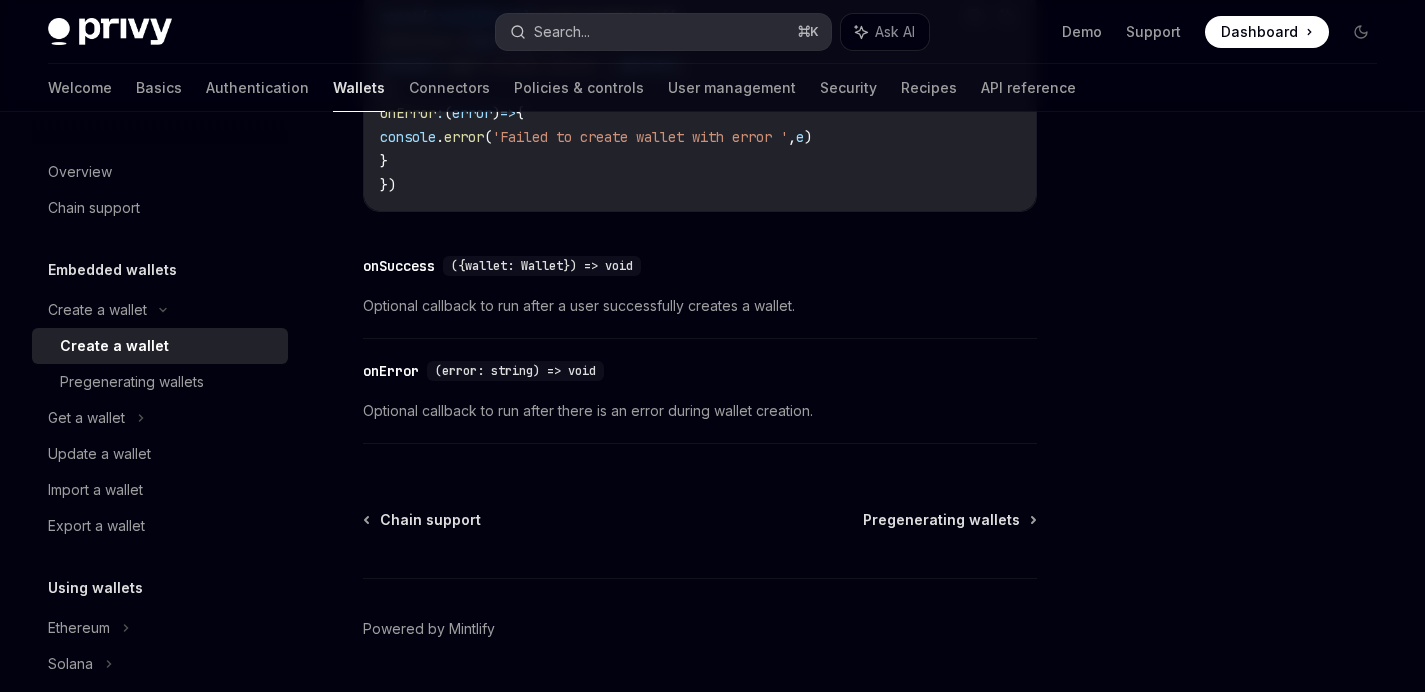 click on "Search..." at bounding box center [562, 32] 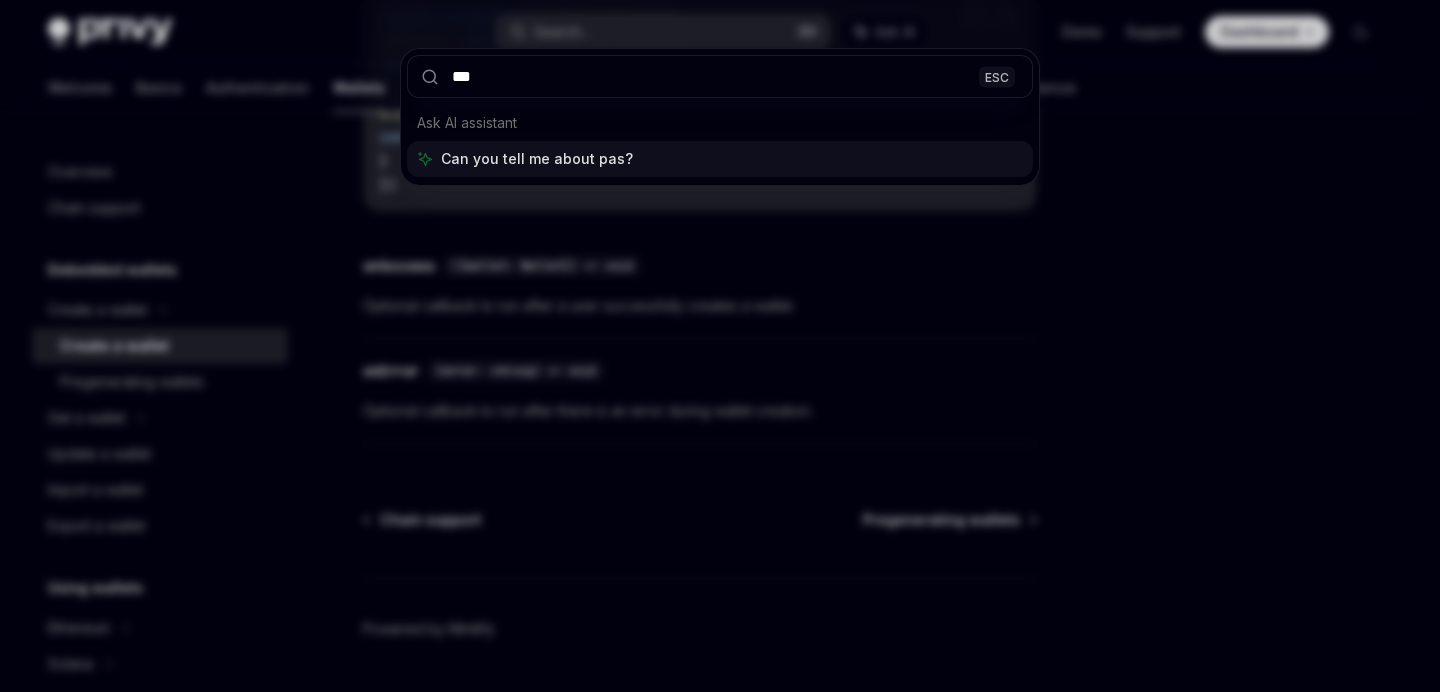 type on "****" 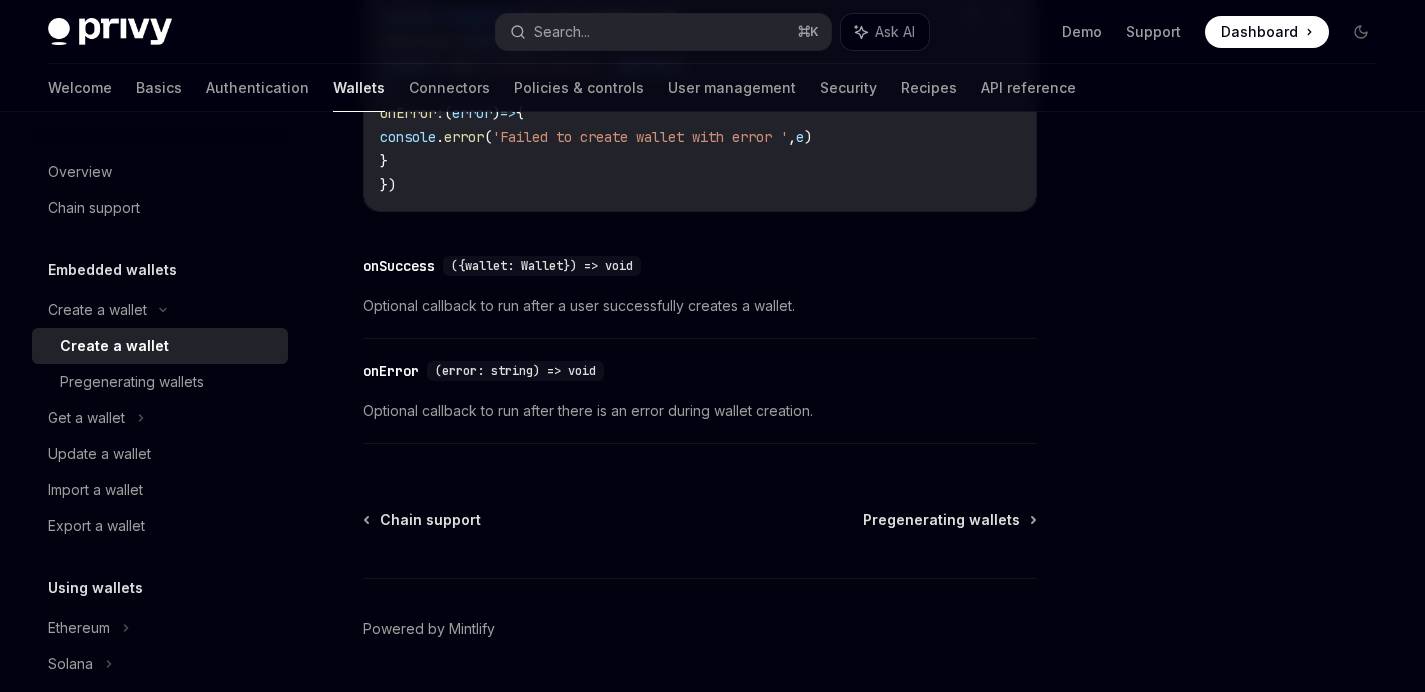 scroll, scrollTop: 112, scrollLeft: 0, axis: vertical 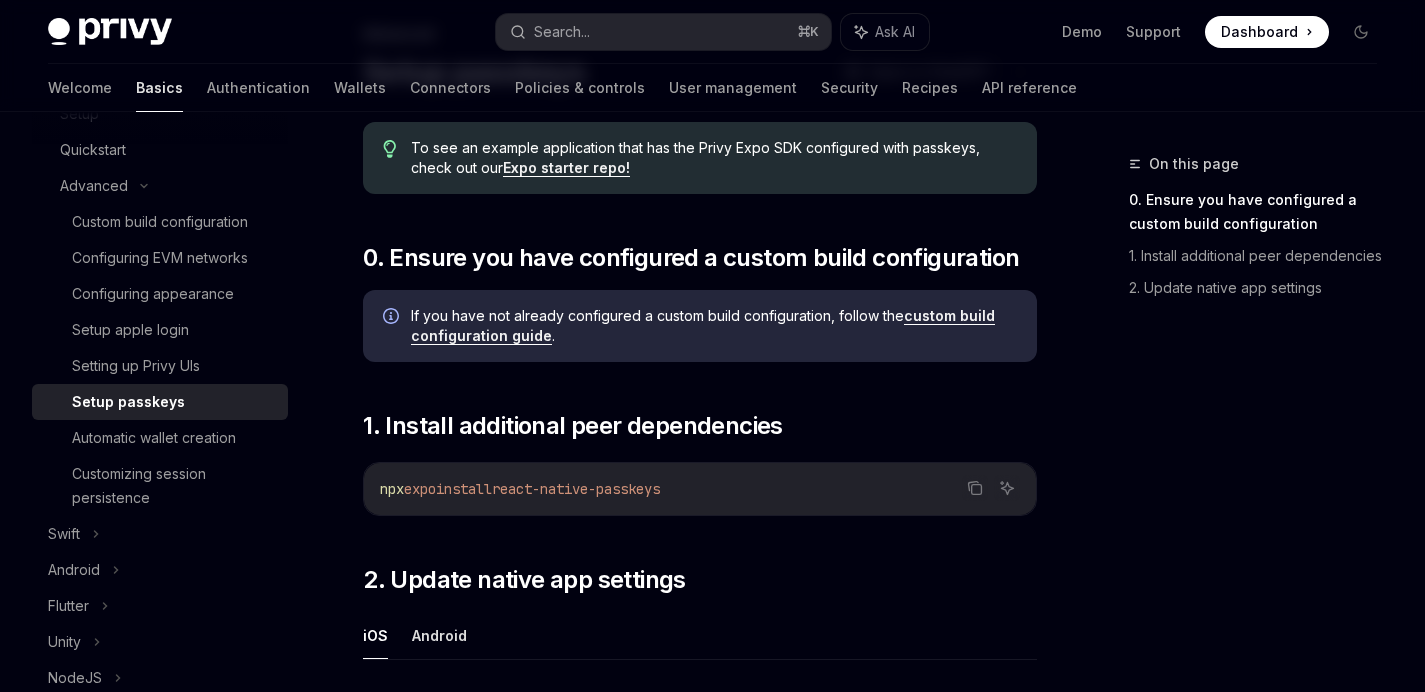 click on "custom build
configuration guide" at bounding box center (703, 326) 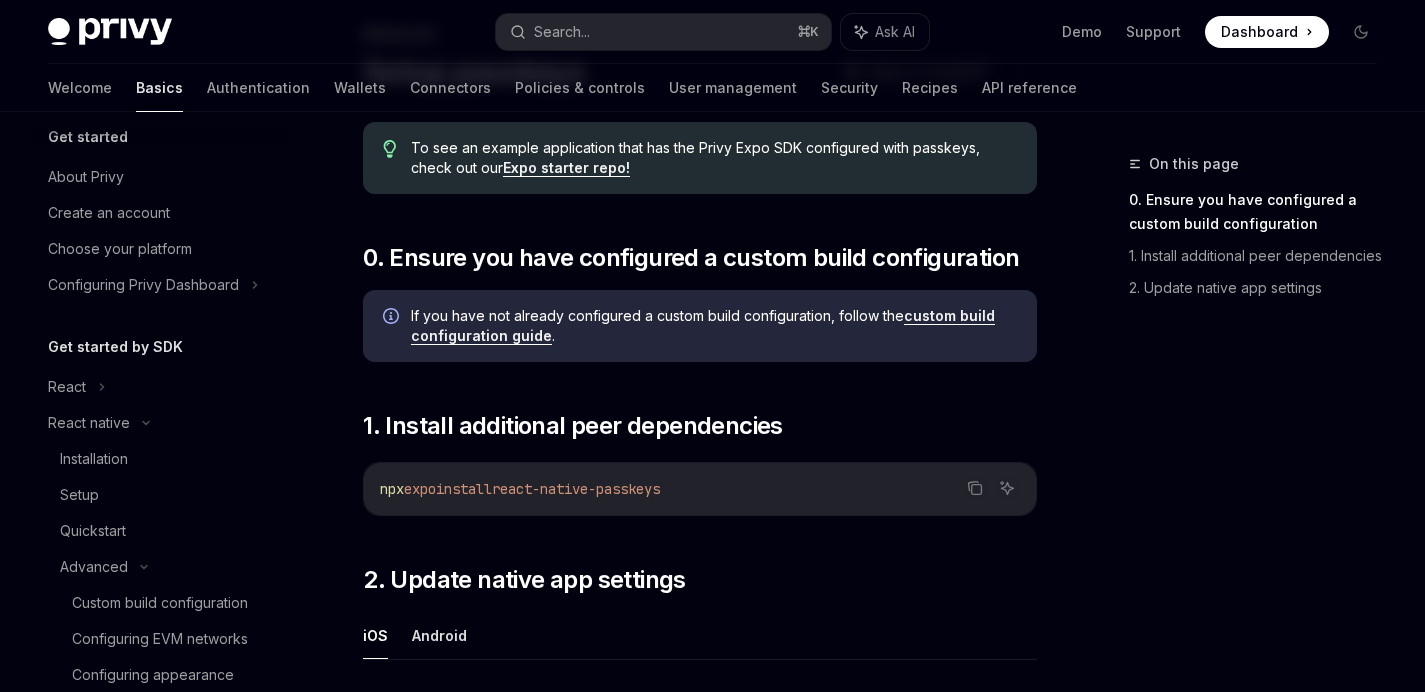 scroll, scrollTop: 0, scrollLeft: 0, axis: both 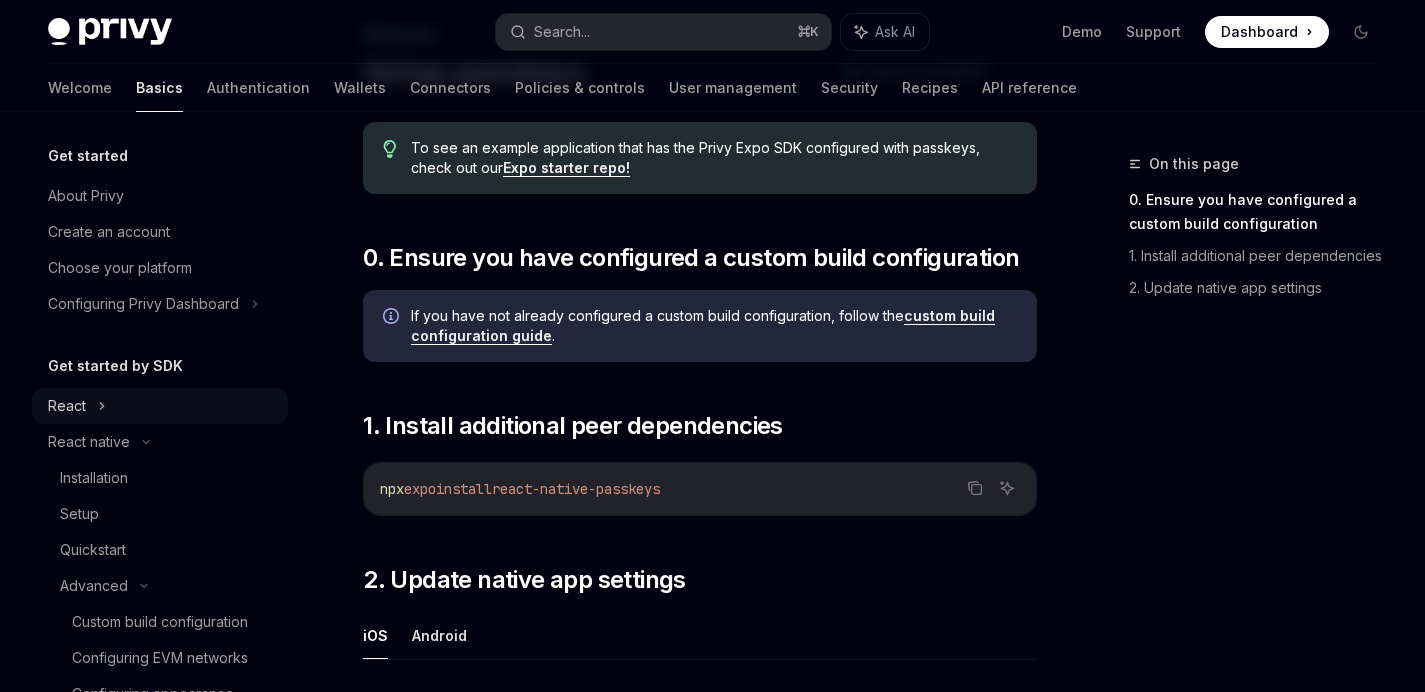 click on "React" at bounding box center [160, 406] 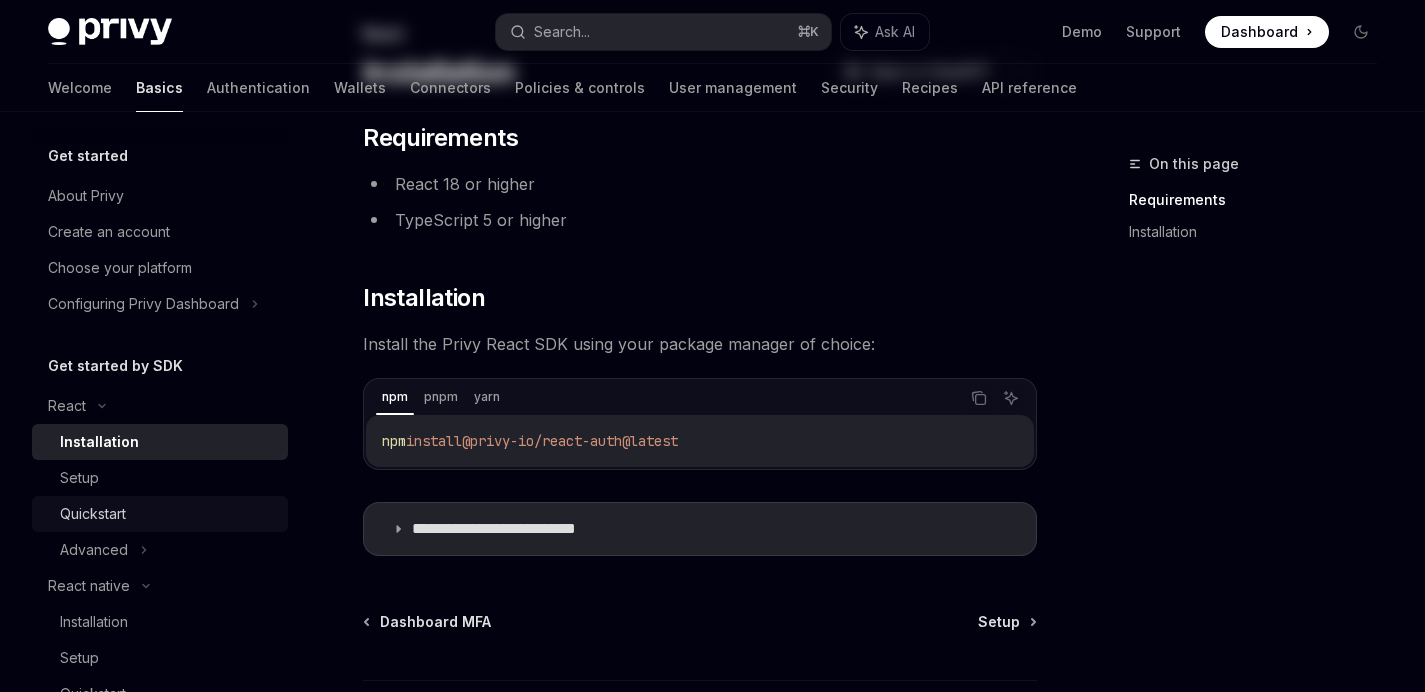 scroll, scrollTop: 0, scrollLeft: 0, axis: both 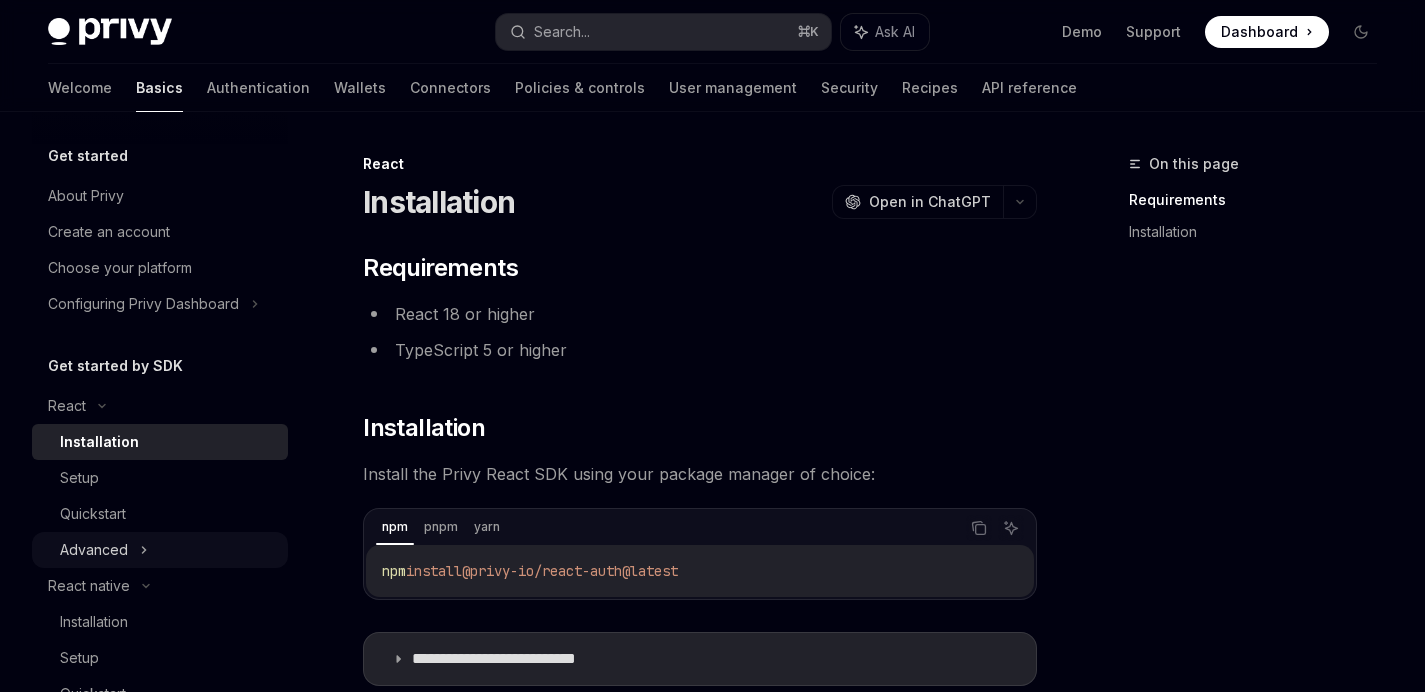 click 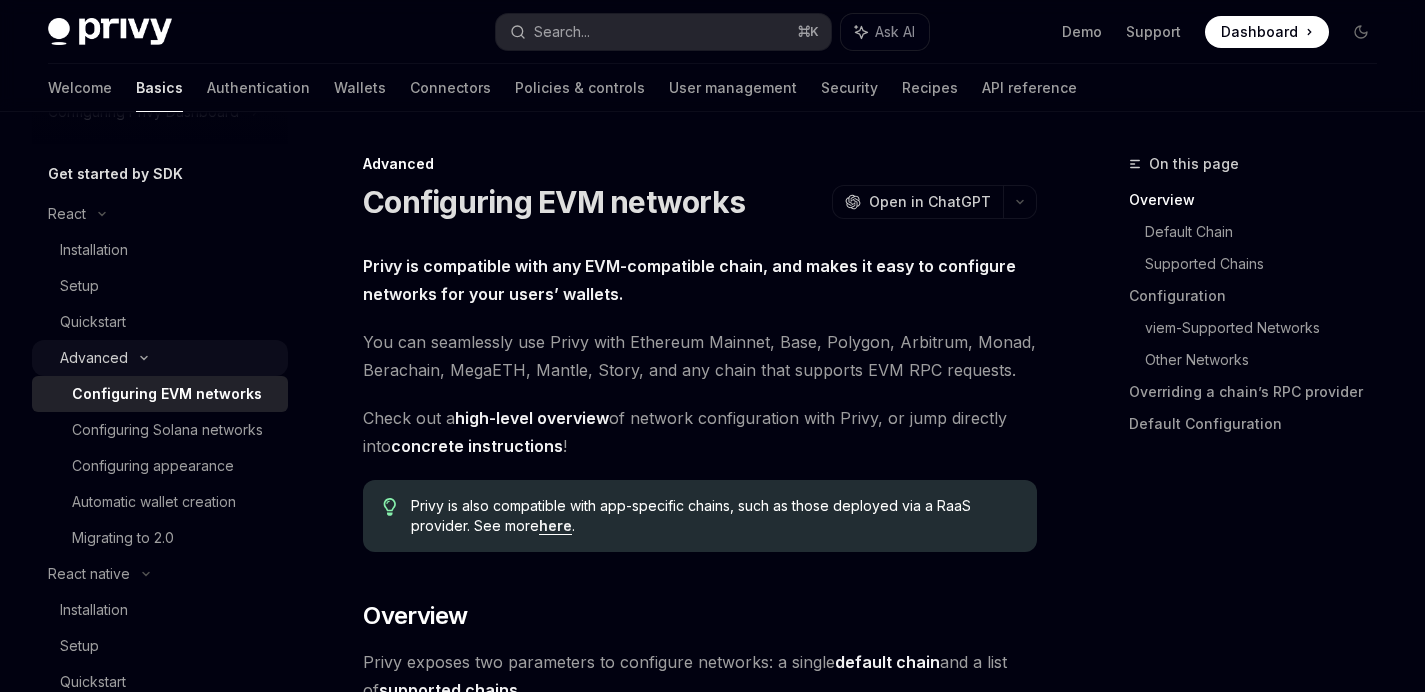 scroll, scrollTop: 200, scrollLeft: 0, axis: vertical 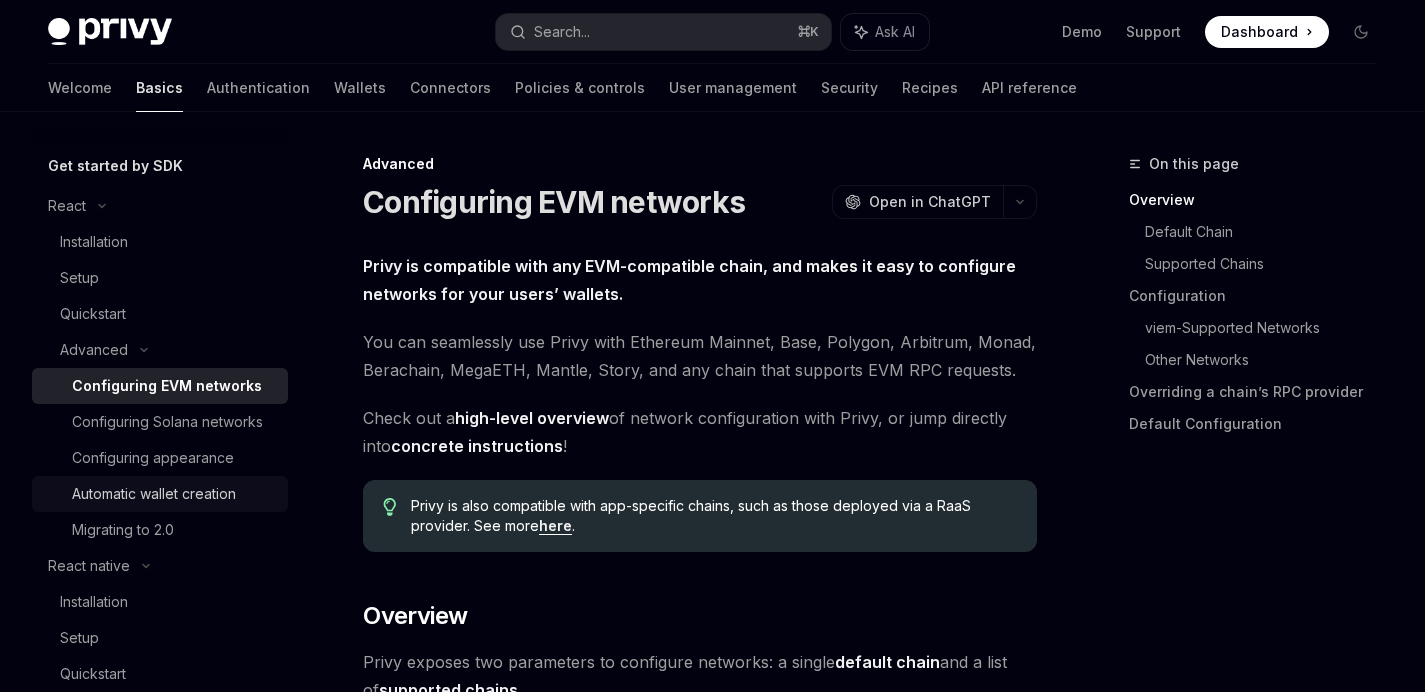 click on "Automatic wallet creation" at bounding box center (154, 494) 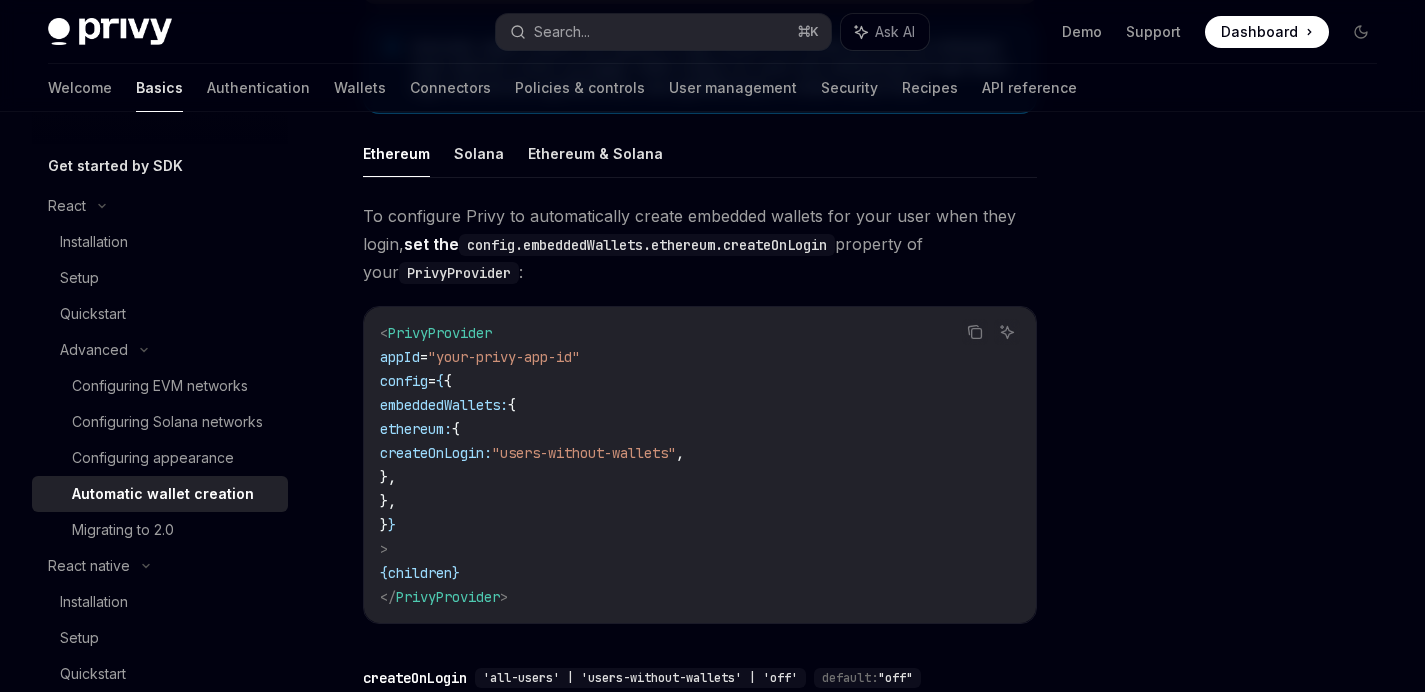 scroll, scrollTop: 411, scrollLeft: 0, axis: vertical 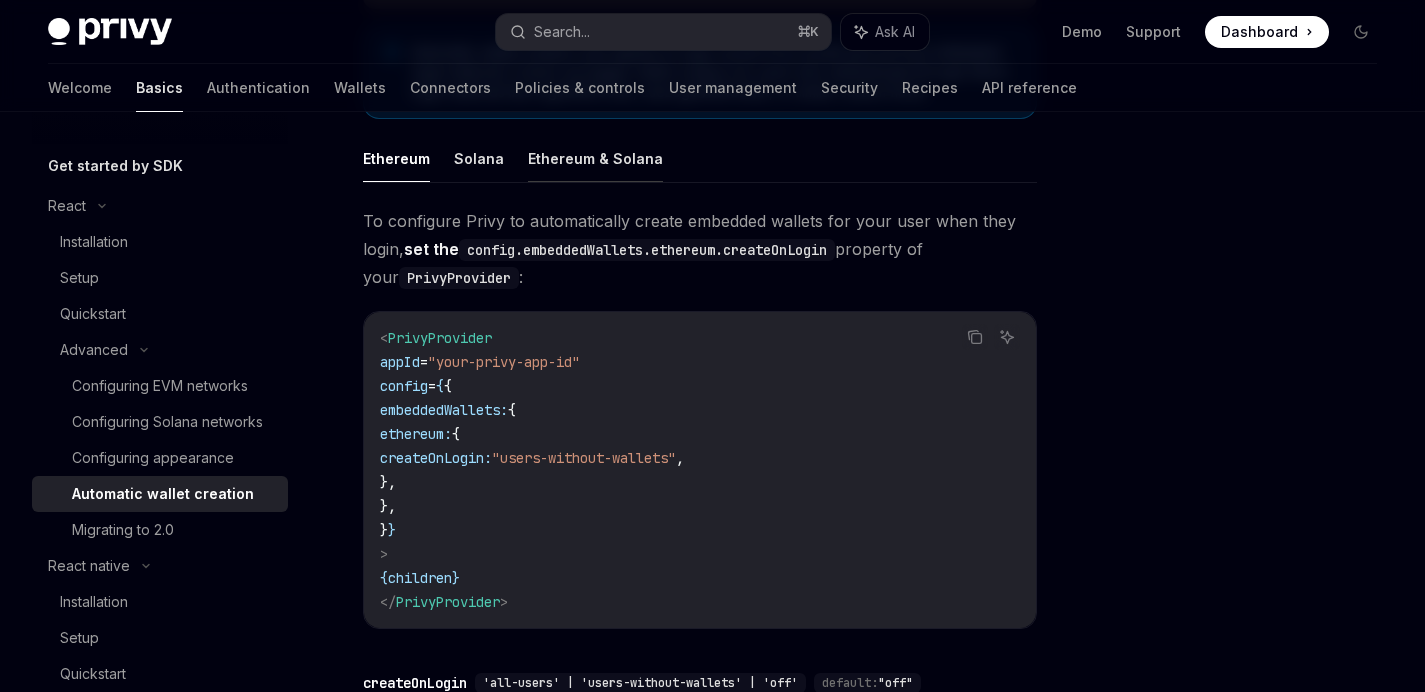 click on "Ethereum & Solana" at bounding box center (595, 158) 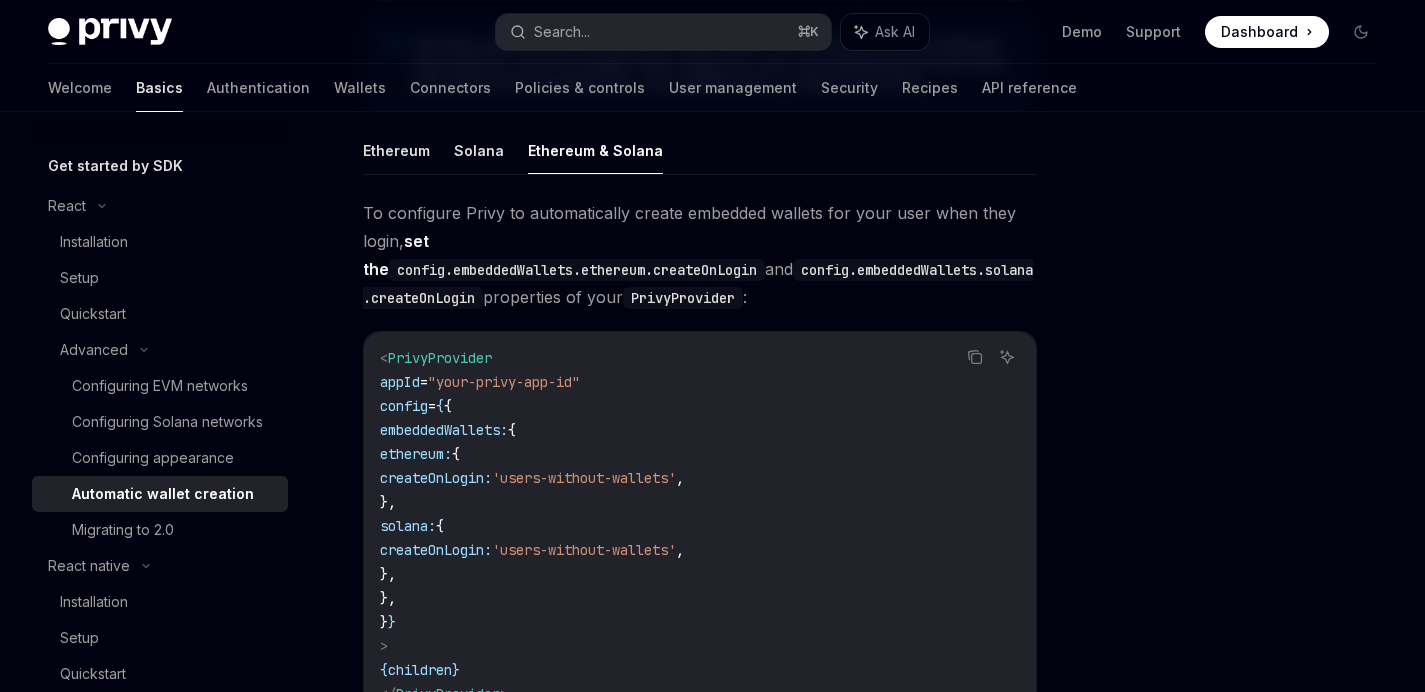 scroll, scrollTop: 401, scrollLeft: 0, axis: vertical 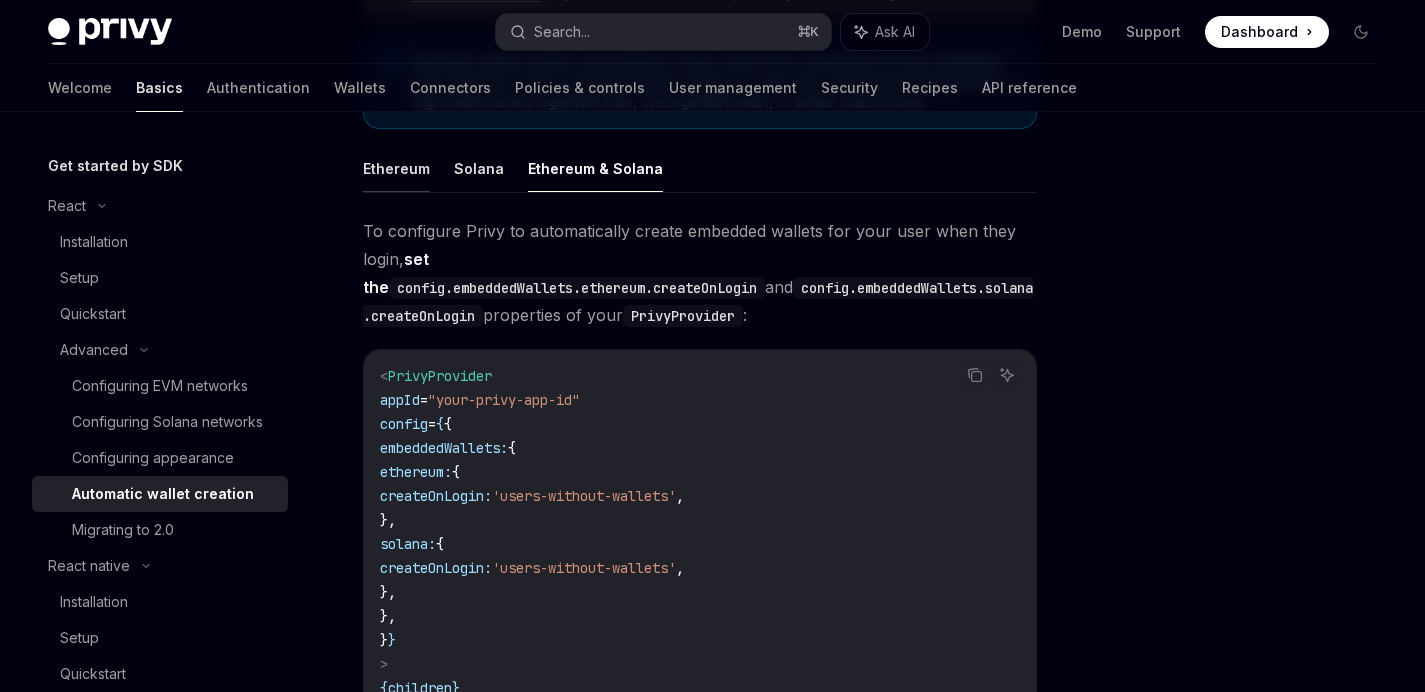 click on "Ethereum" at bounding box center (396, 168) 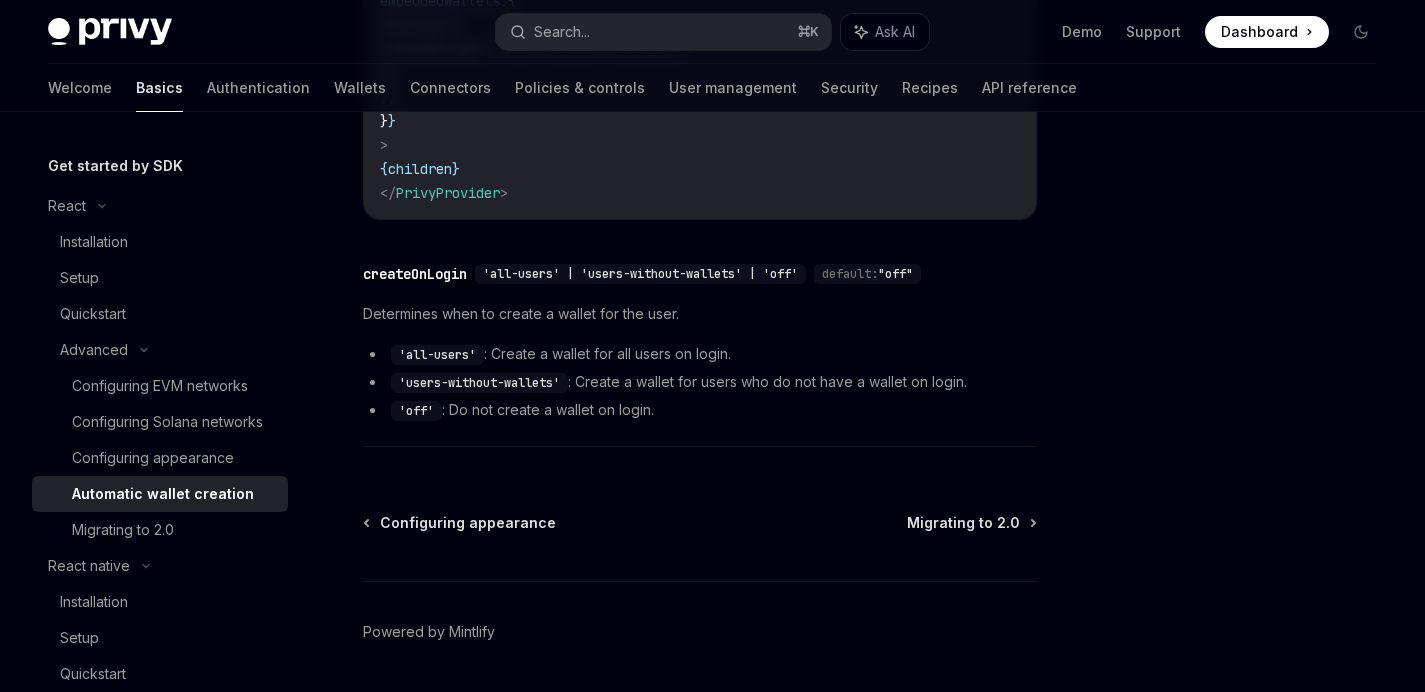scroll, scrollTop: 823, scrollLeft: 0, axis: vertical 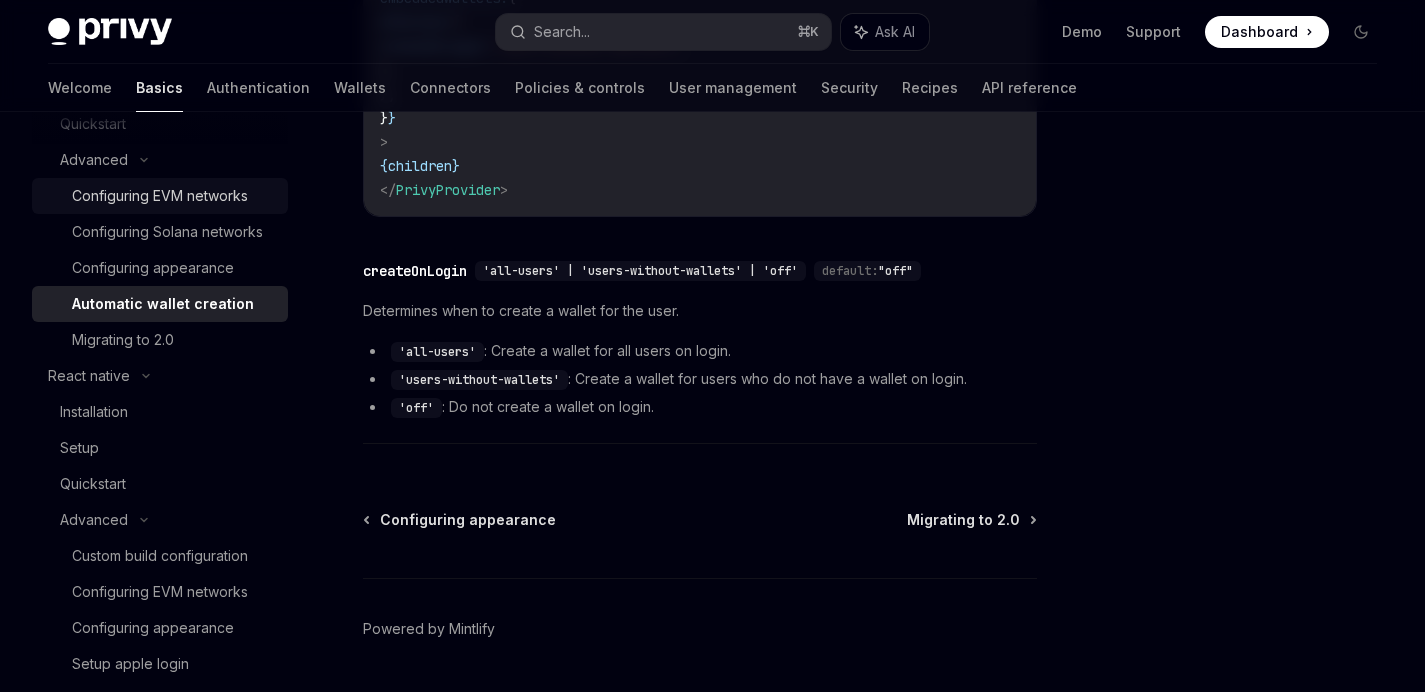 click on "Configuring EVM networks" at bounding box center [160, 196] 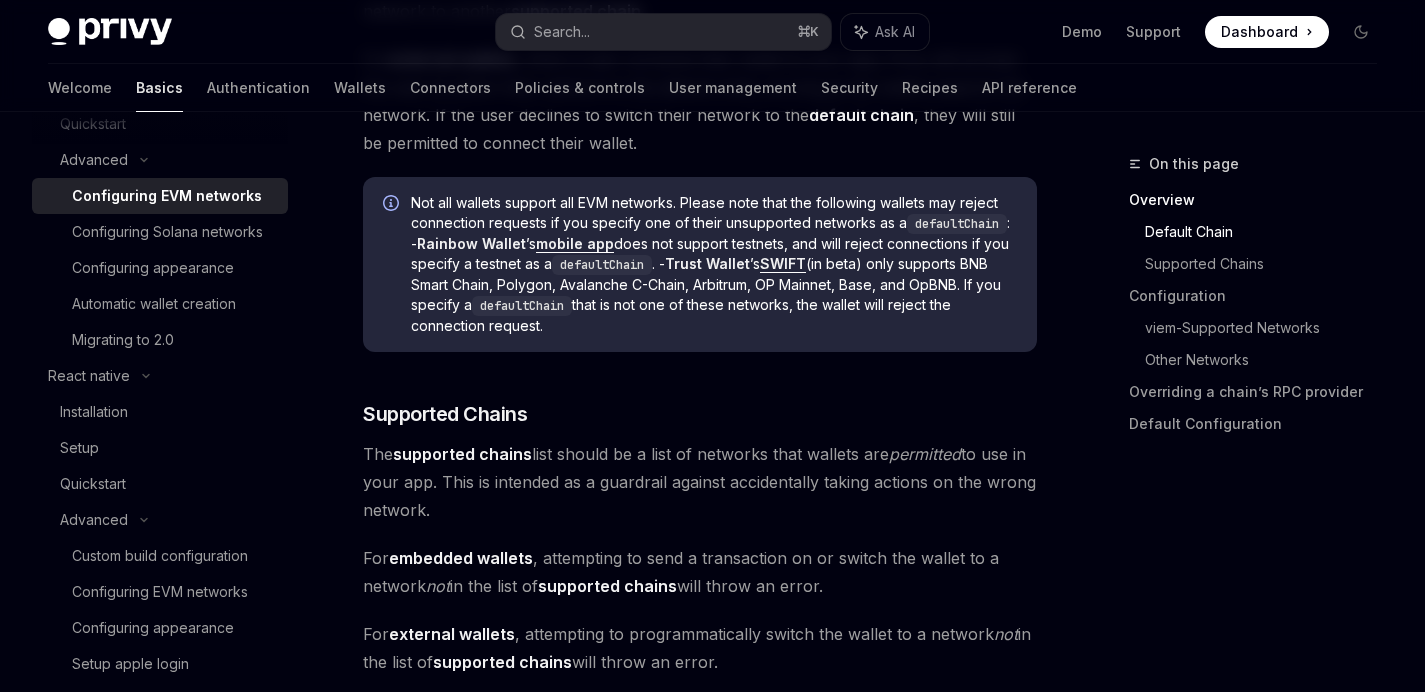scroll, scrollTop: 1035, scrollLeft: 0, axis: vertical 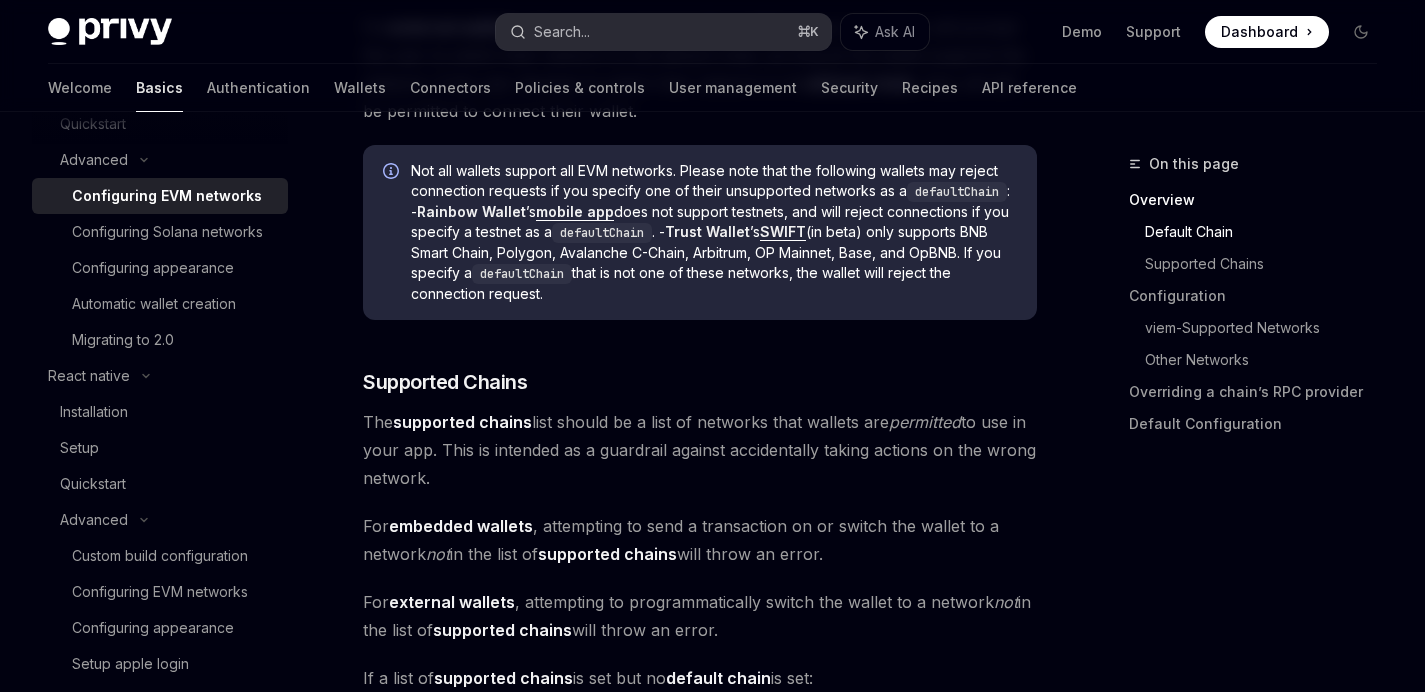click on "Search..." at bounding box center (562, 32) 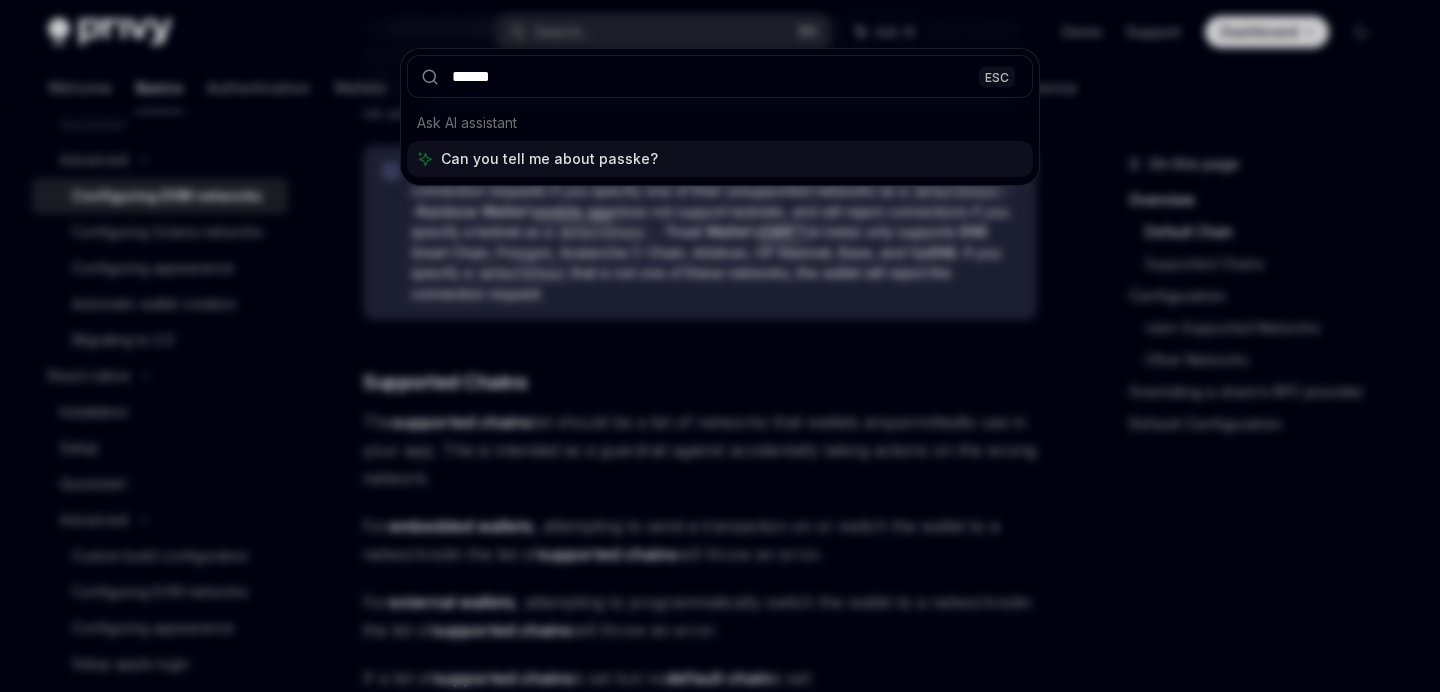 type on "*******" 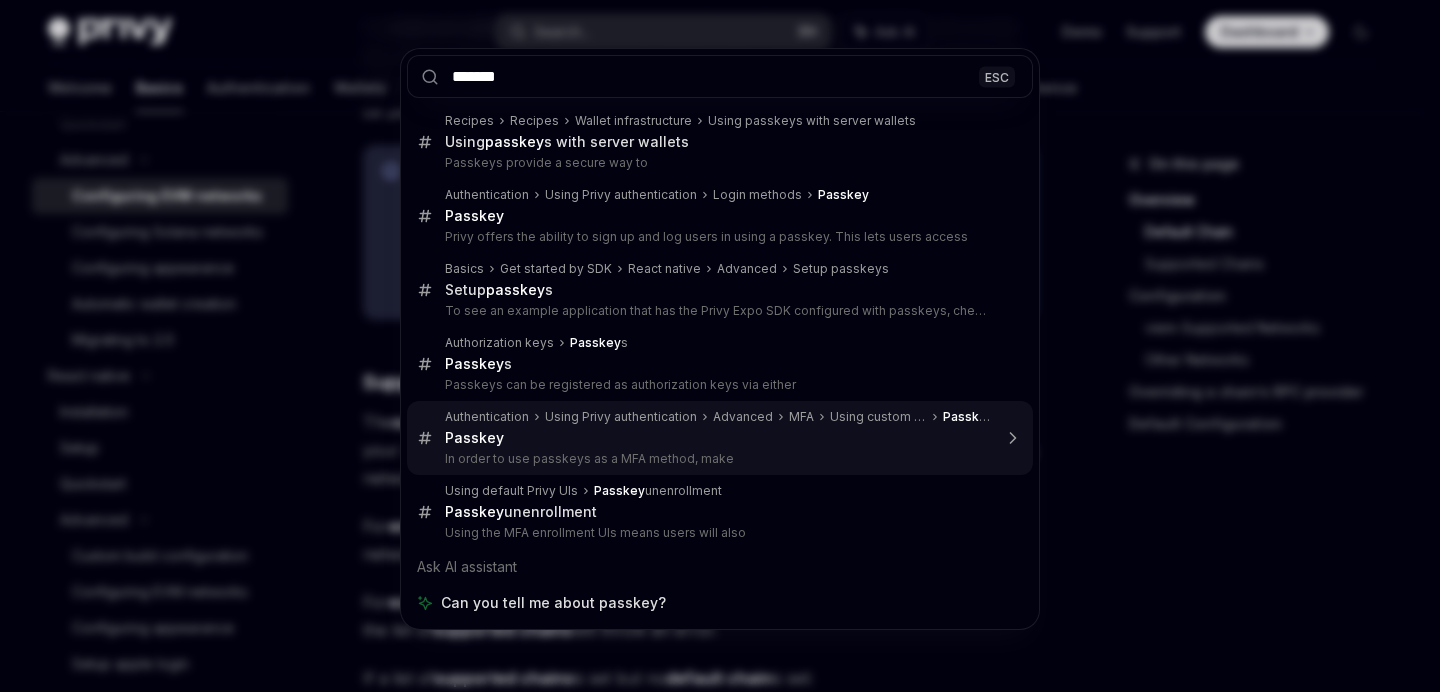 type 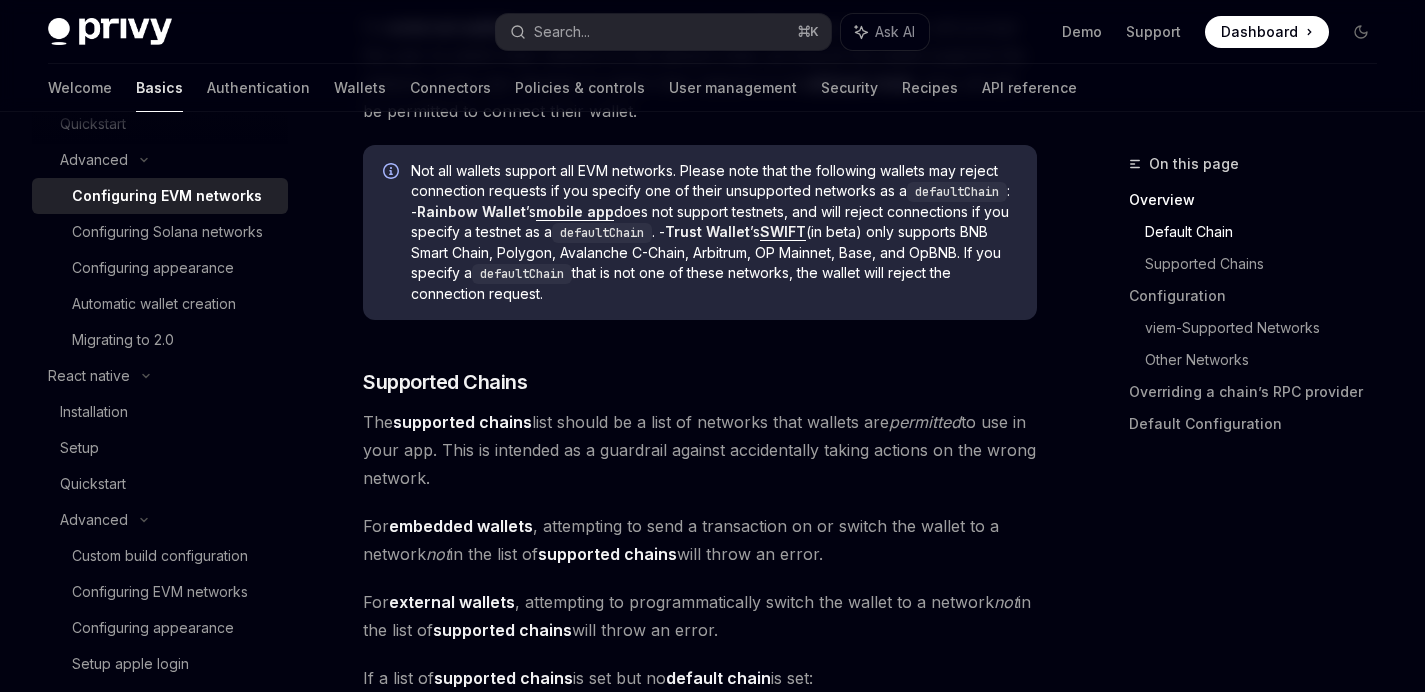 type on "*" 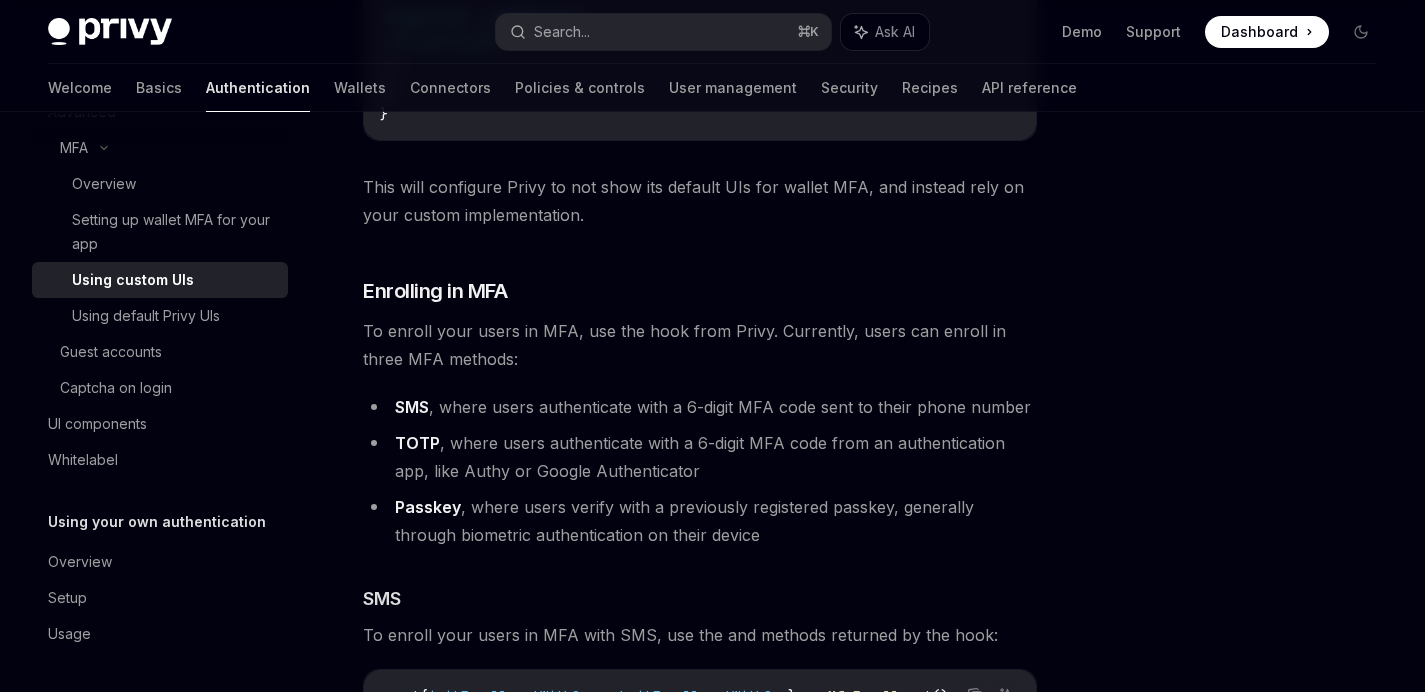 scroll, scrollTop: 3545, scrollLeft: 0, axis: vertical 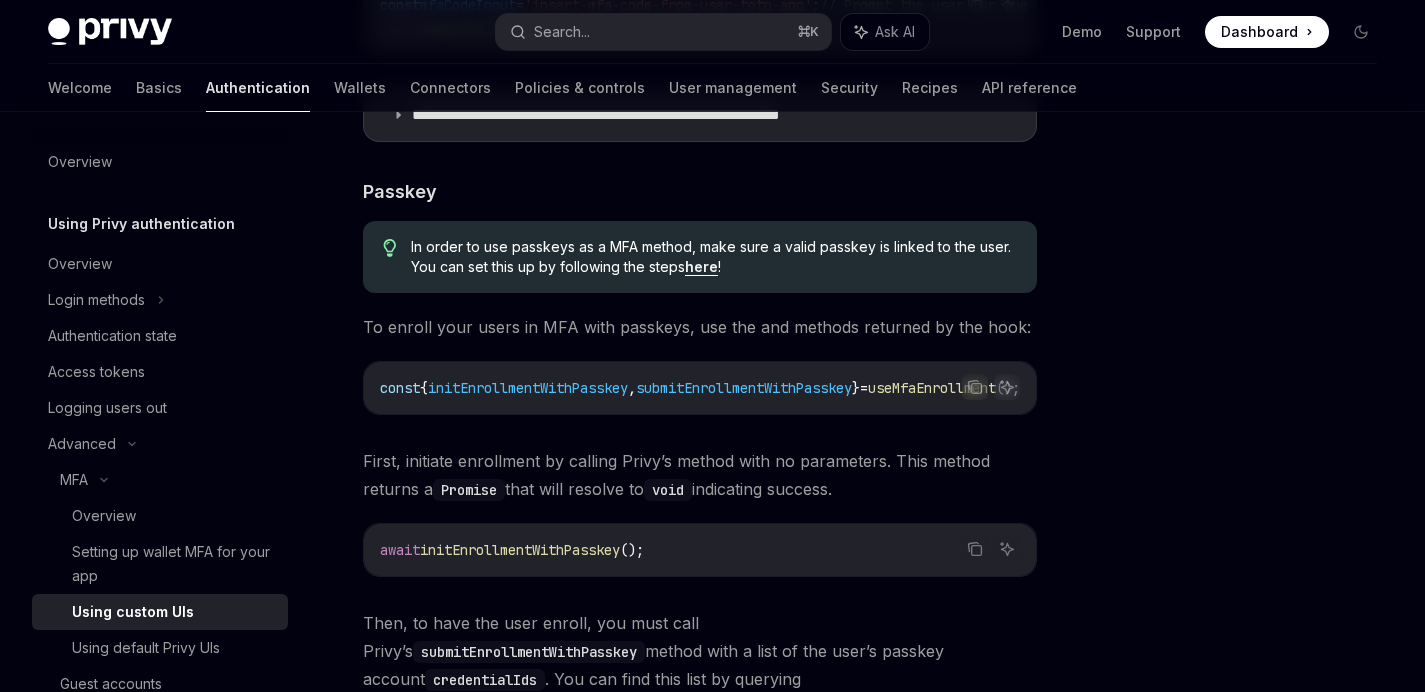 click on "here" at bounding box center [701, 267] 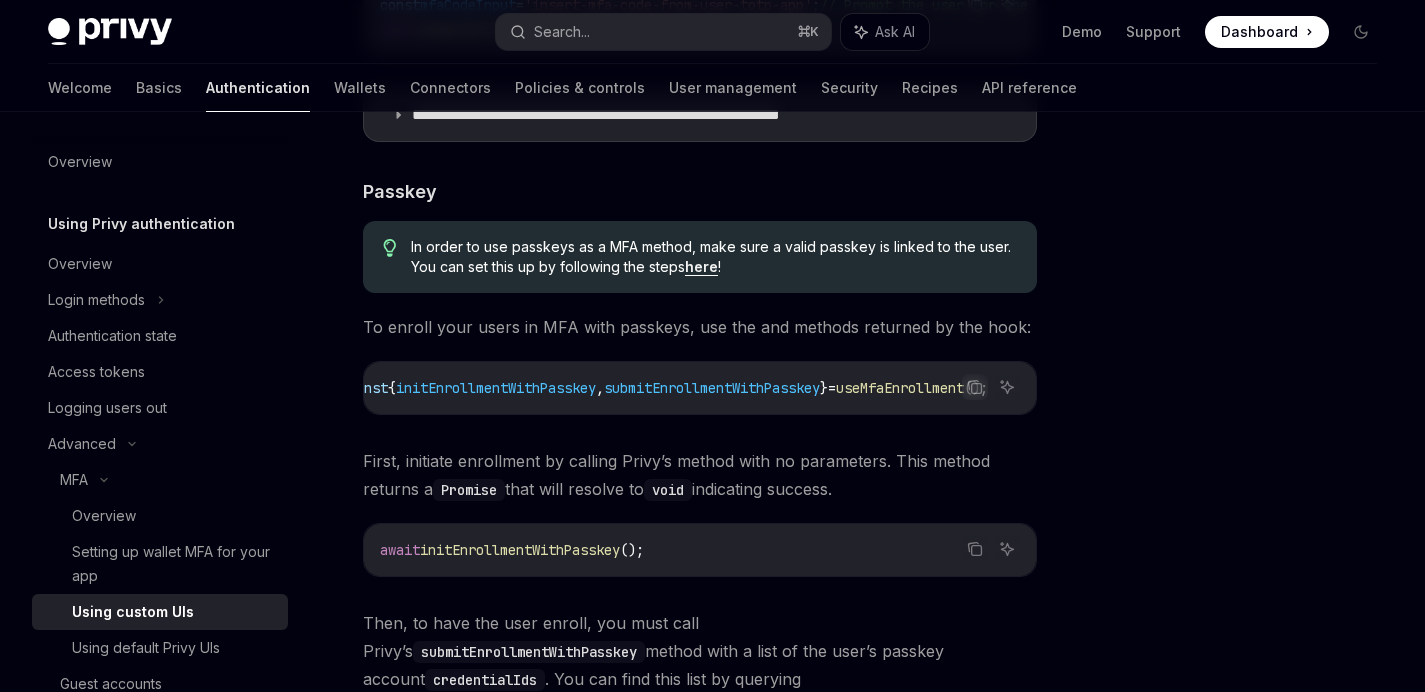 scroll, scrollTop: 0, scrollLeft: 0, axis: both 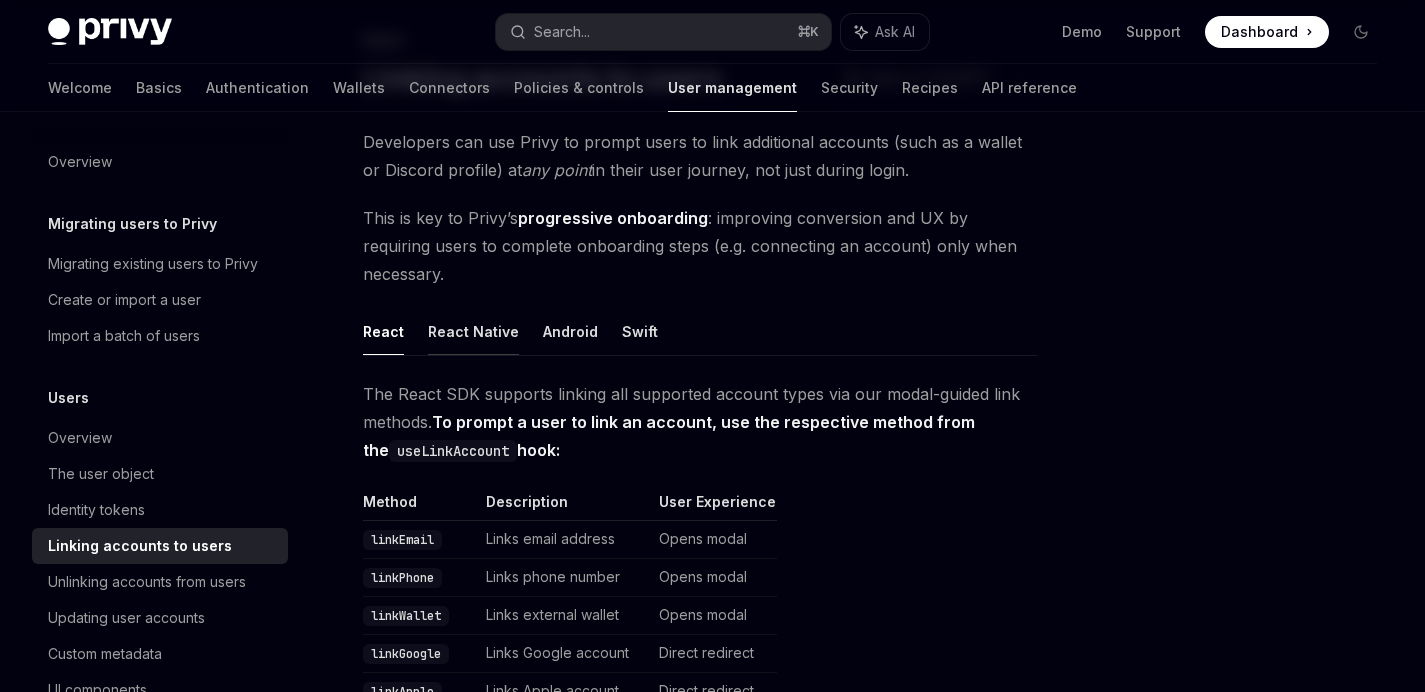 click on "React Native" at bounding box center [473, 331] 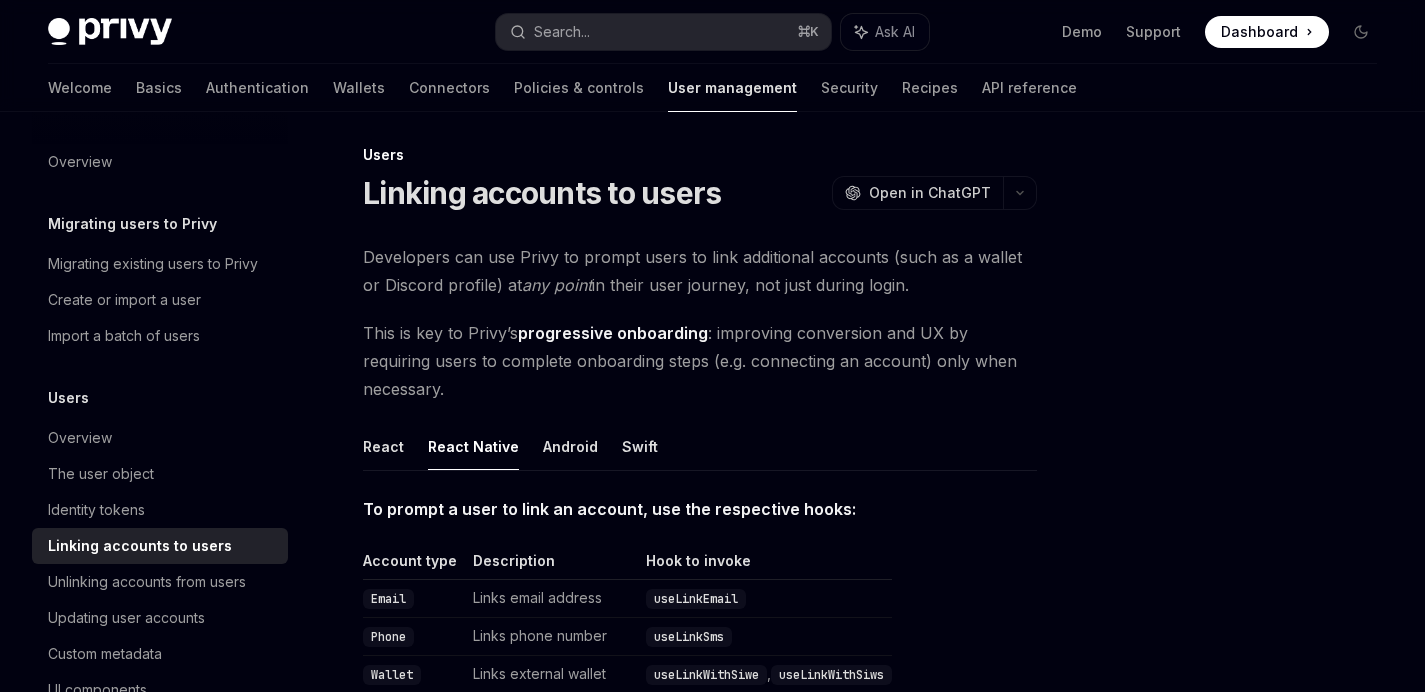 scroll, scrollTop: 4, scrollLeft: 0, axis: vertical 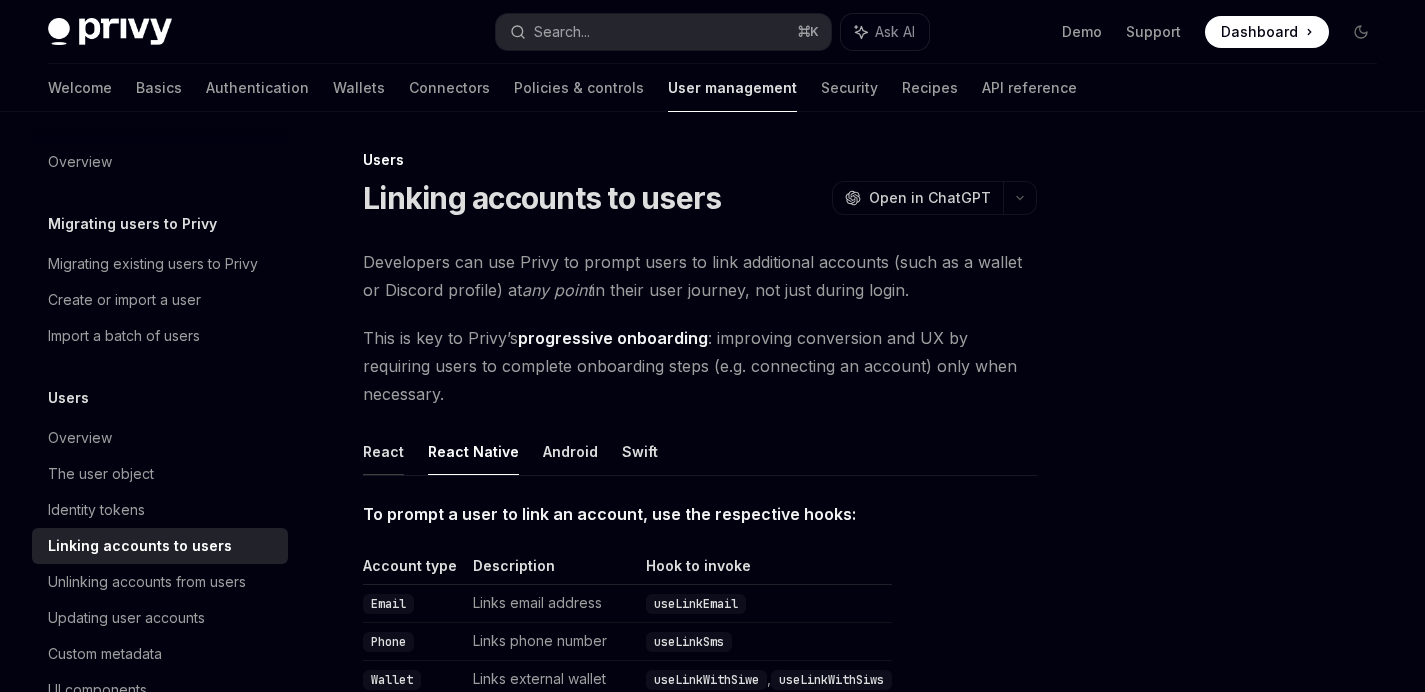 click on "React" at bounding box center [383, 451] 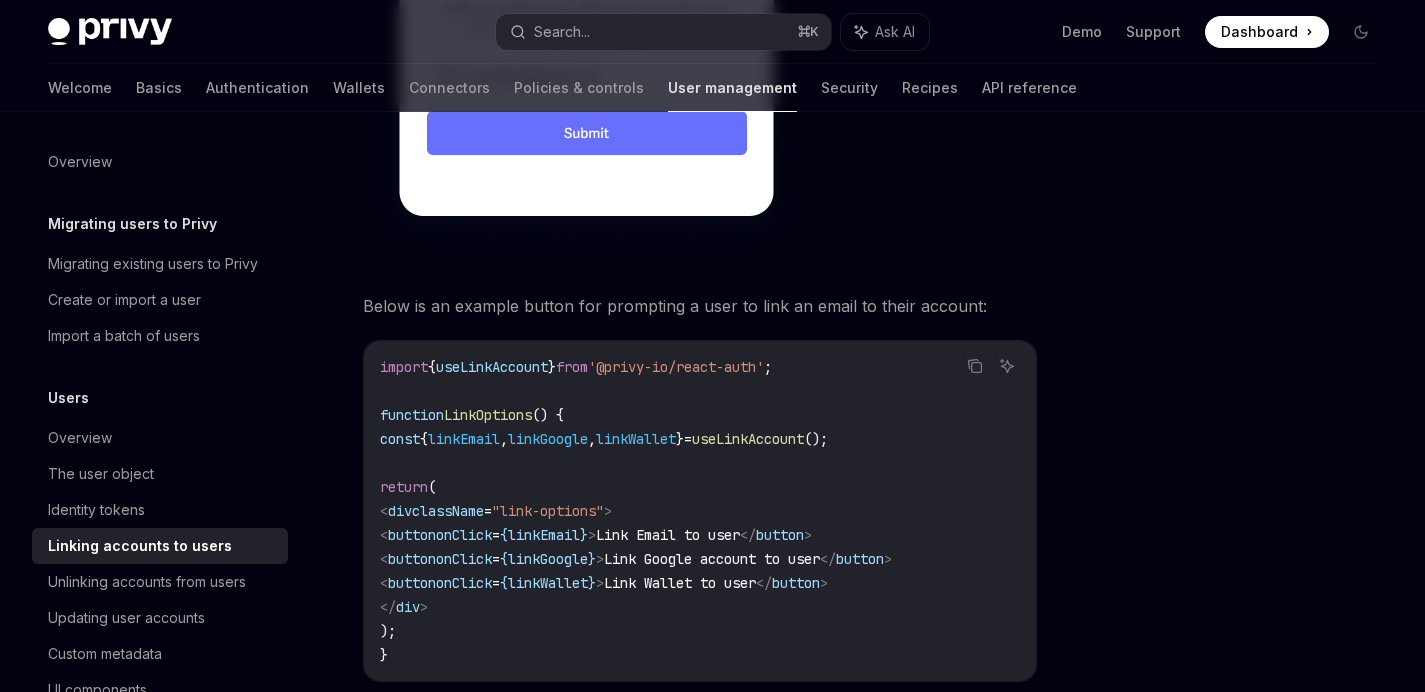 scroll, scrollTop: 1551, scrollLeft: 0, axis: vertical 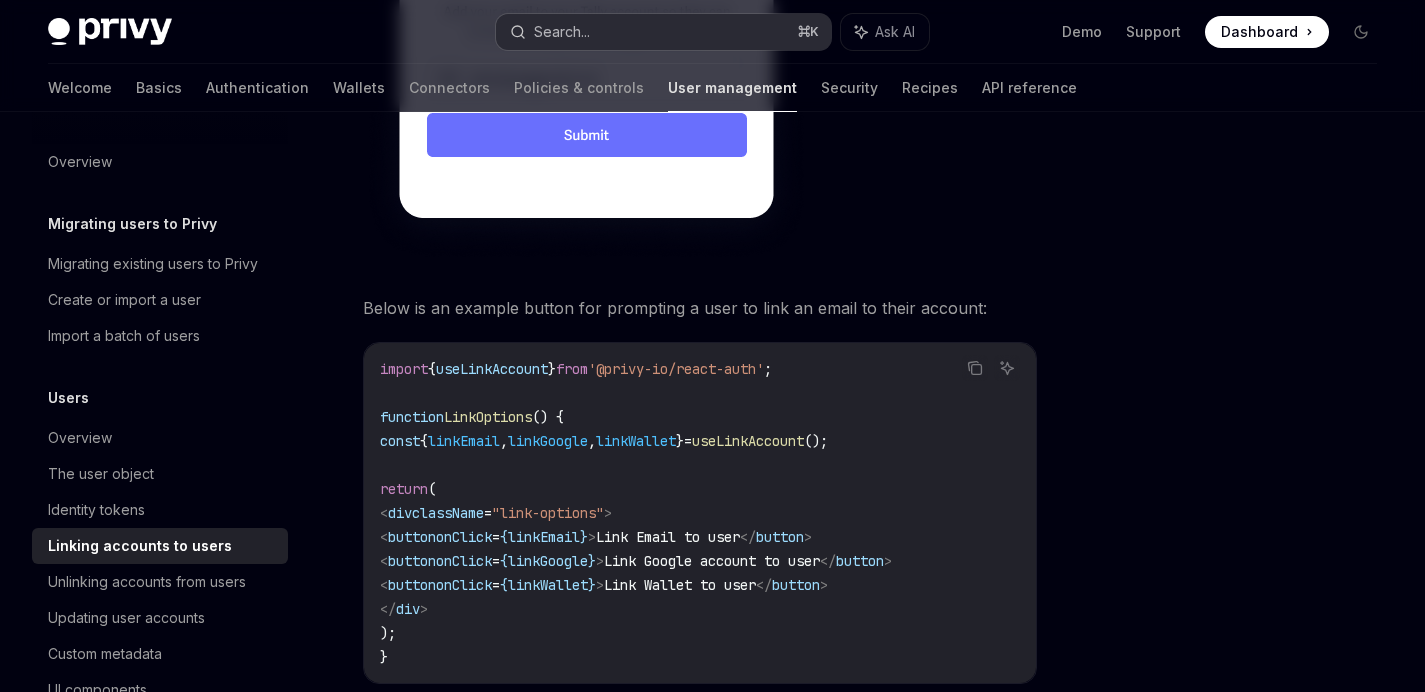 click on "Search... ⌘ K" at bounding box center (663, 32) 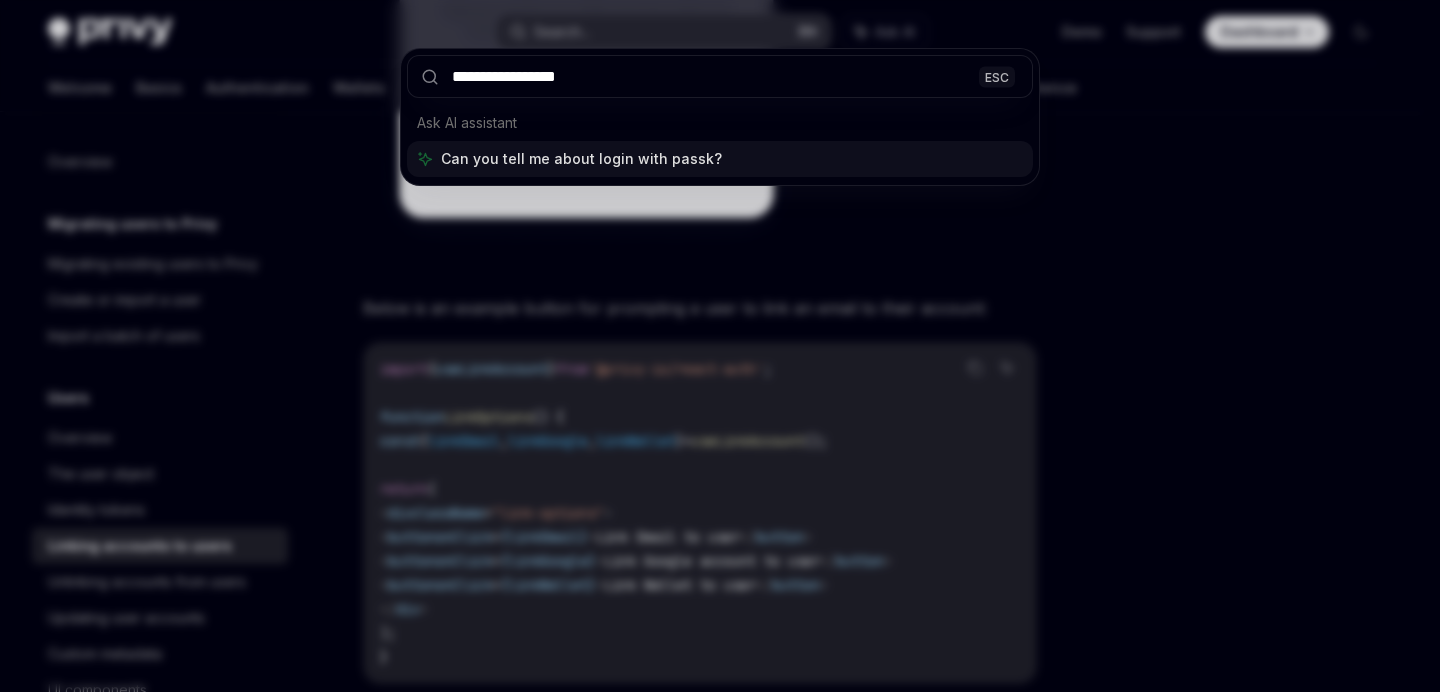 type on "**********" 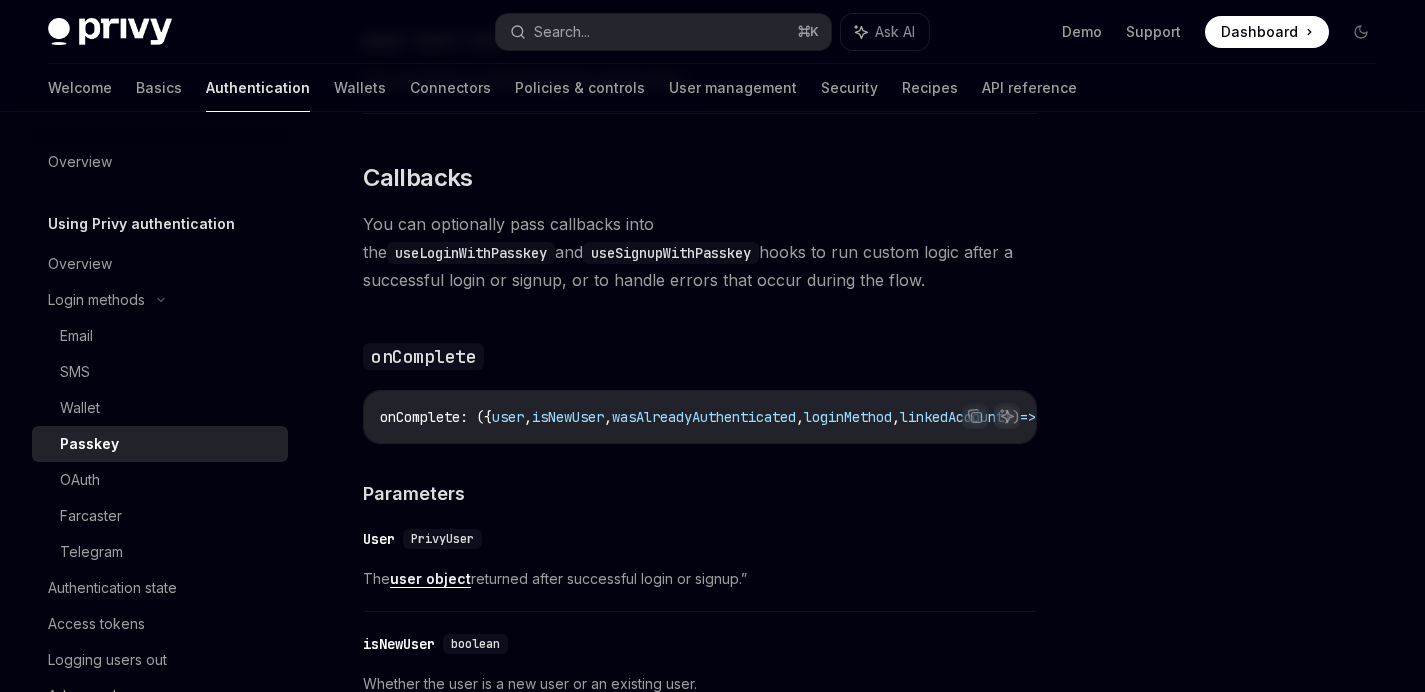 scroll, scrollTop: 2332, scrollLeft: 0, axis: vertical 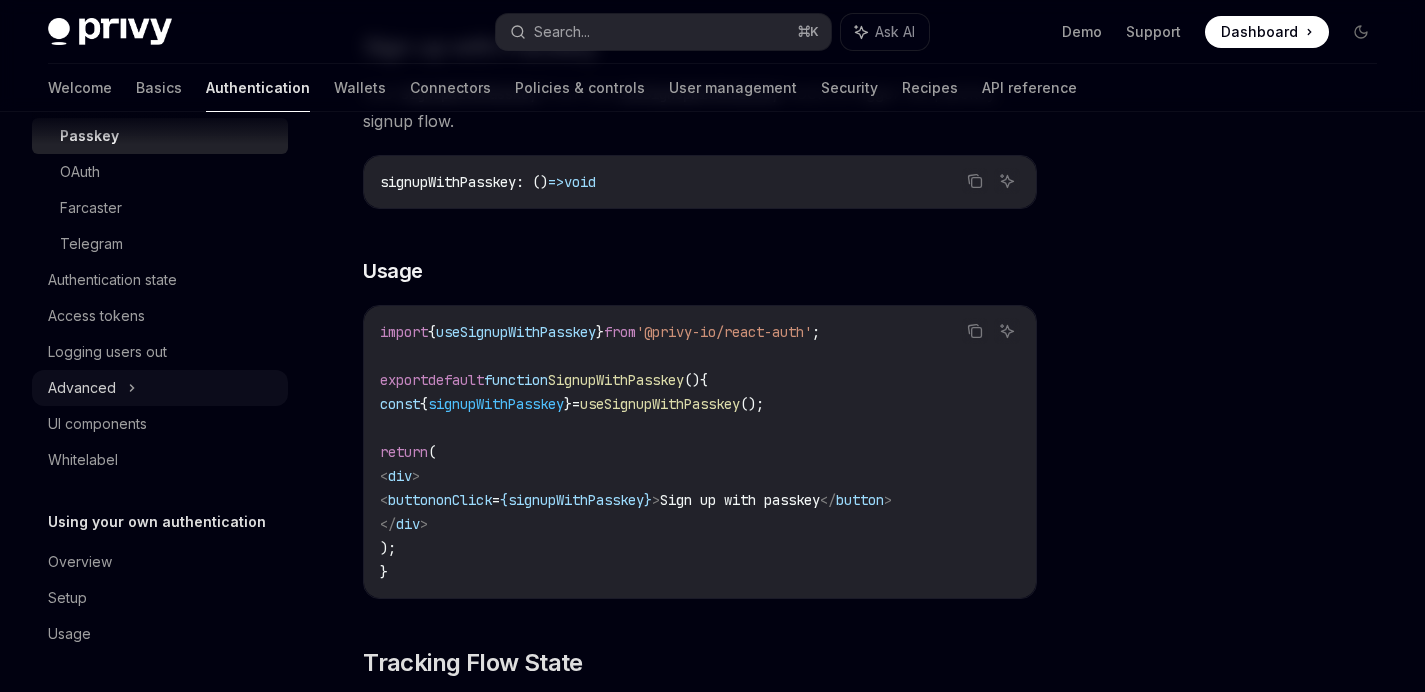 click on "Advanced" at bounding box center (160, 388) 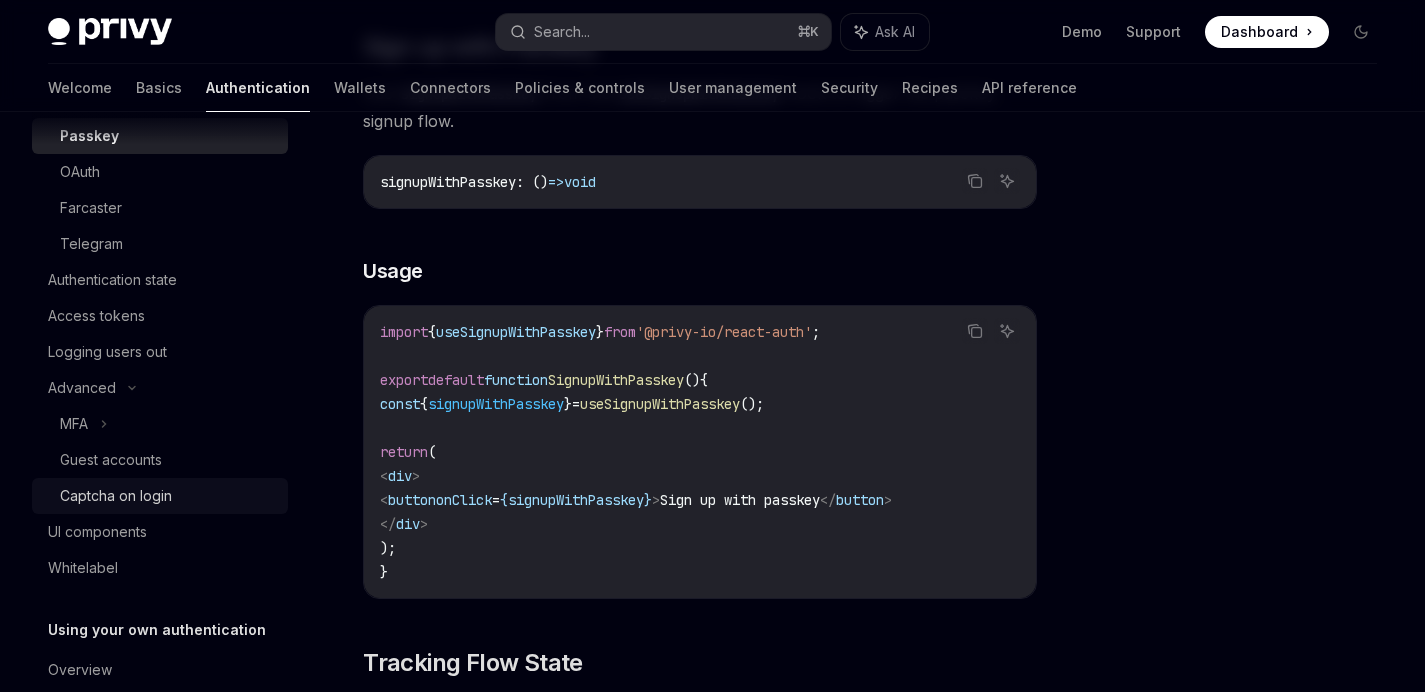 click on "Captcha on login" at bounding box center (116, 496) 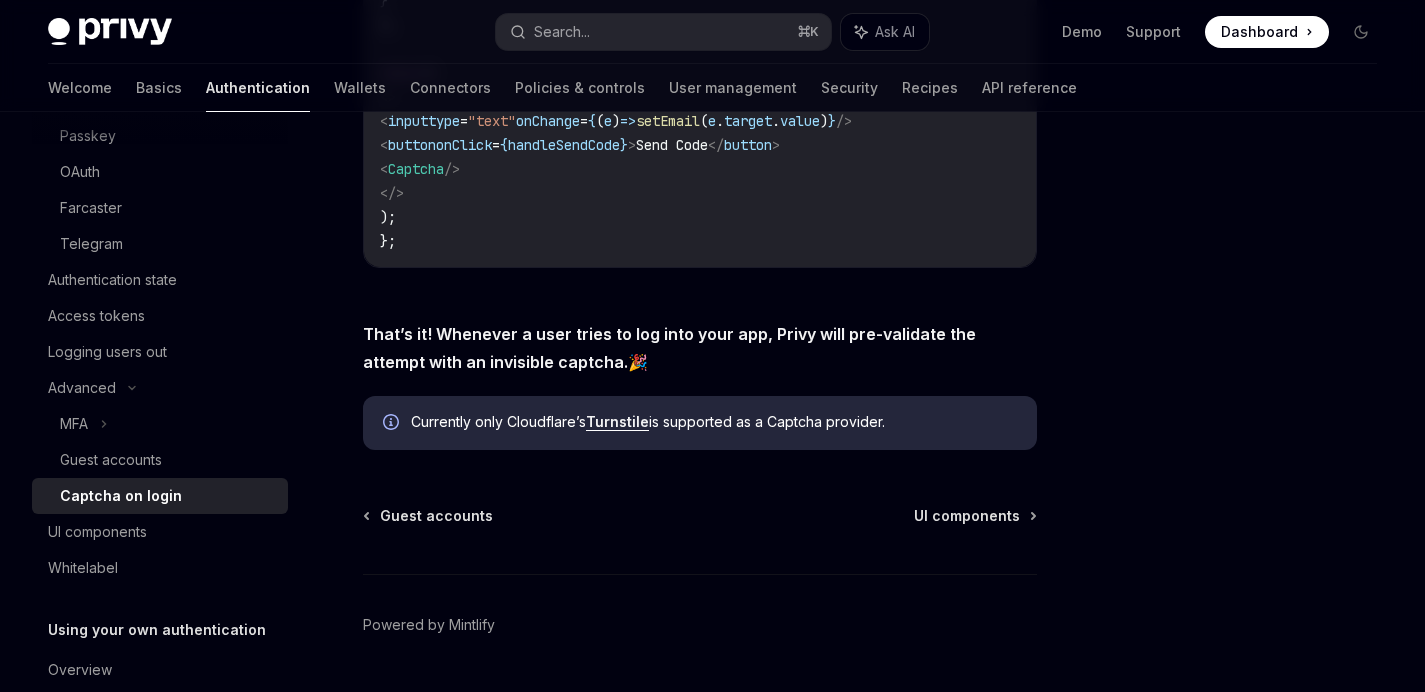 scroll, scrollTop: 858, scrollLeft: 0, axis: vertical 